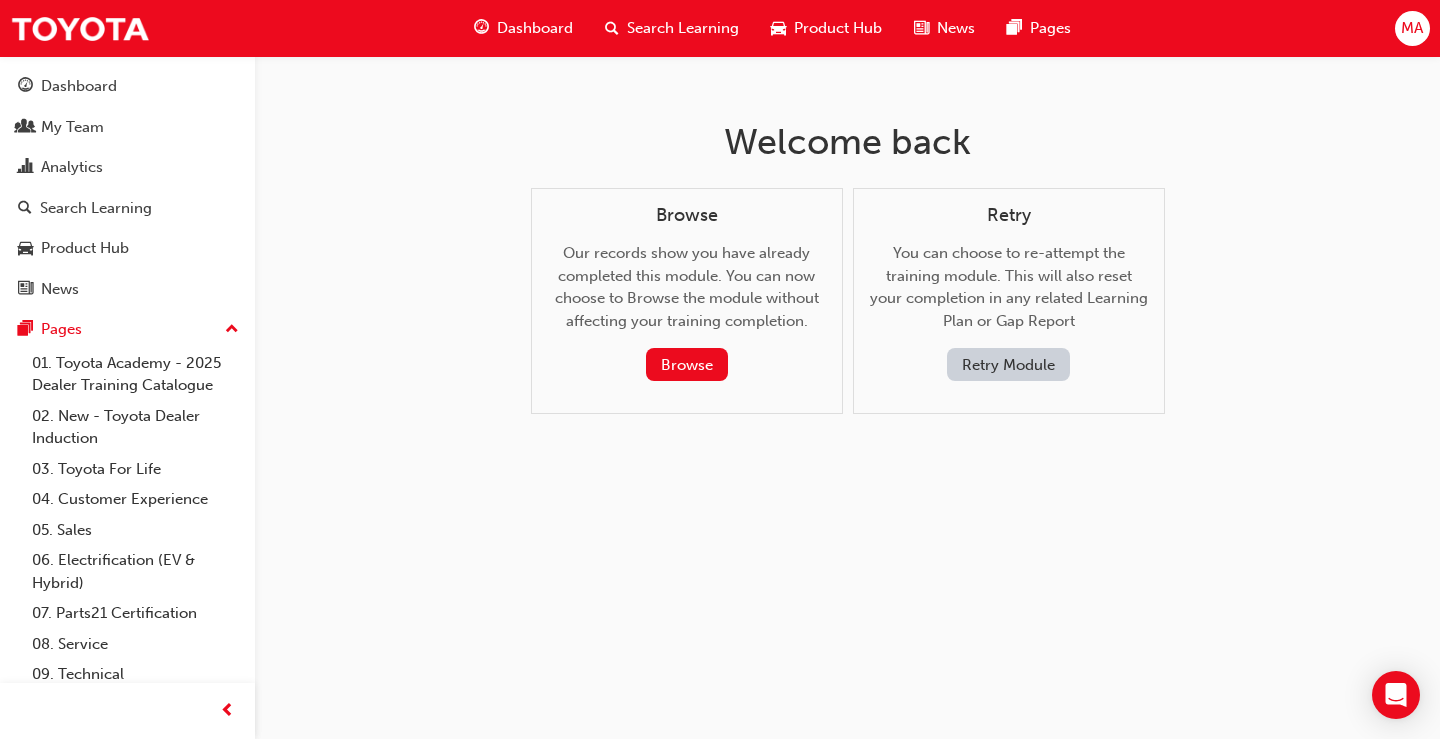 scroll, scrollTop: 0, scrollLeft: 0, axis: both 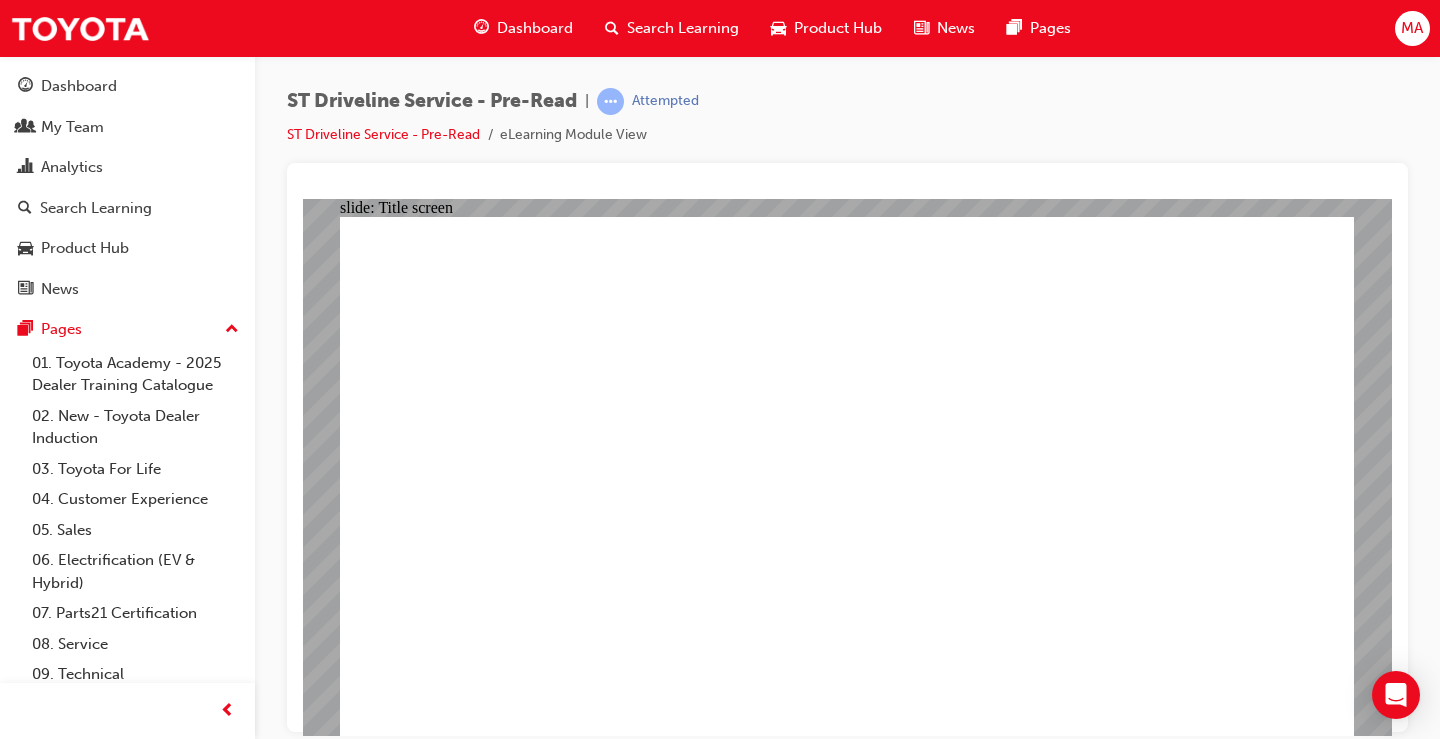 click 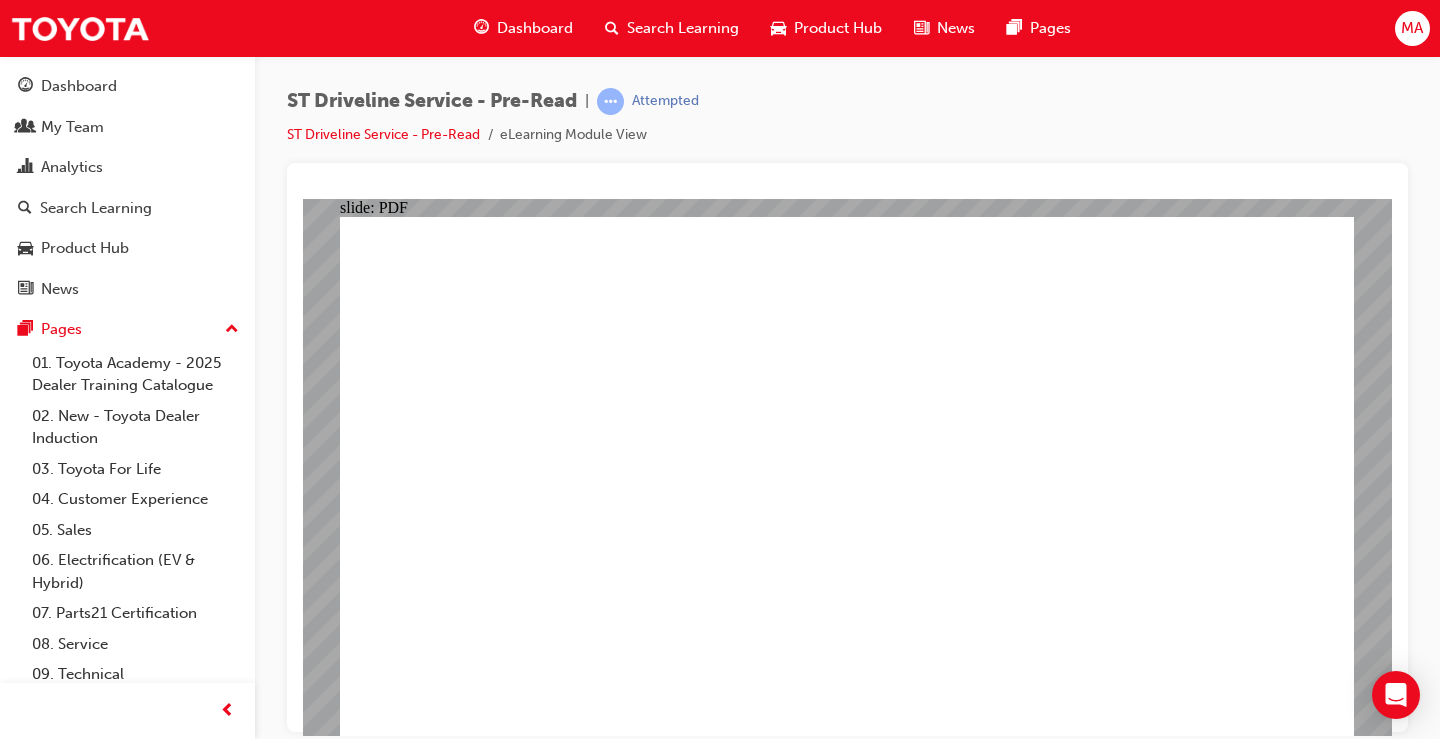 click 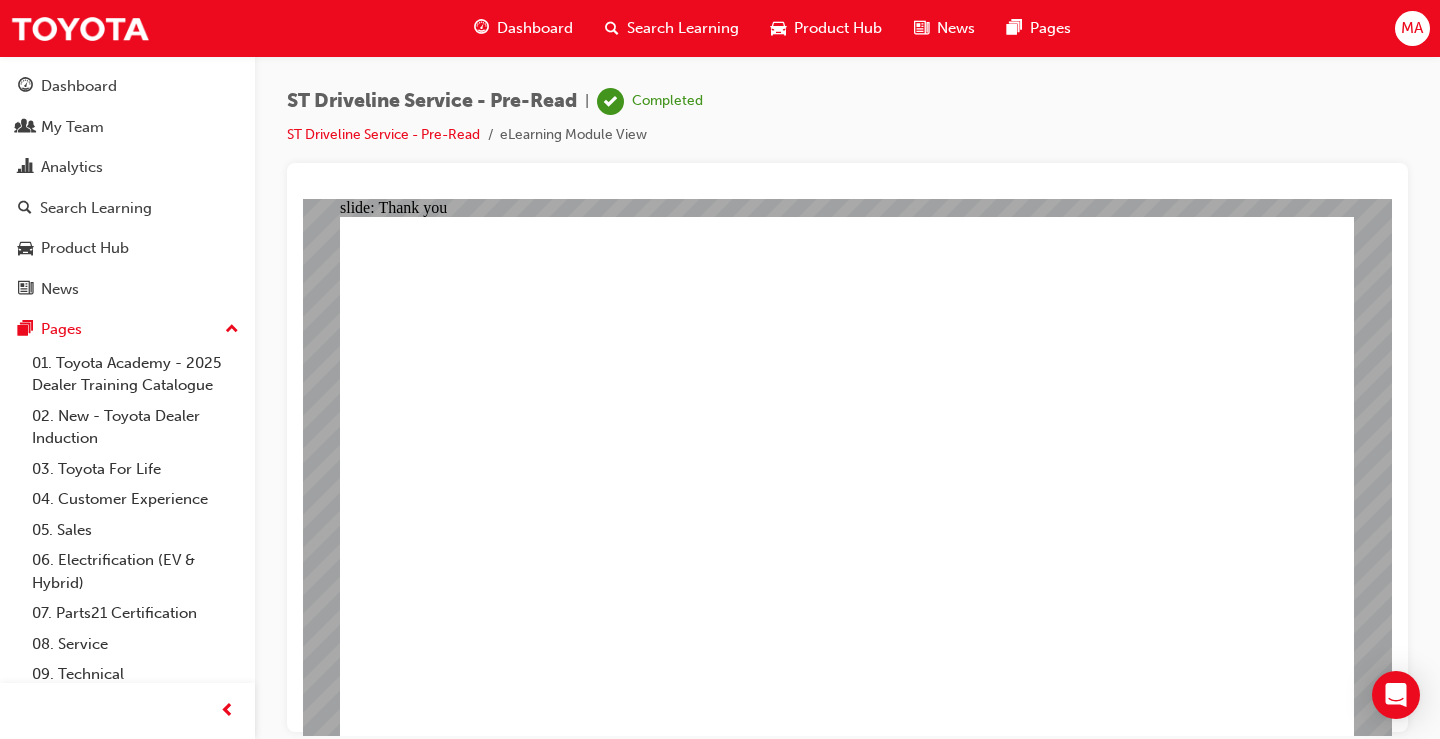 click 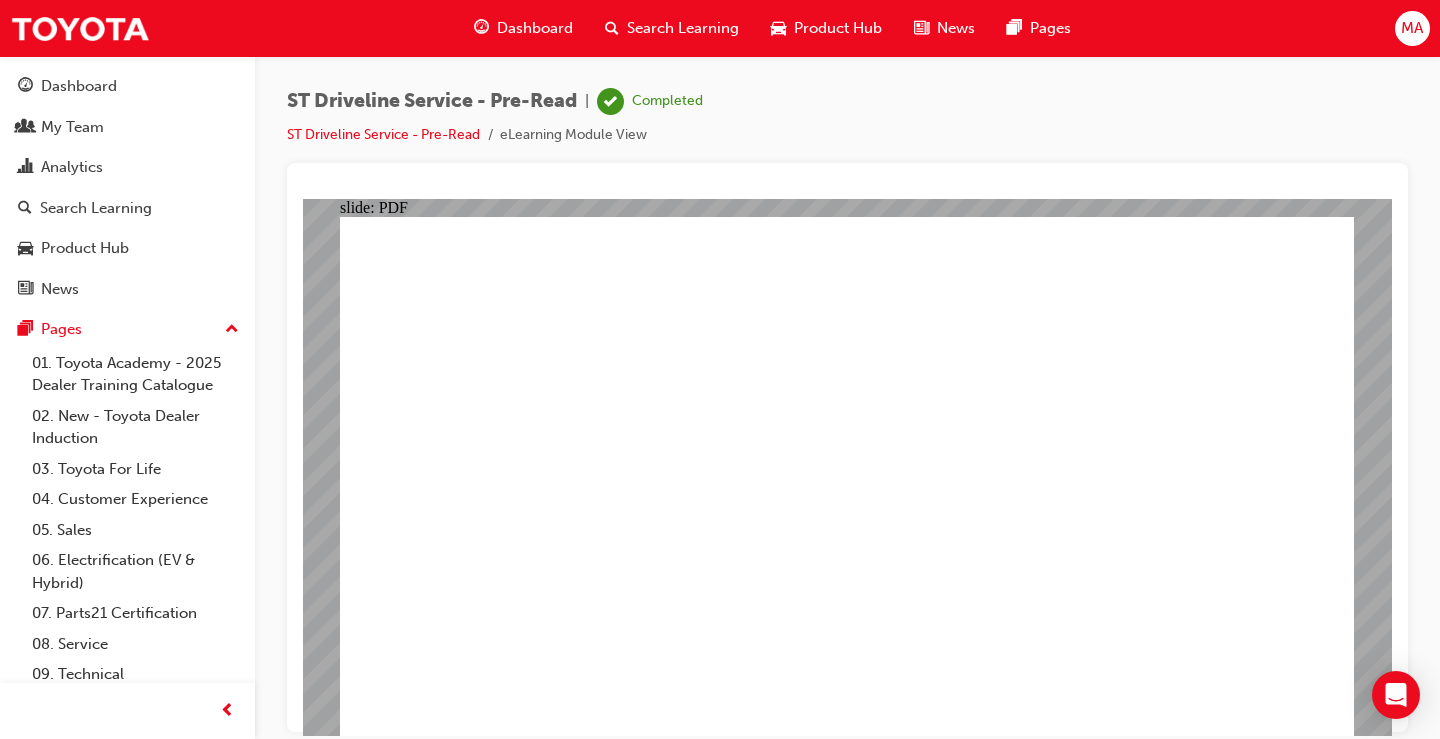 click 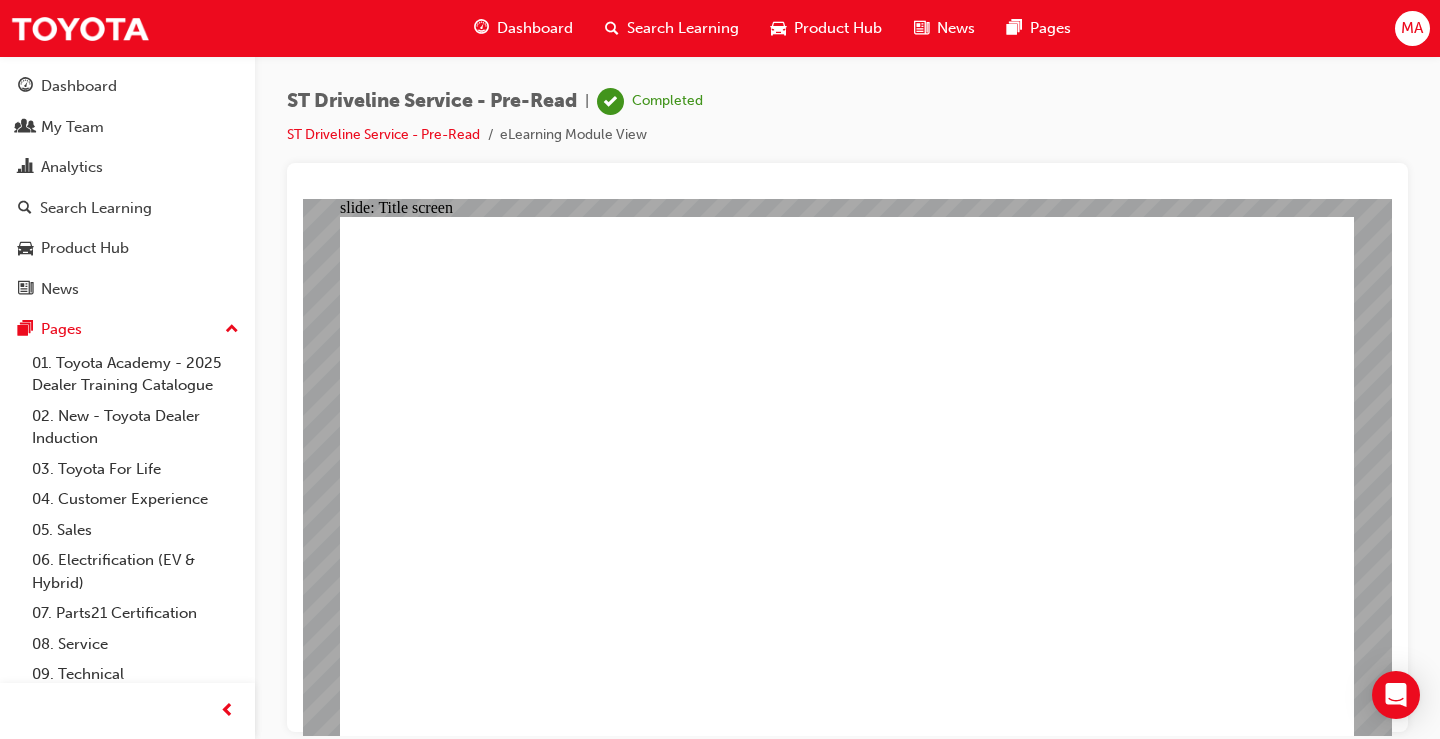 click on "Search Learning" at bounding box center (683, 28) 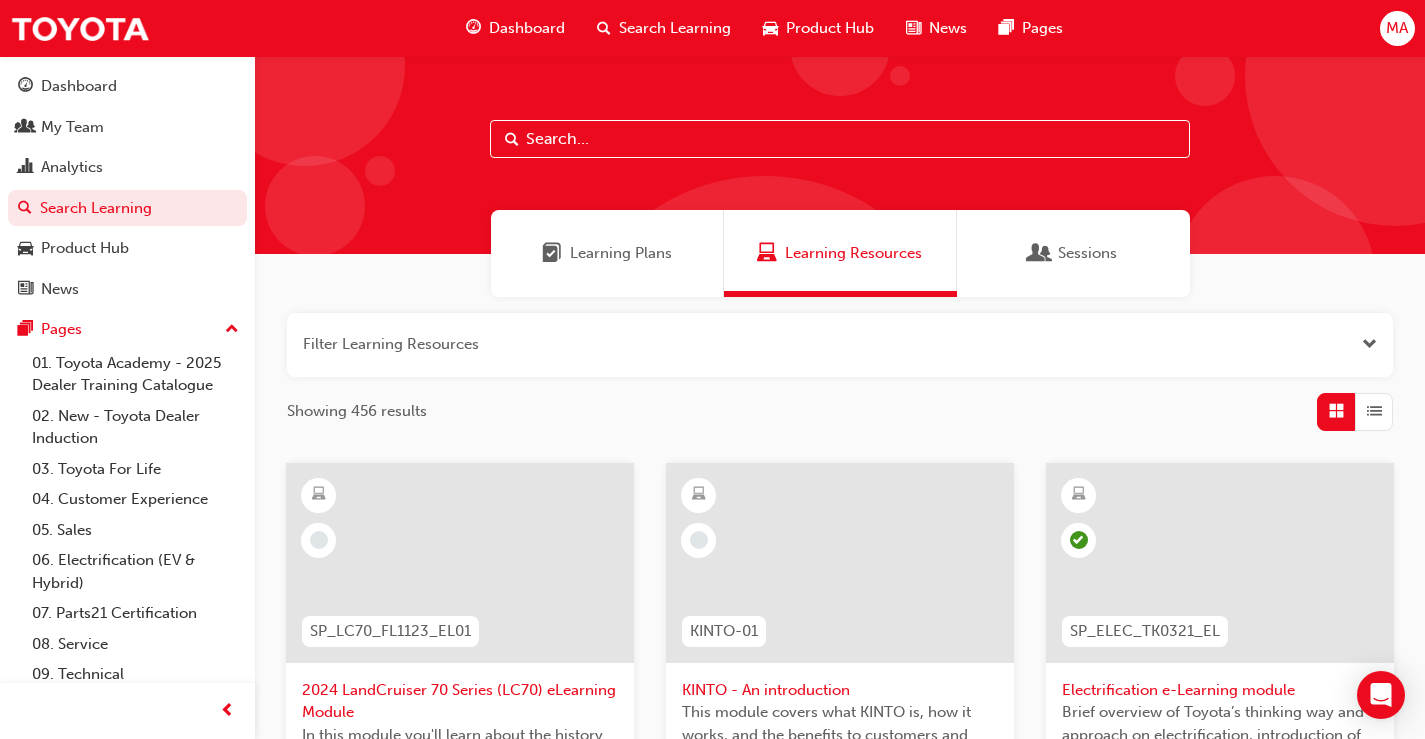 click at bounding box center [840, 139] 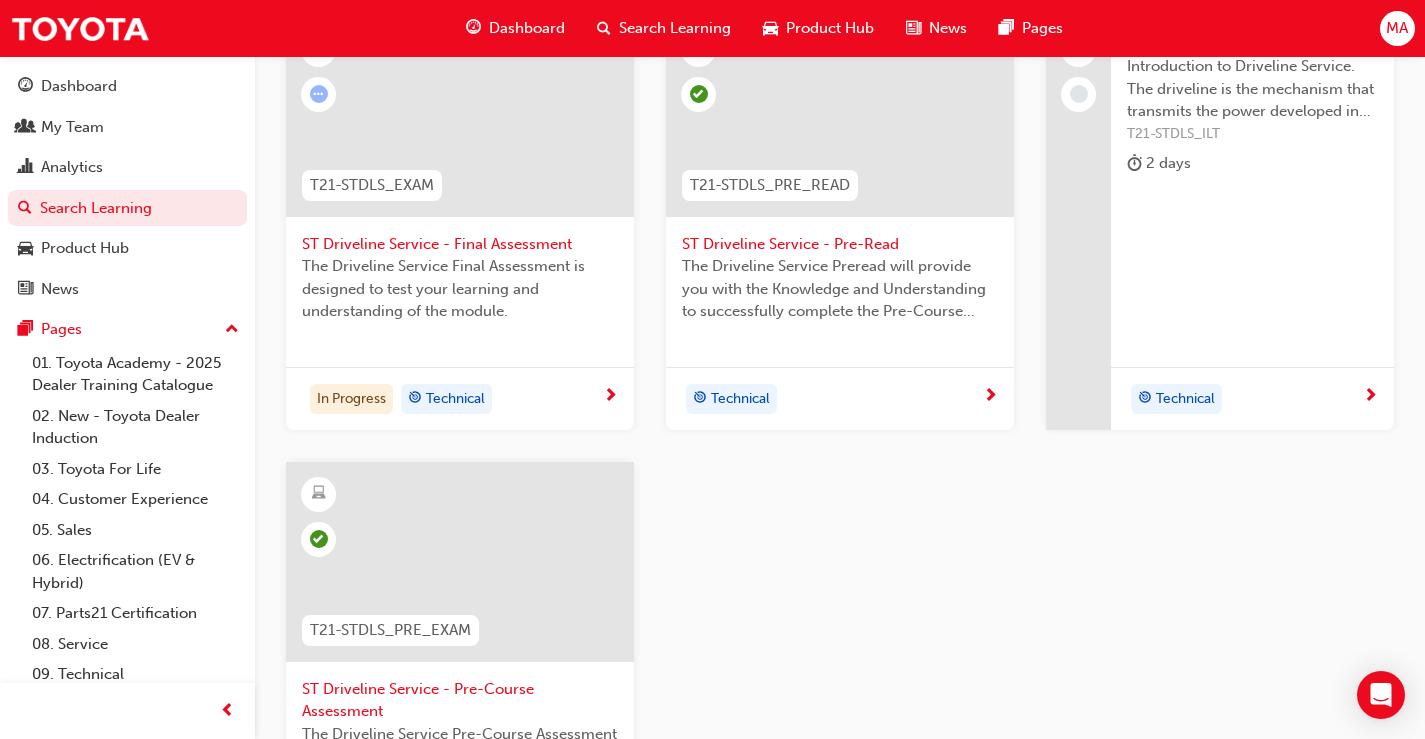 scroll, scrollTop: 400, scrollLeft: 0, axis: vertical 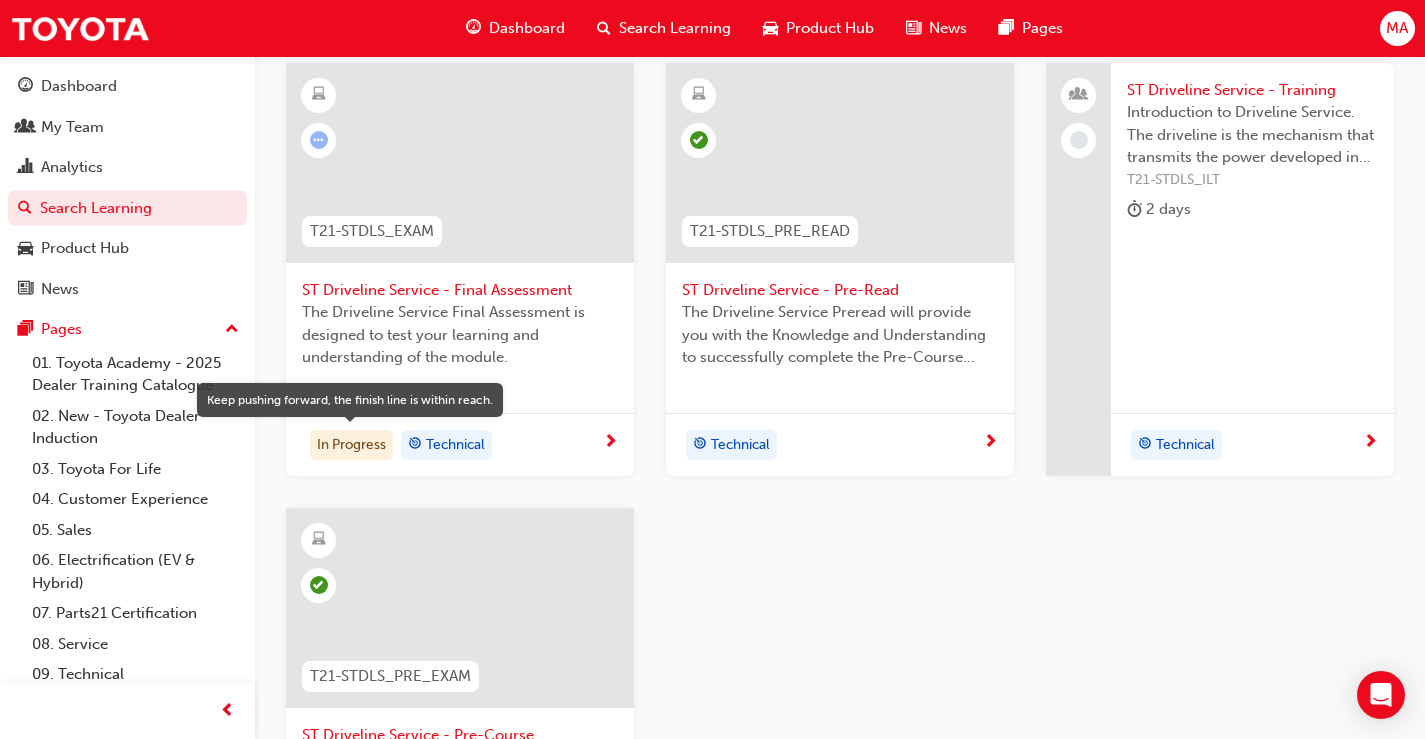 type on "T21-STDLS_EXAM ST [STREET] Service - Final Assessment The [STREET] Service Final Assessment is designed to test your learning and understanding of the module. In Progress Technical" 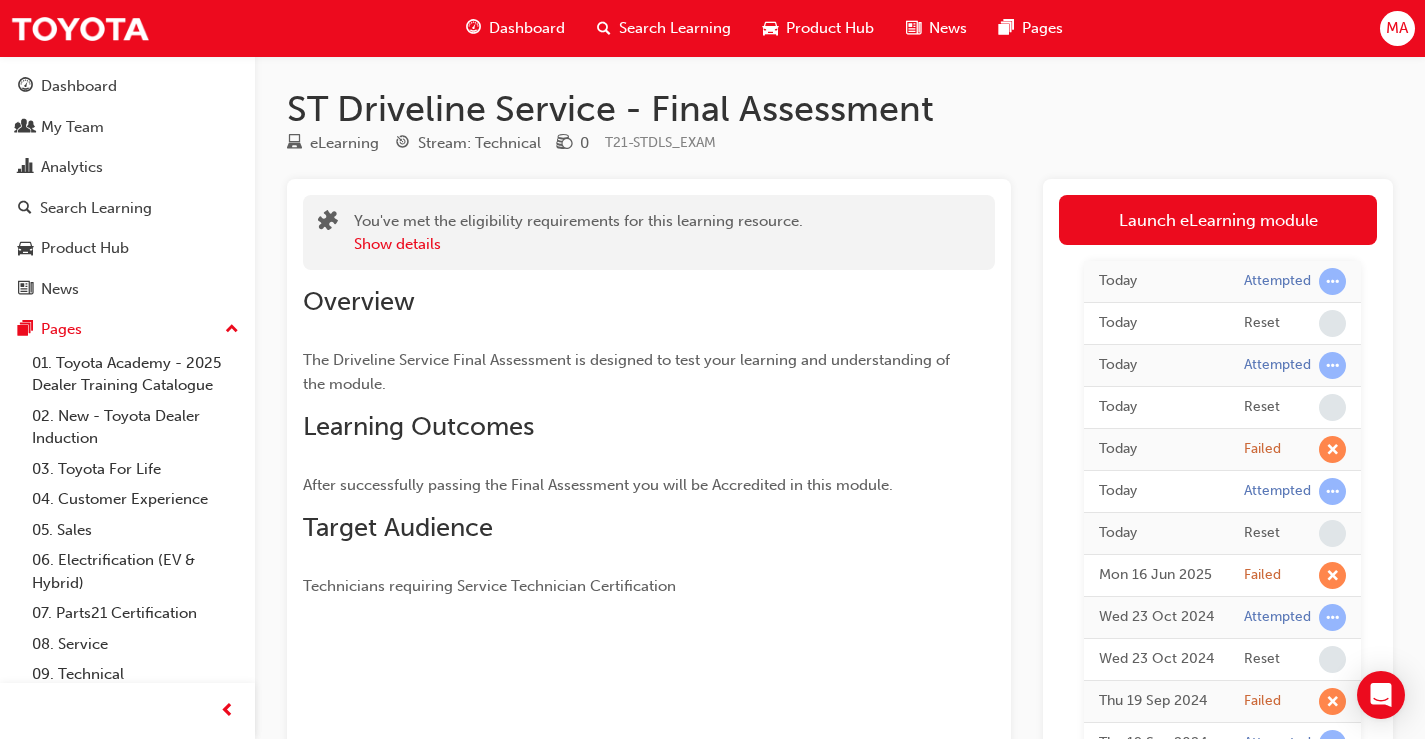 scroll, scrollTop: 0, scrollLeft: 0, axis: both 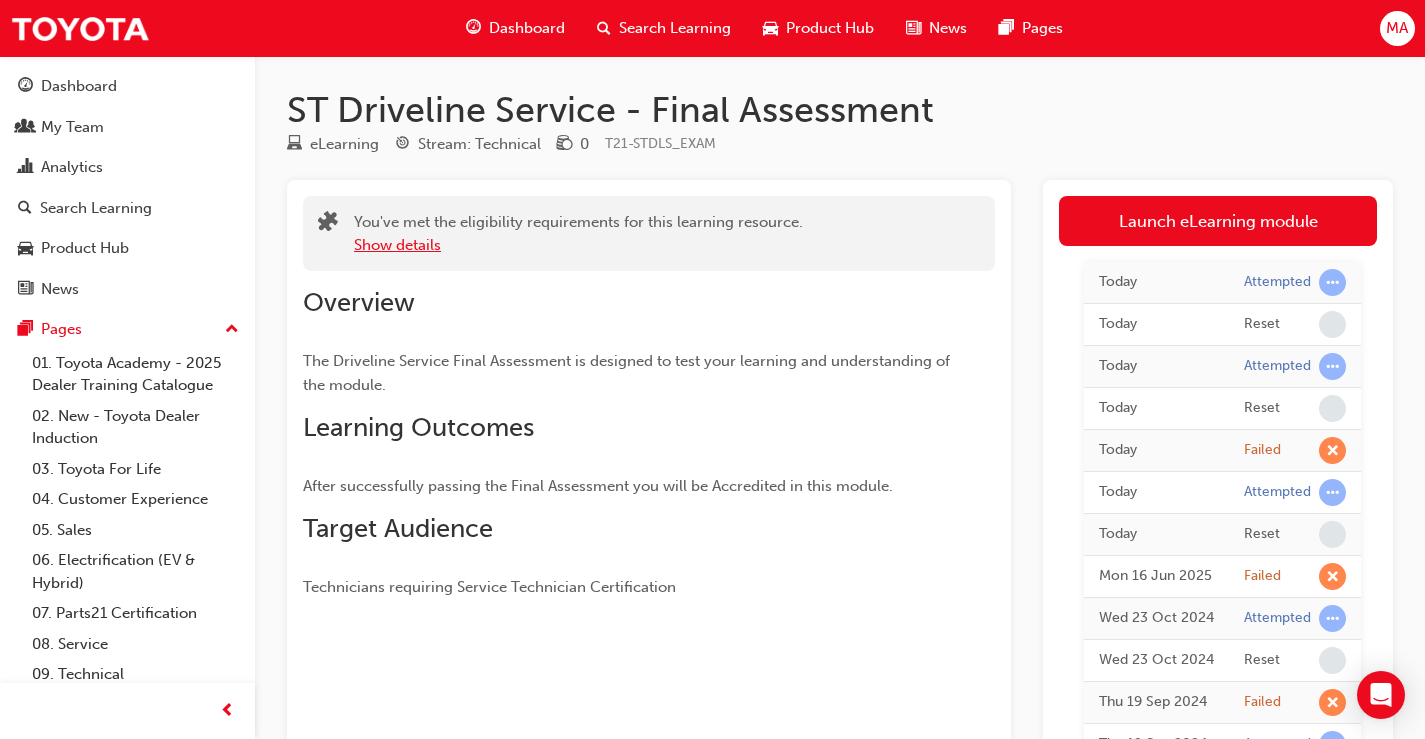 click on "Show details" at bounding box center (397, 245) 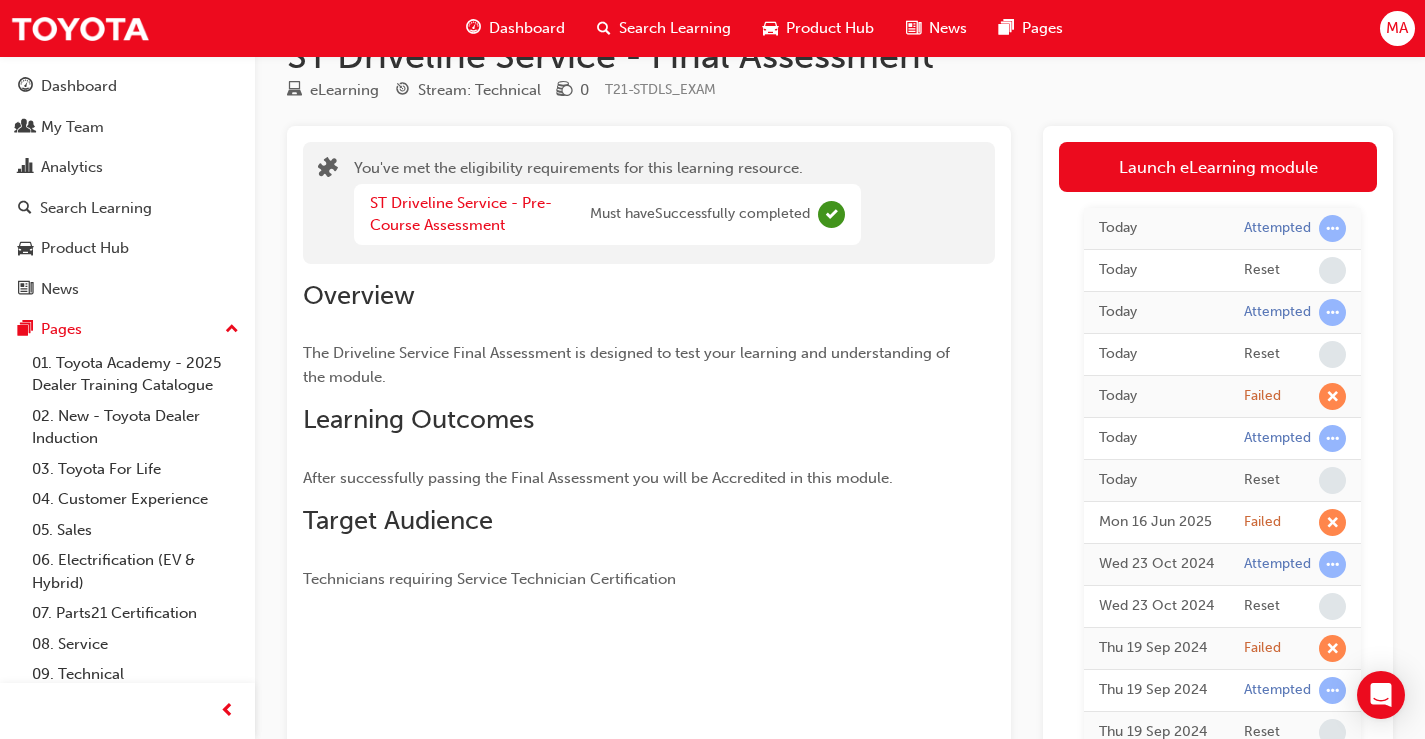 scroll, scrollTop: 100, scrollLeft: 0, axis: vertical 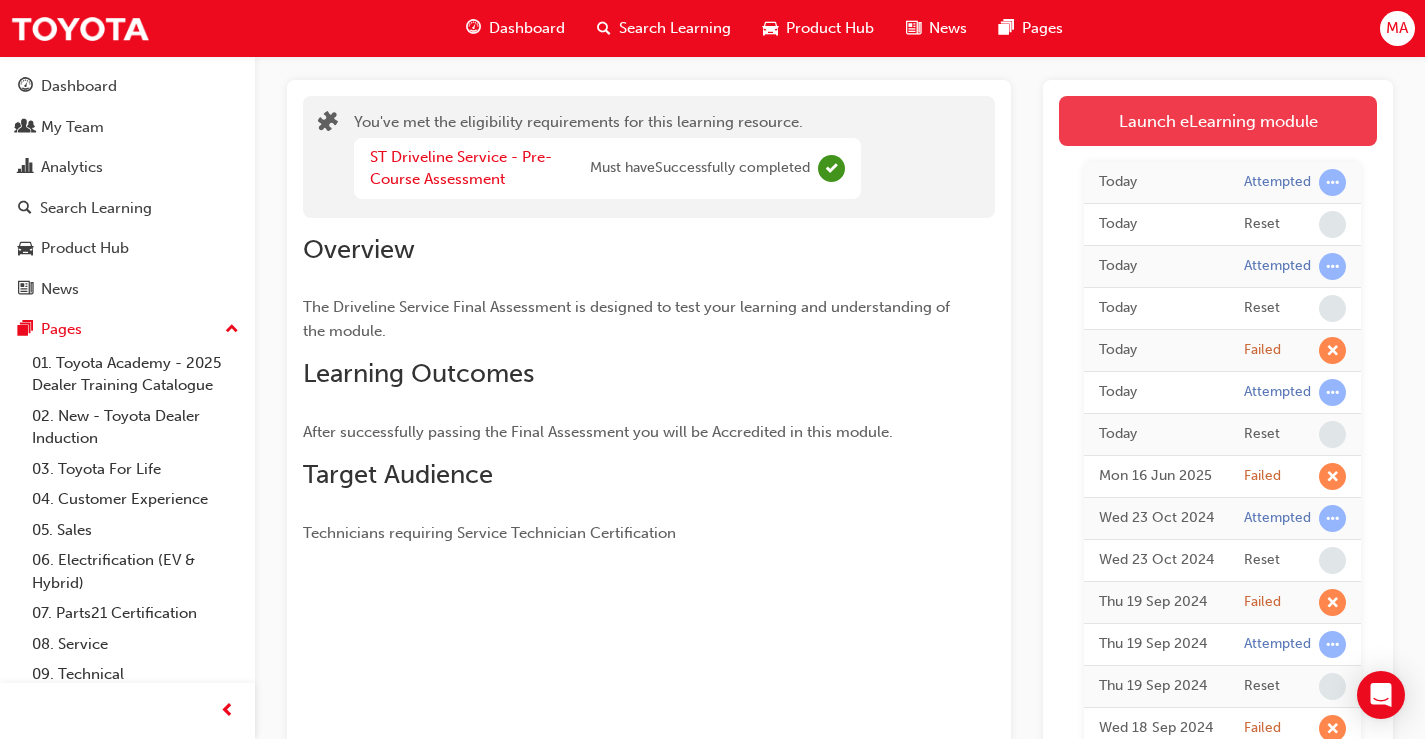 click on "Launch eLearning module" at bounding box center [1218, 121] 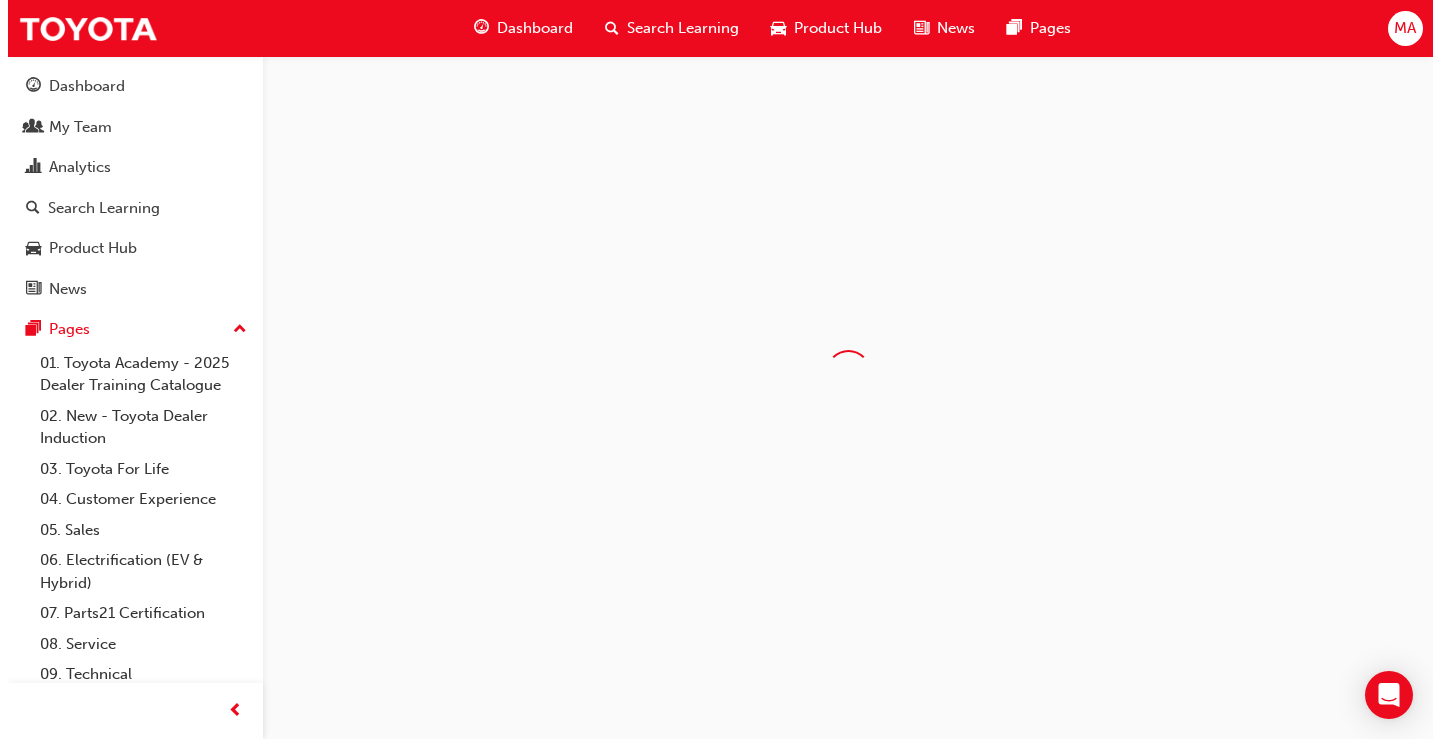 scroll, scrollTop: 0, scrollLeft: 0, axis: both 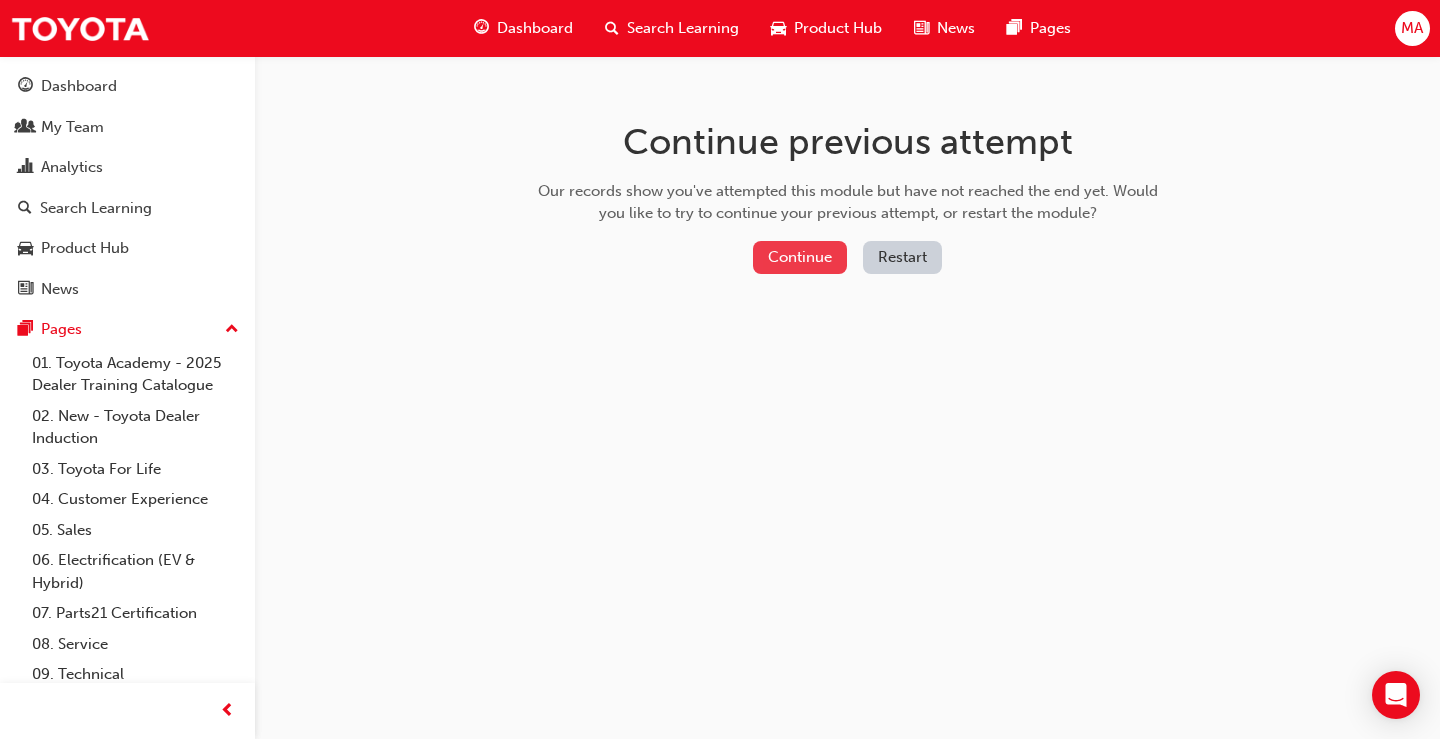 click on "Continue" at bounding box center [800, 257] 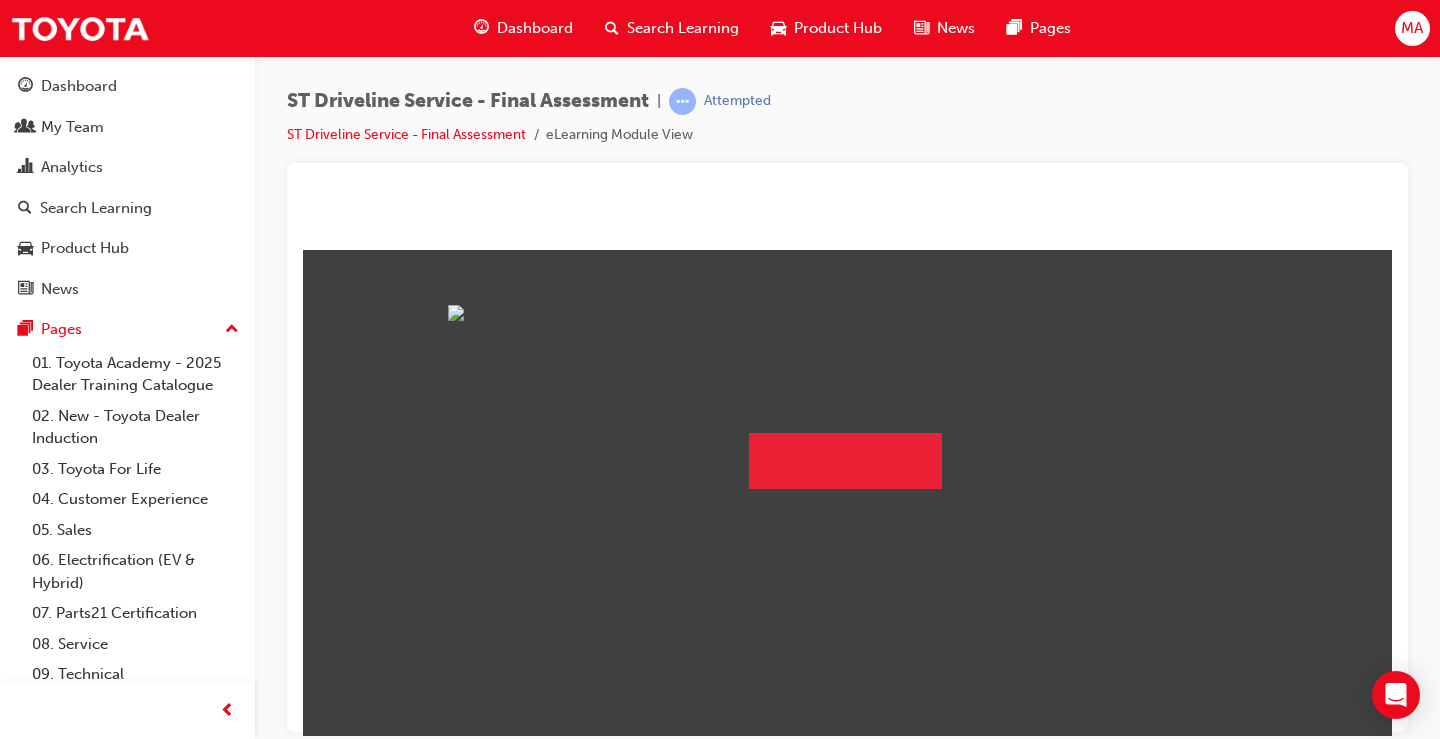 scroll, scrollTop: 0, scrollLeft: 0, axis: both 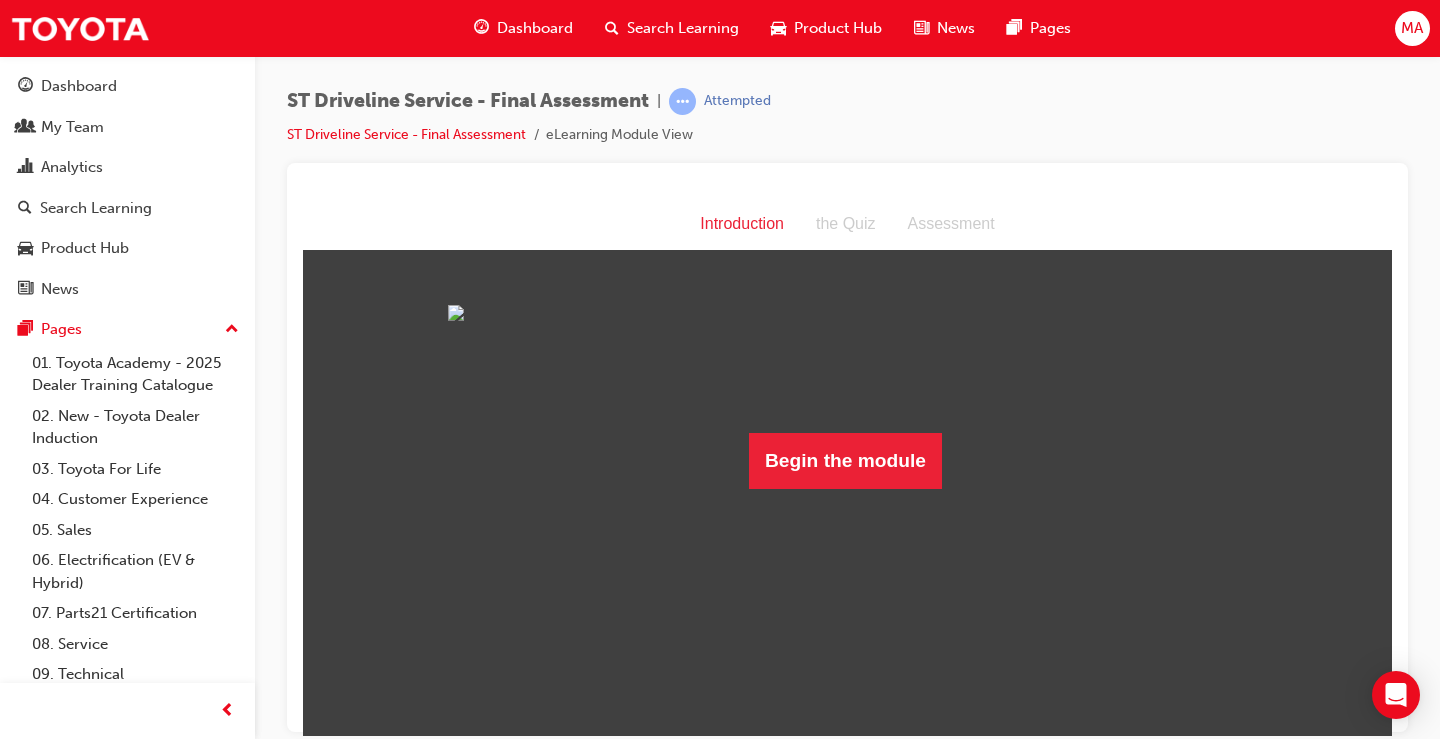 click on "the Quiz" at bounding box center [846, 223] 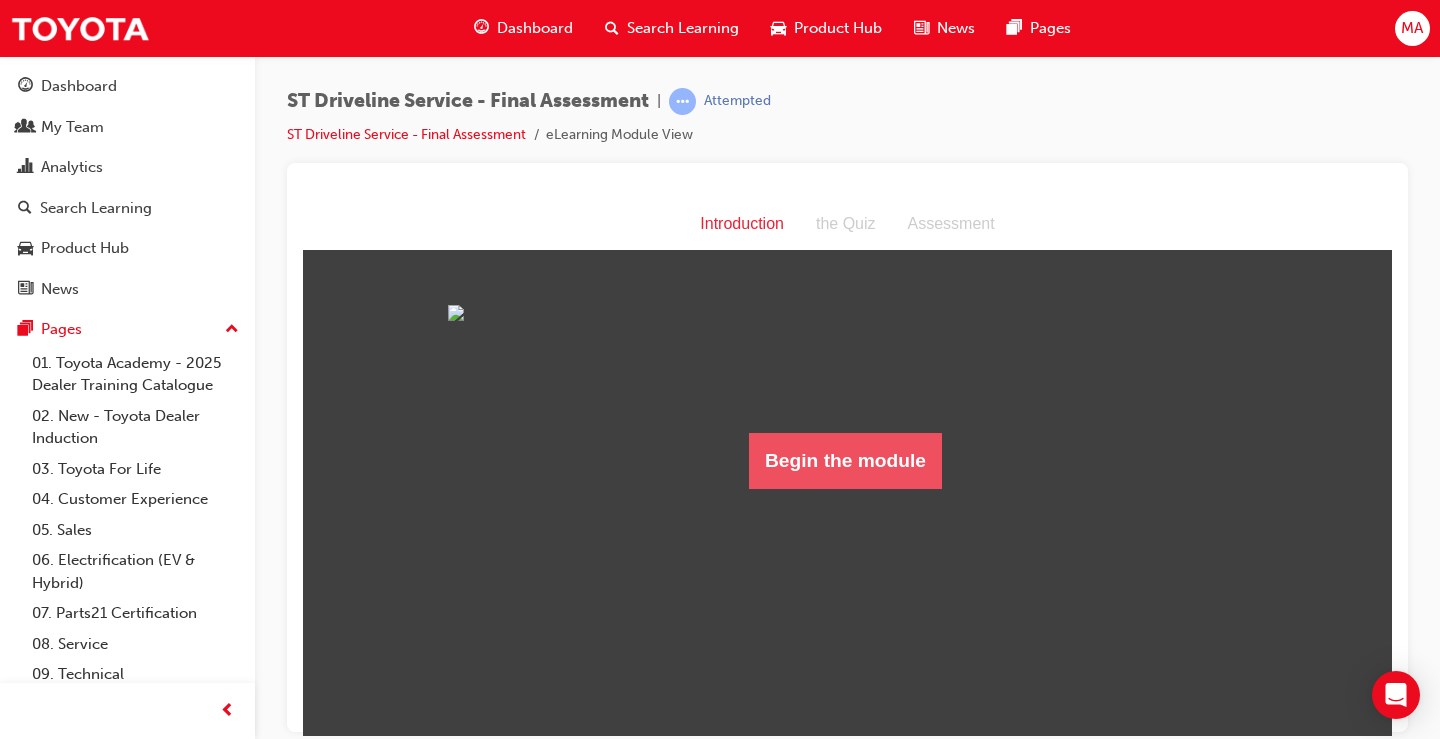 click on "Begin the module" at bounding box center (845, 460) 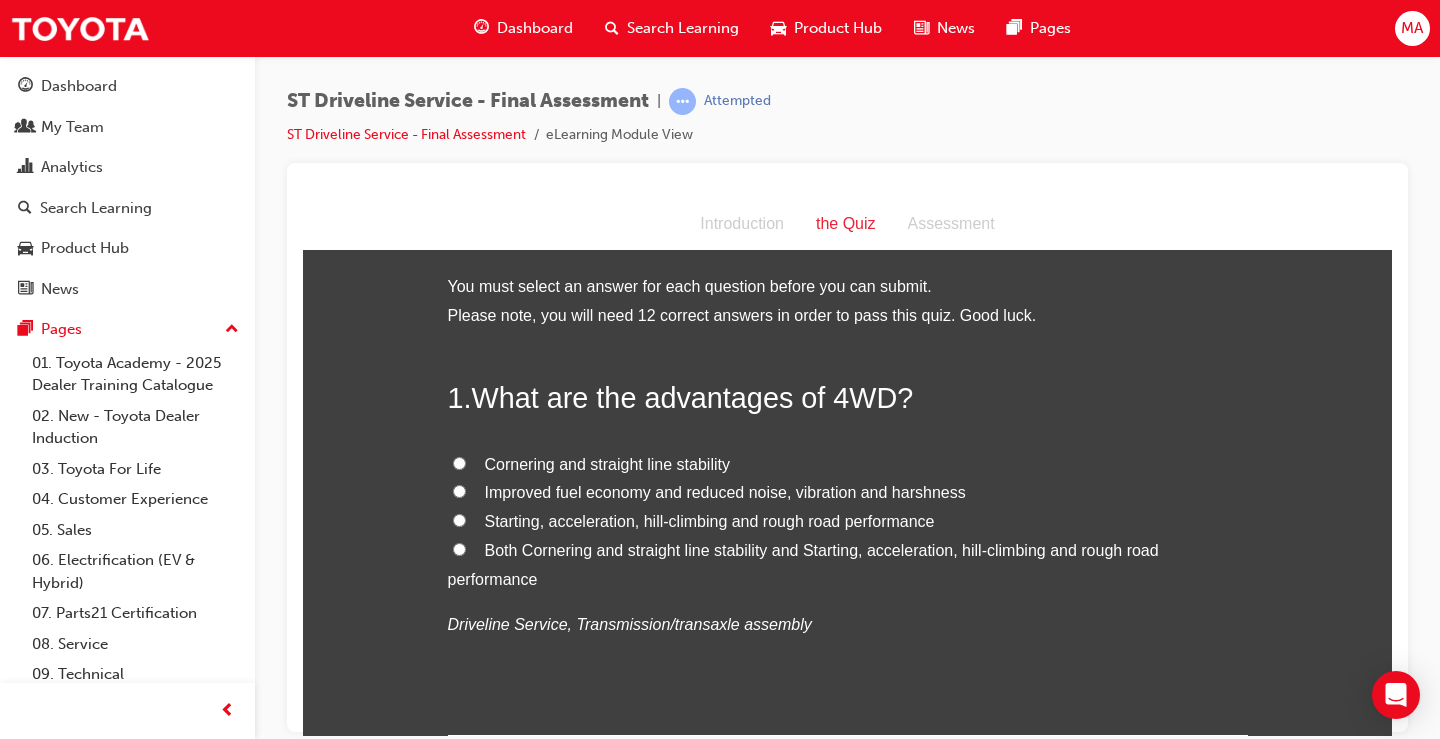 click on "Both Cornering and straight line stability and Starting, acceleration, hill-climbing and rough road performance" at bounding box center [803, 564] 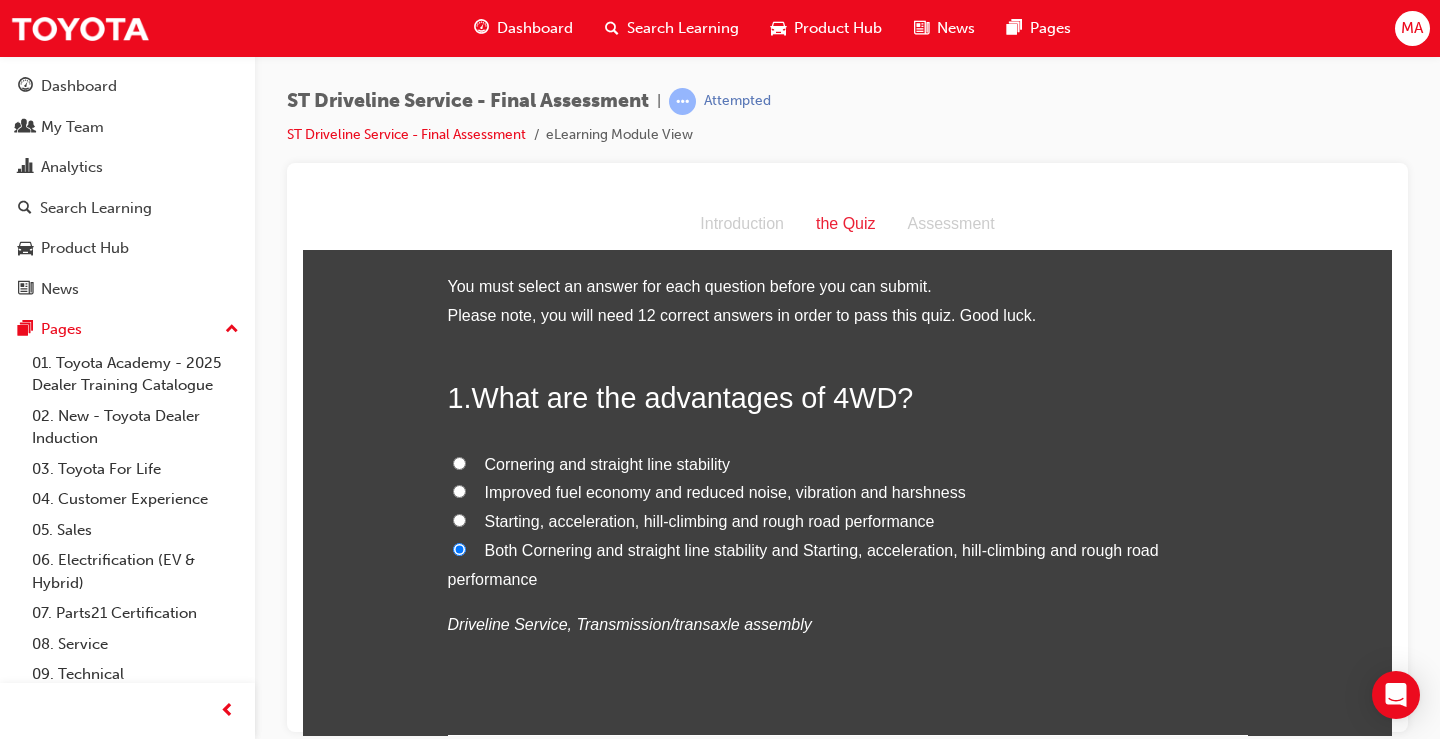 radio on "true" 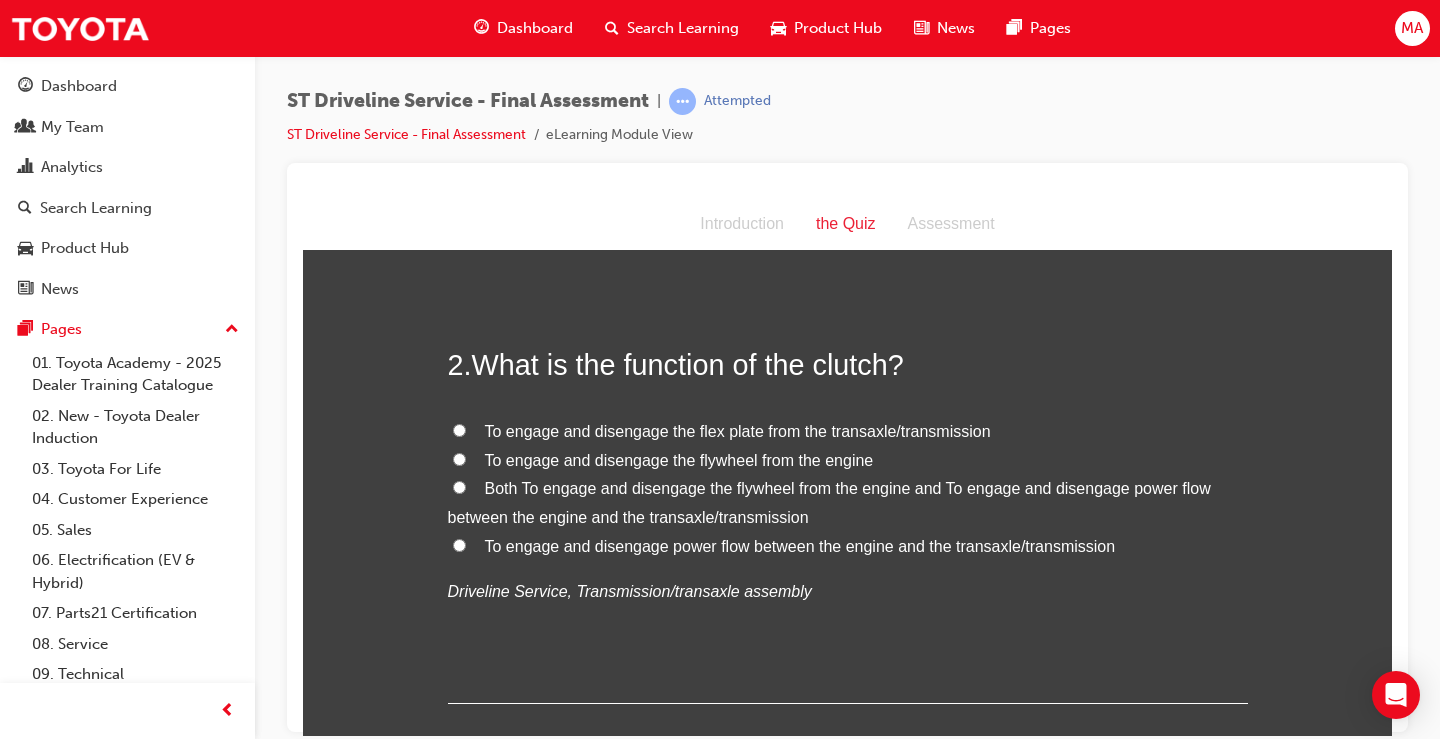 scroll, scrollTop: 500, scrollLeft: 0, axis: vertical 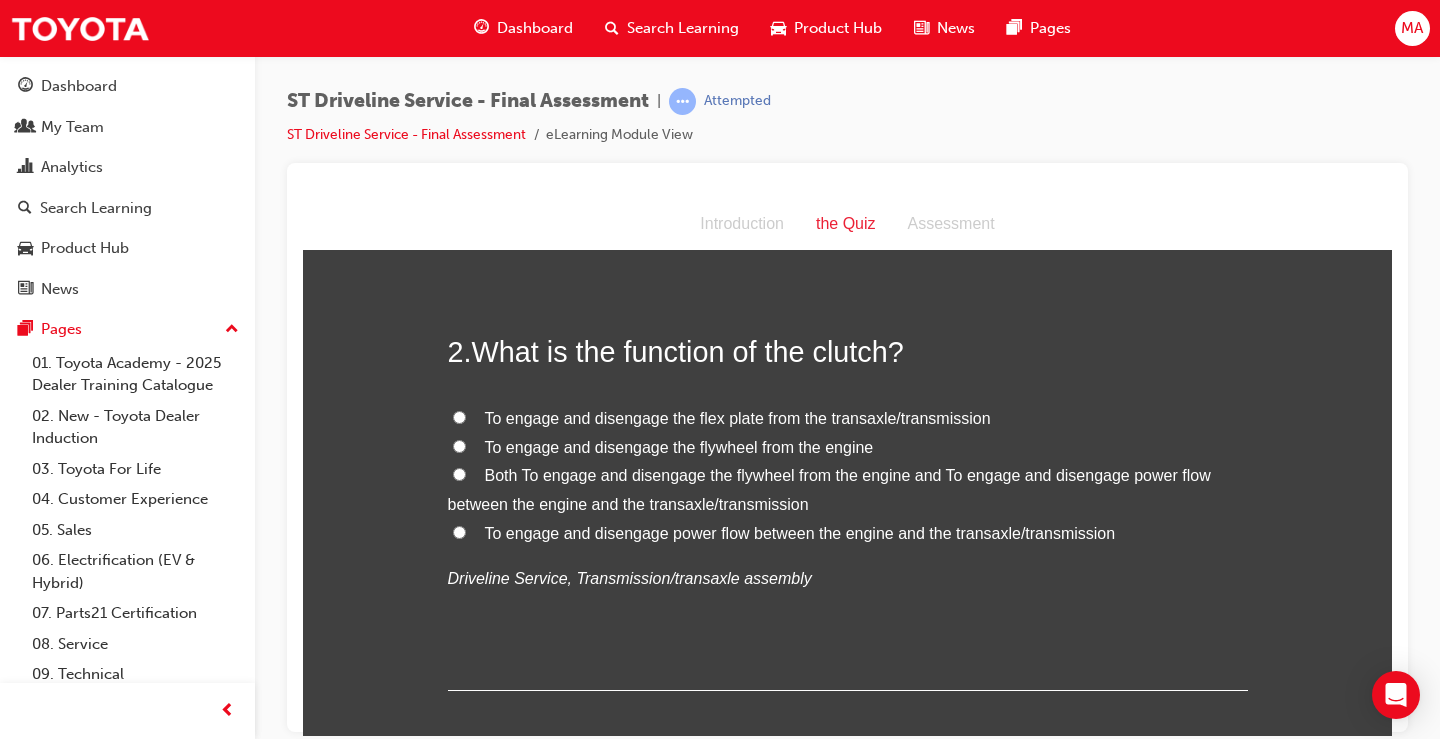 click on "To engage and disengage the flywheel from the engine" at bounding box center [679, 446] 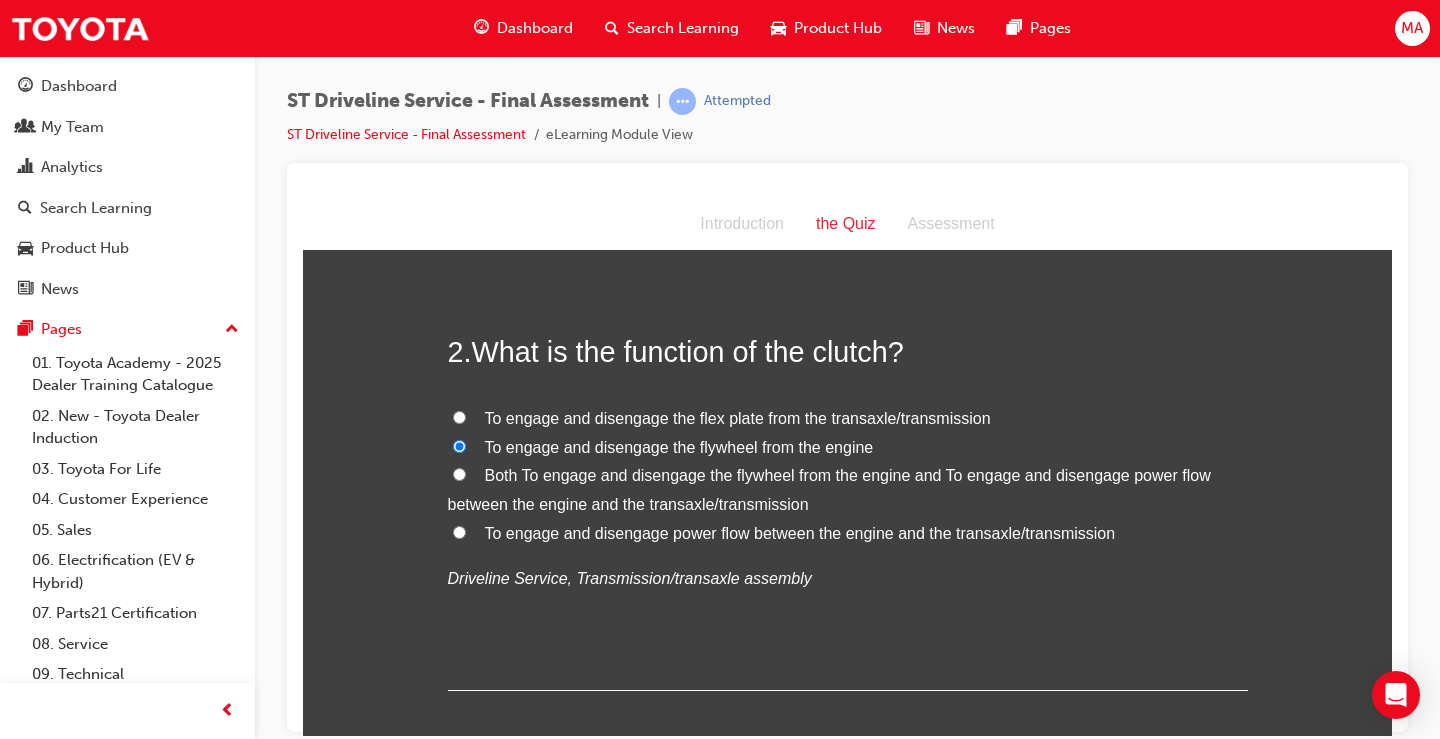 radio on "true" 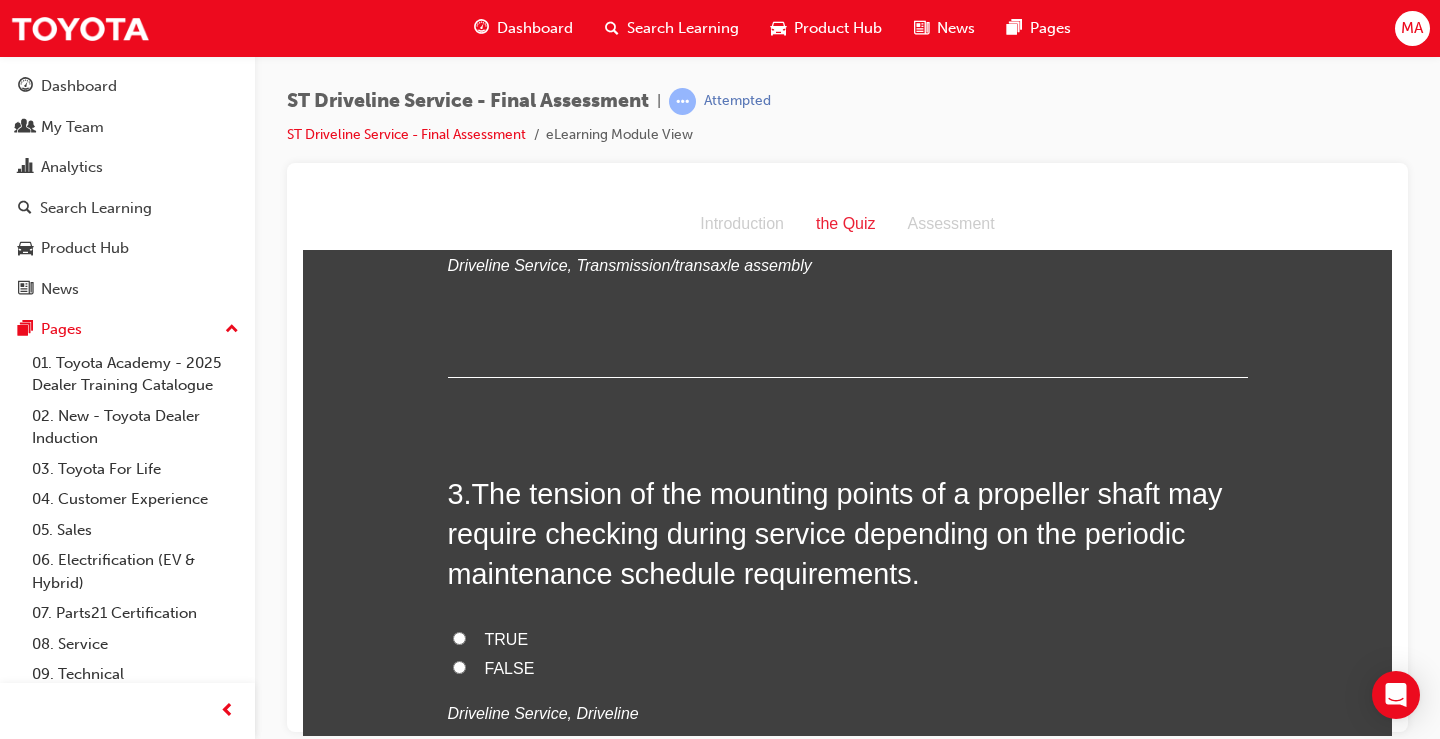 scroll, scrollTop: 900, scrollLeft: 0, axis: vertical 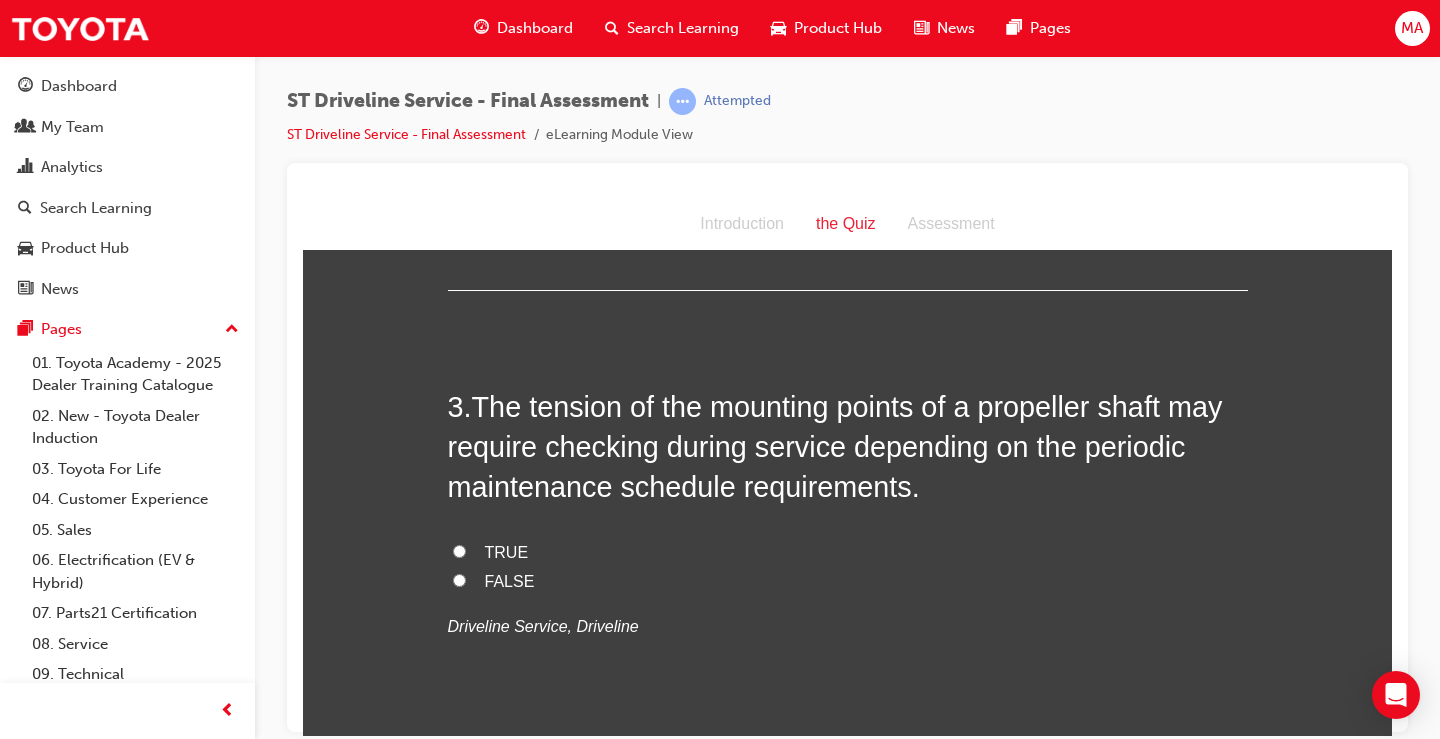 click on "TRUE" at bounding box center [848, 552] 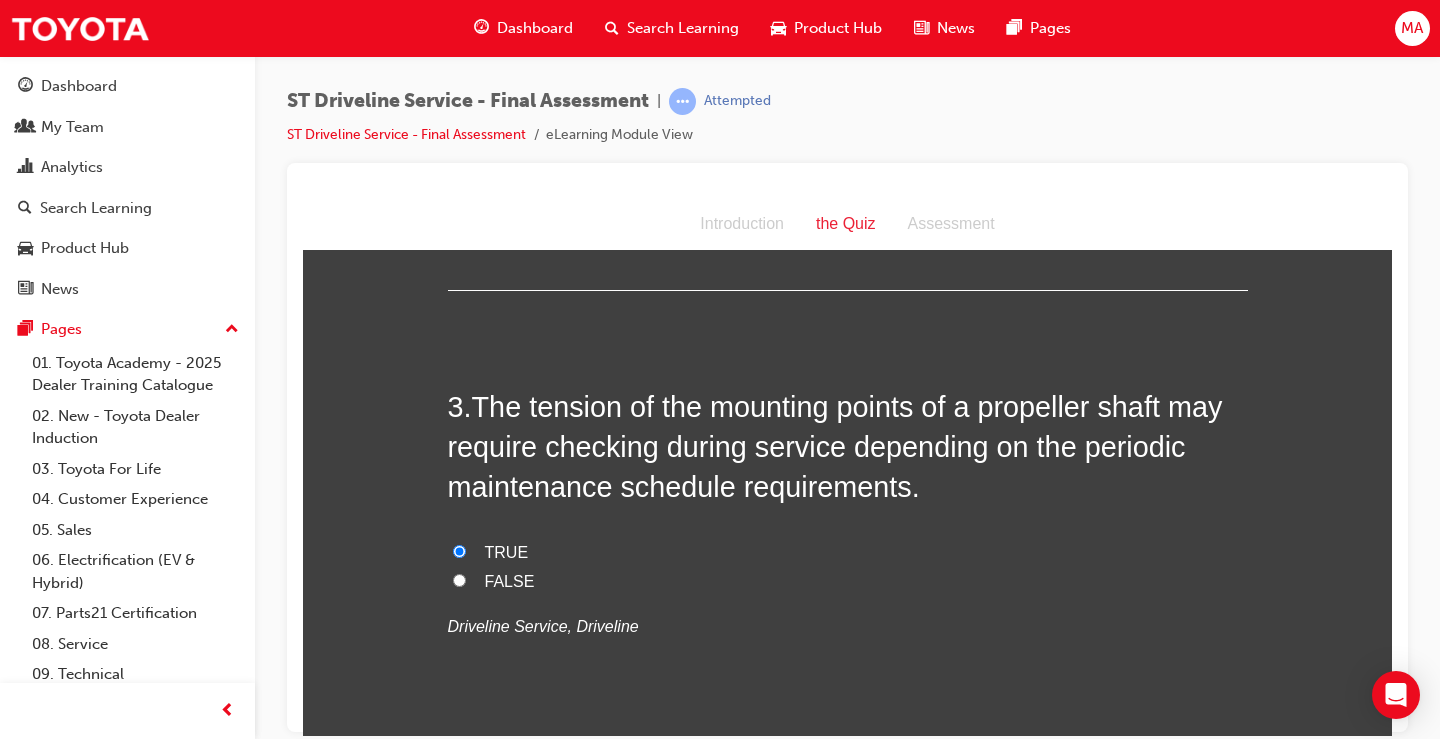 radio on "true" 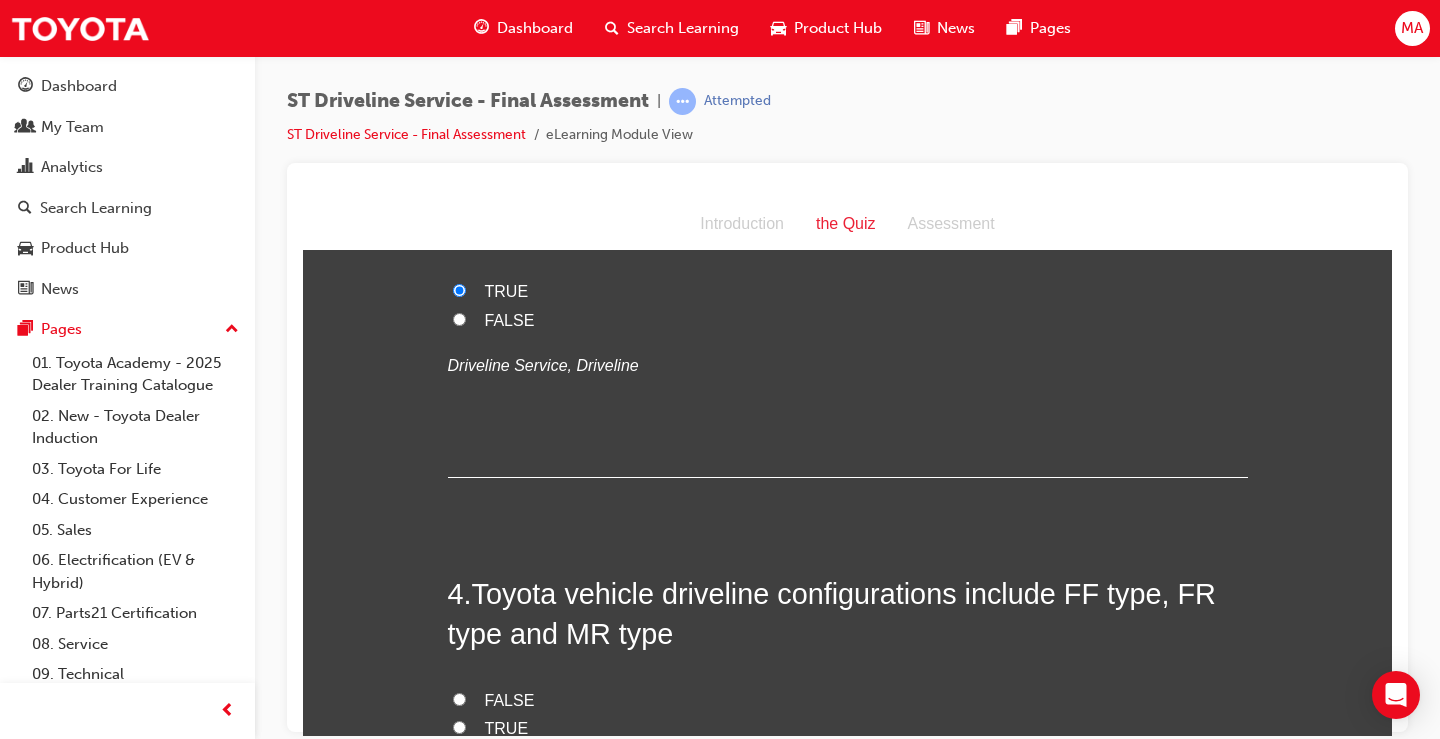 scroll, scrollTop: 1300, scrollLeft: 0, axis: vertical 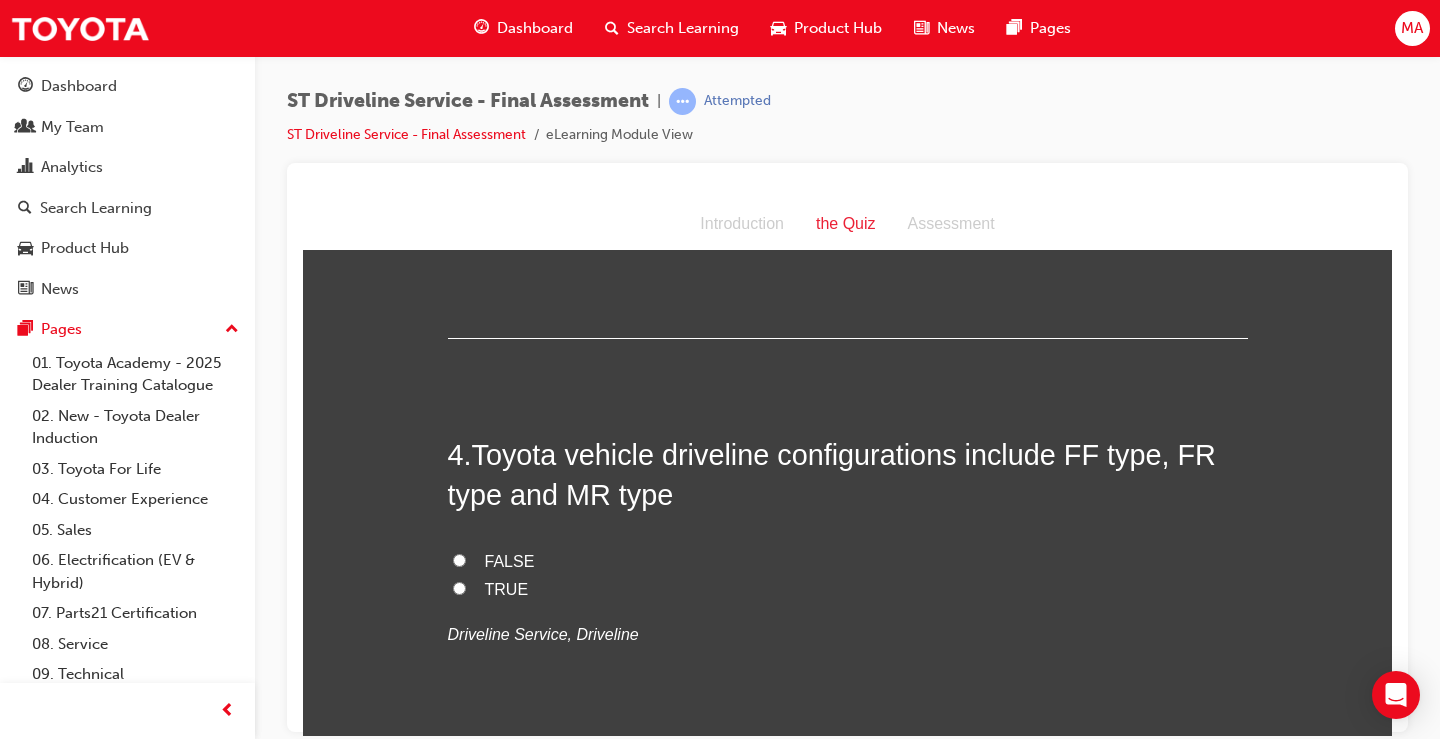 click on "FALSE" at bounding box center [459, 559] 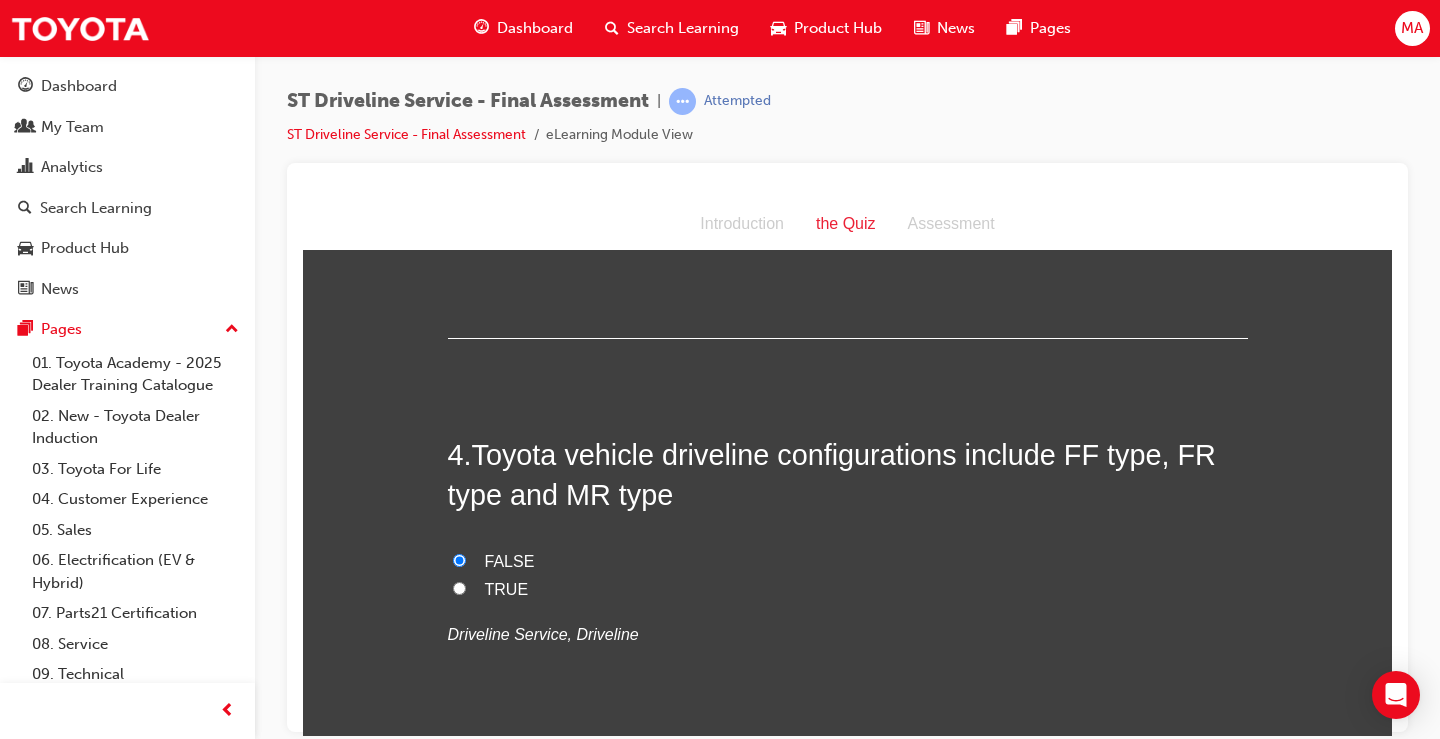 radio on "true" 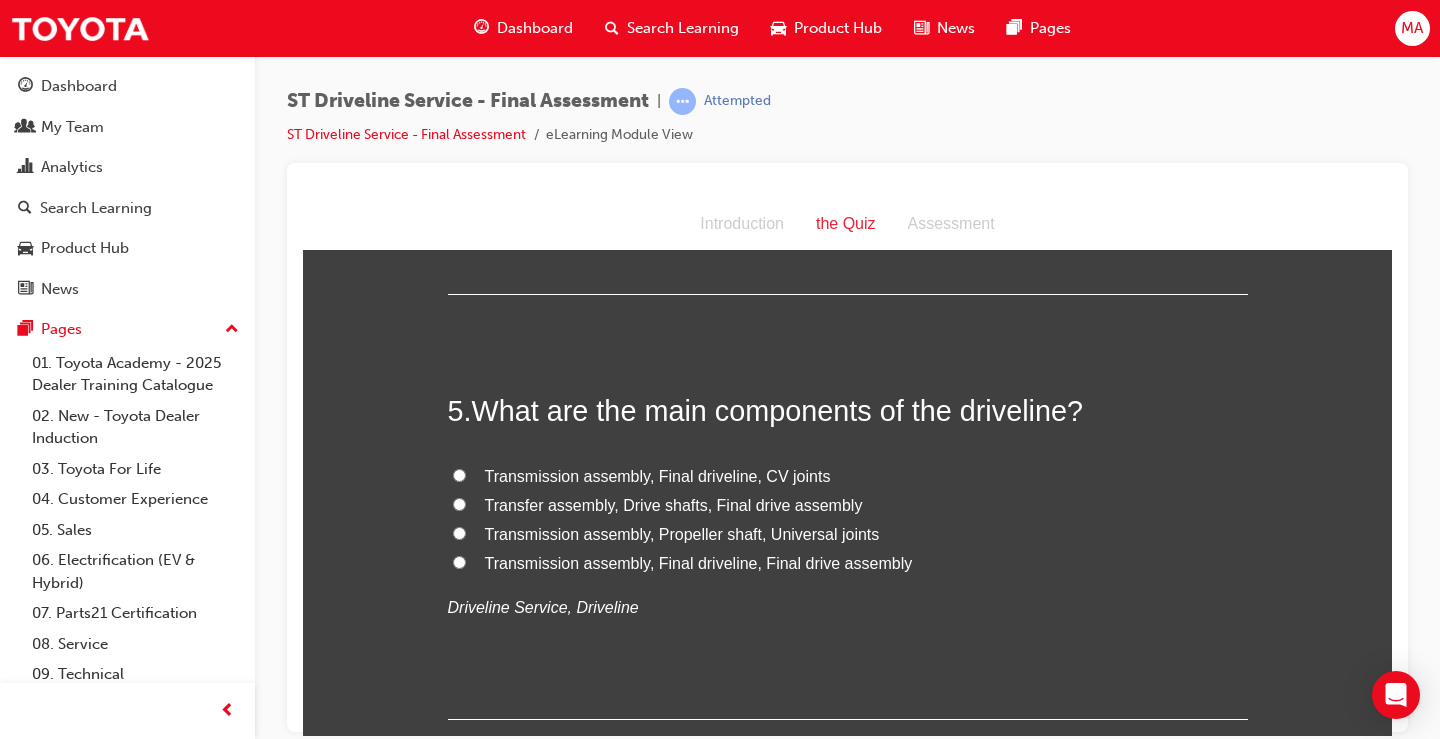 scroll, scrollTop: 1800, scrollLeft: 0, axis: vertical 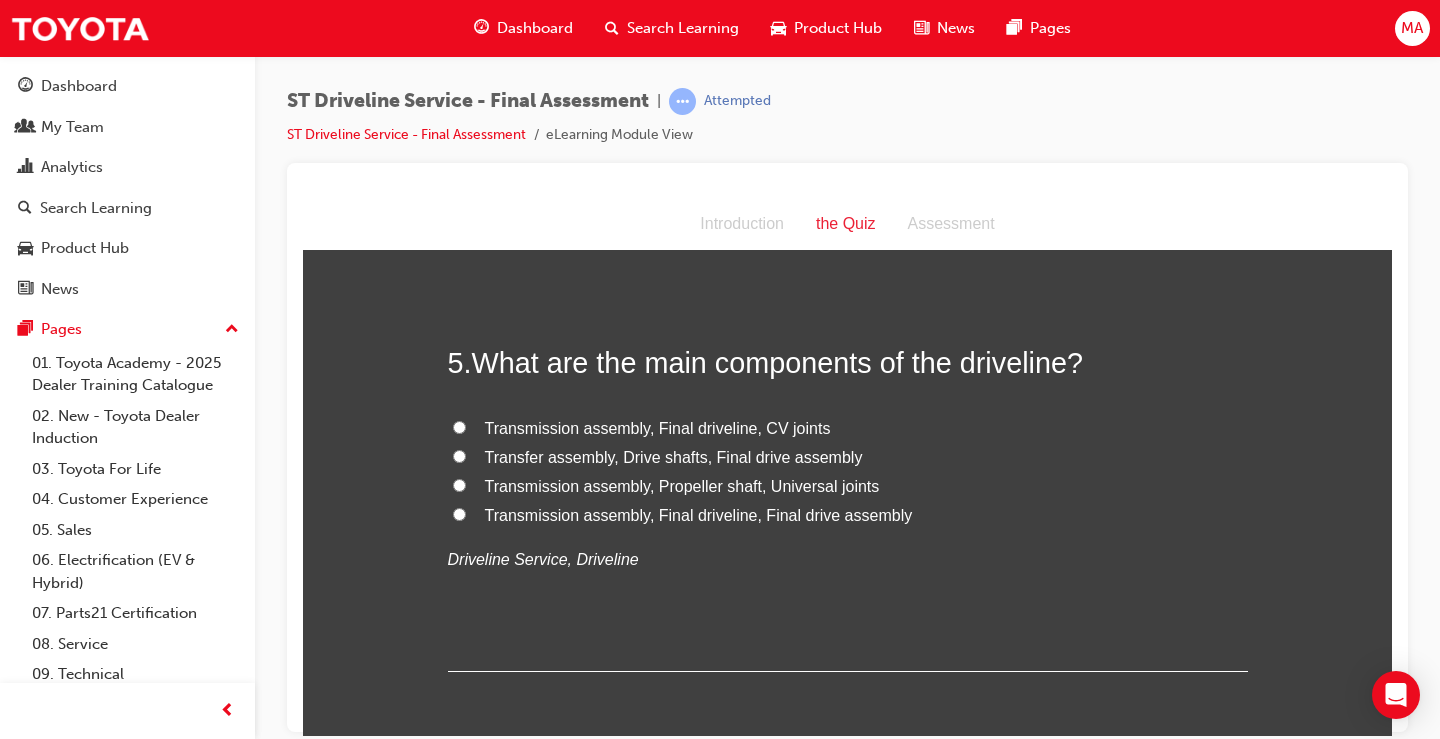 click on "Transmission assembly, Final driveline, Final drive assembly" at bounding box center (699, 514) 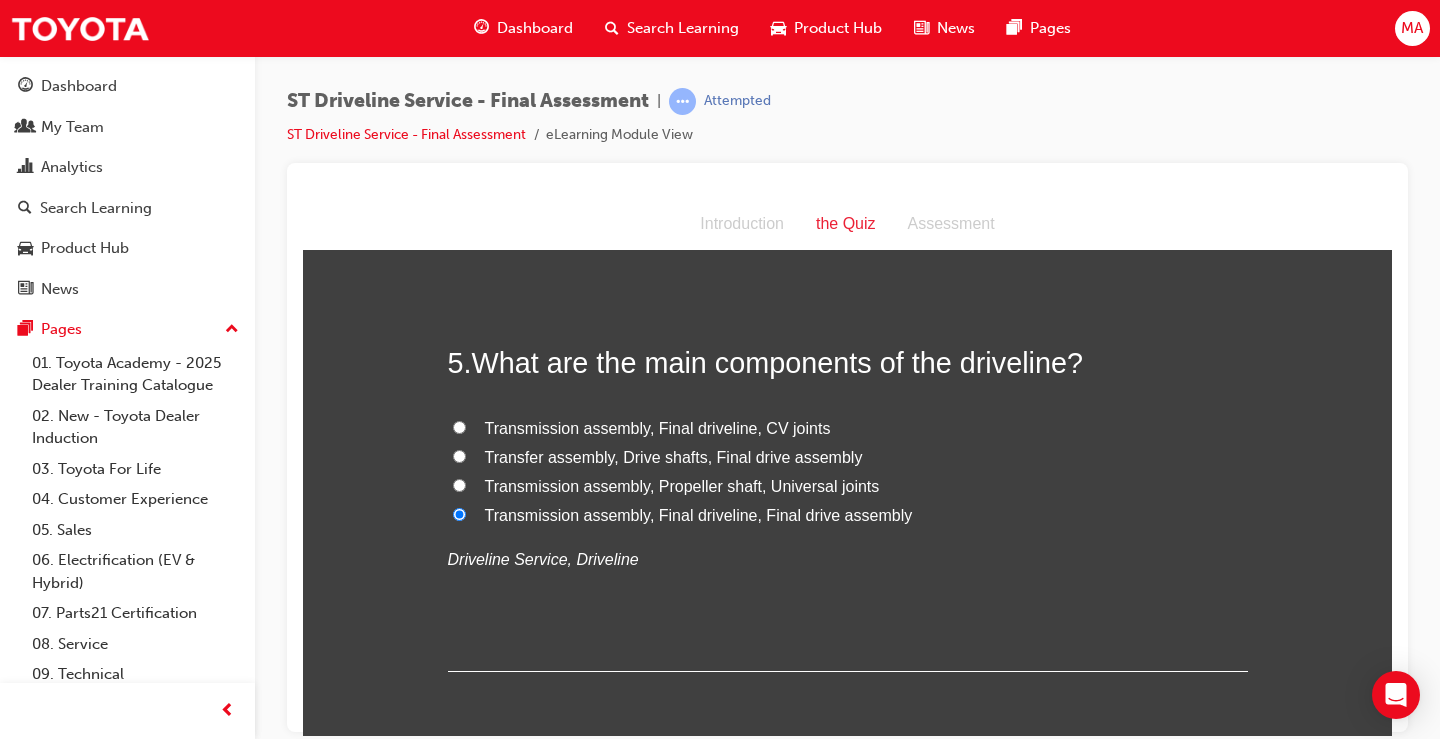 radio on "true" 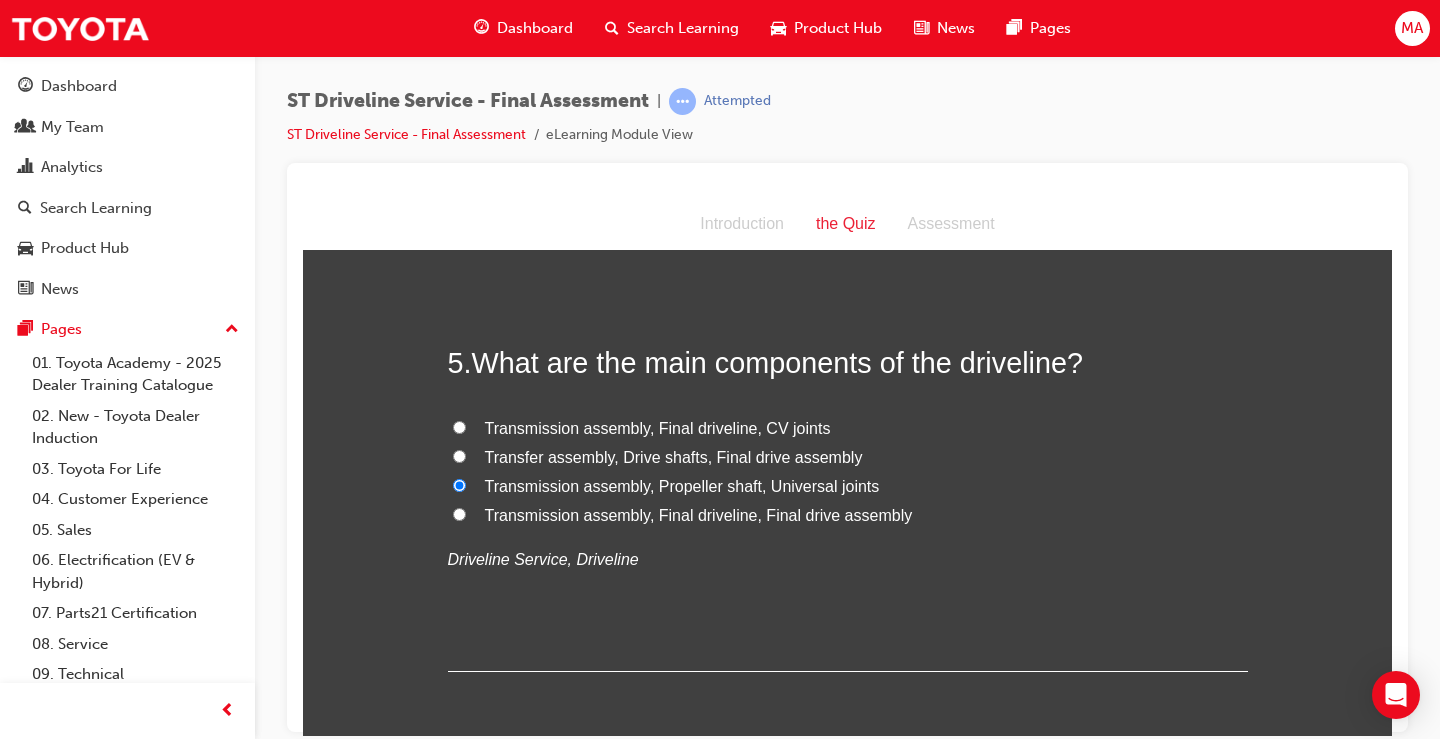 click on "Transmission assembly, Final driveline, Final drive assembly" at bounding box center (699, 514) 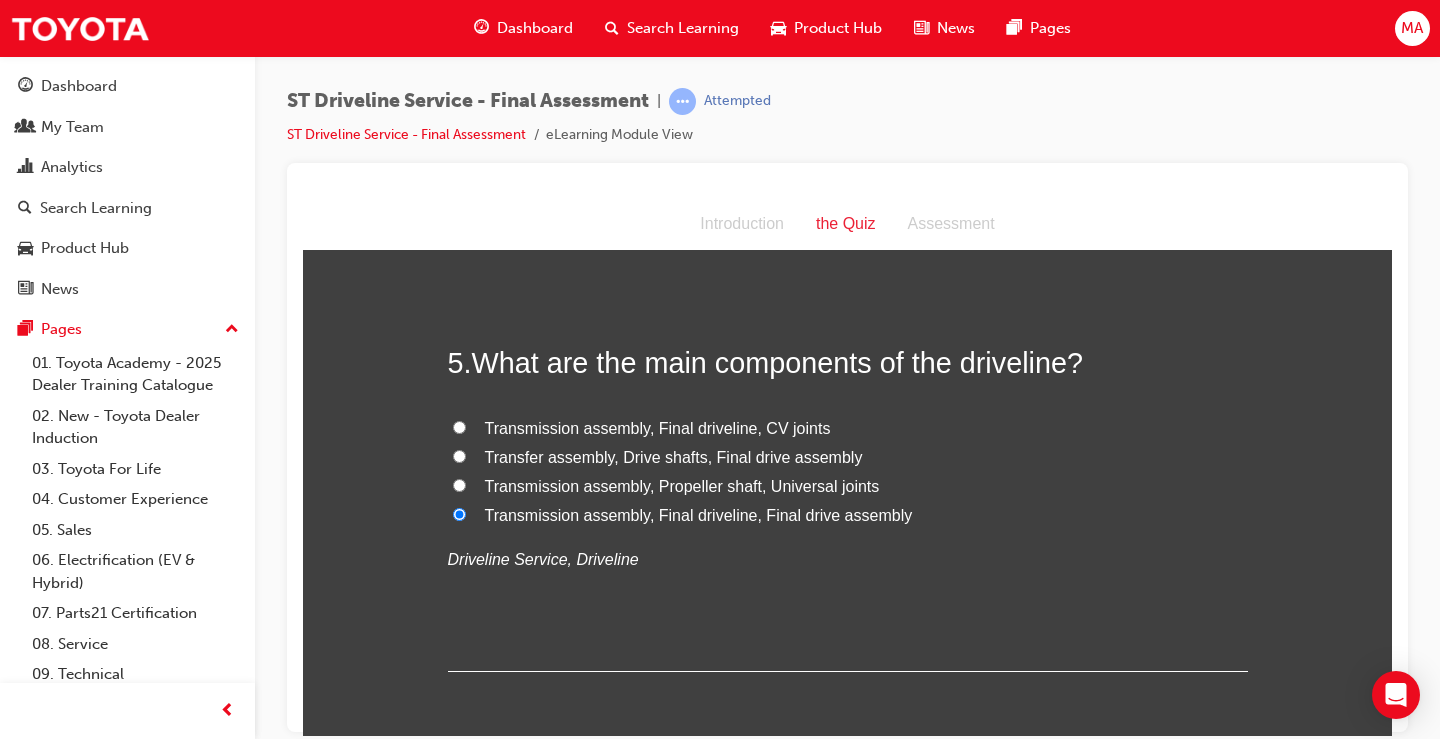 click on "Transmission assembly, Final driveline, Final drive assembly" at bounding box center [699, 514] 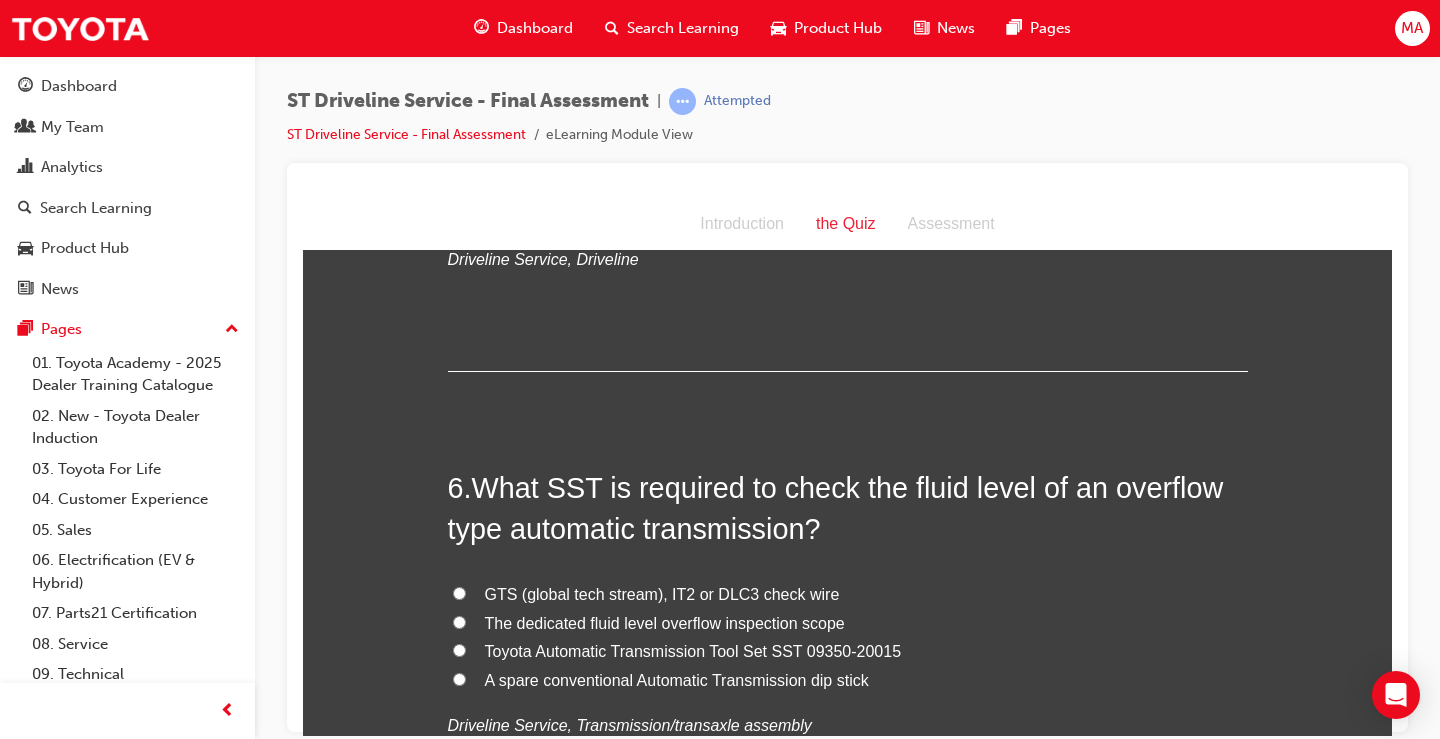 scroll, scrollTop: 2200, scrollLeft: 0, axis: vertical 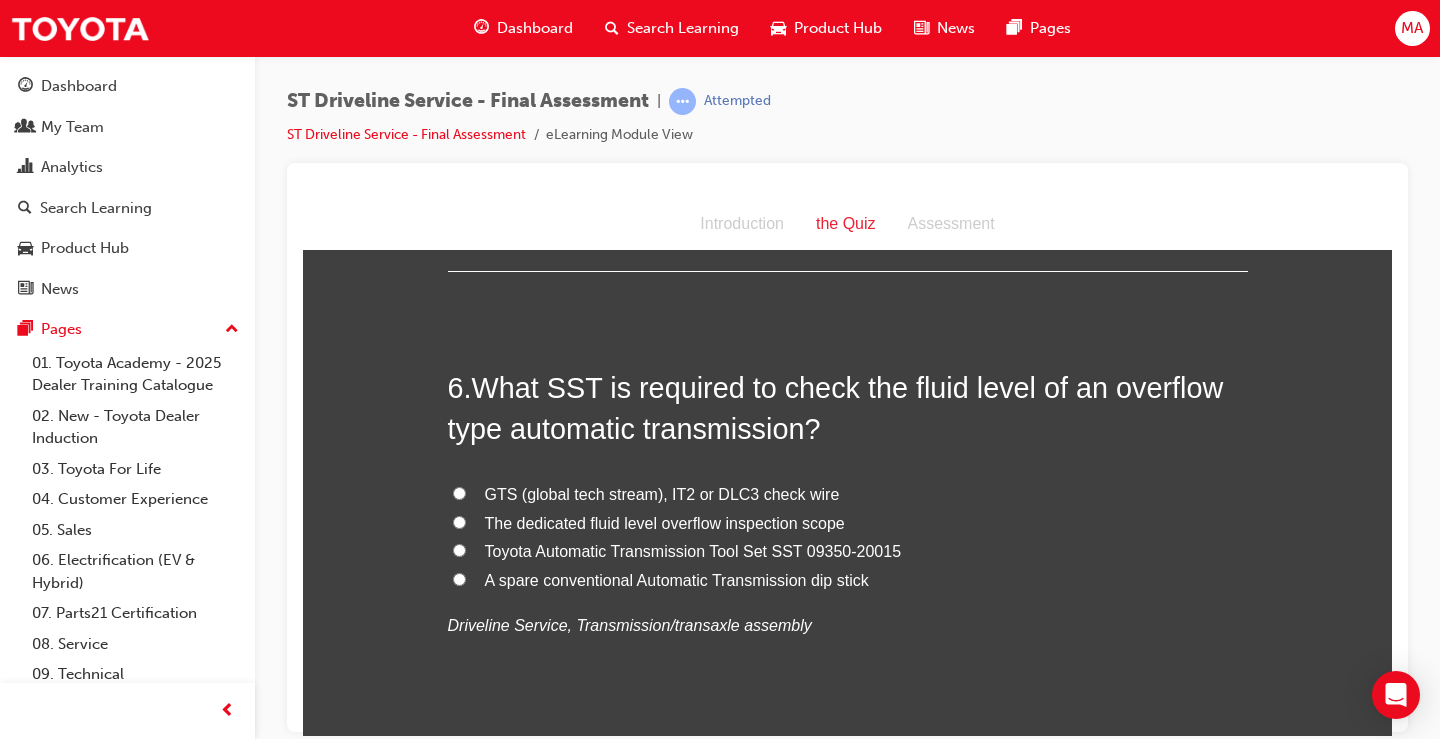 click on "GTS (global tech stream), IT2 or DLC3 check wire" at bounding box center [459, 492] 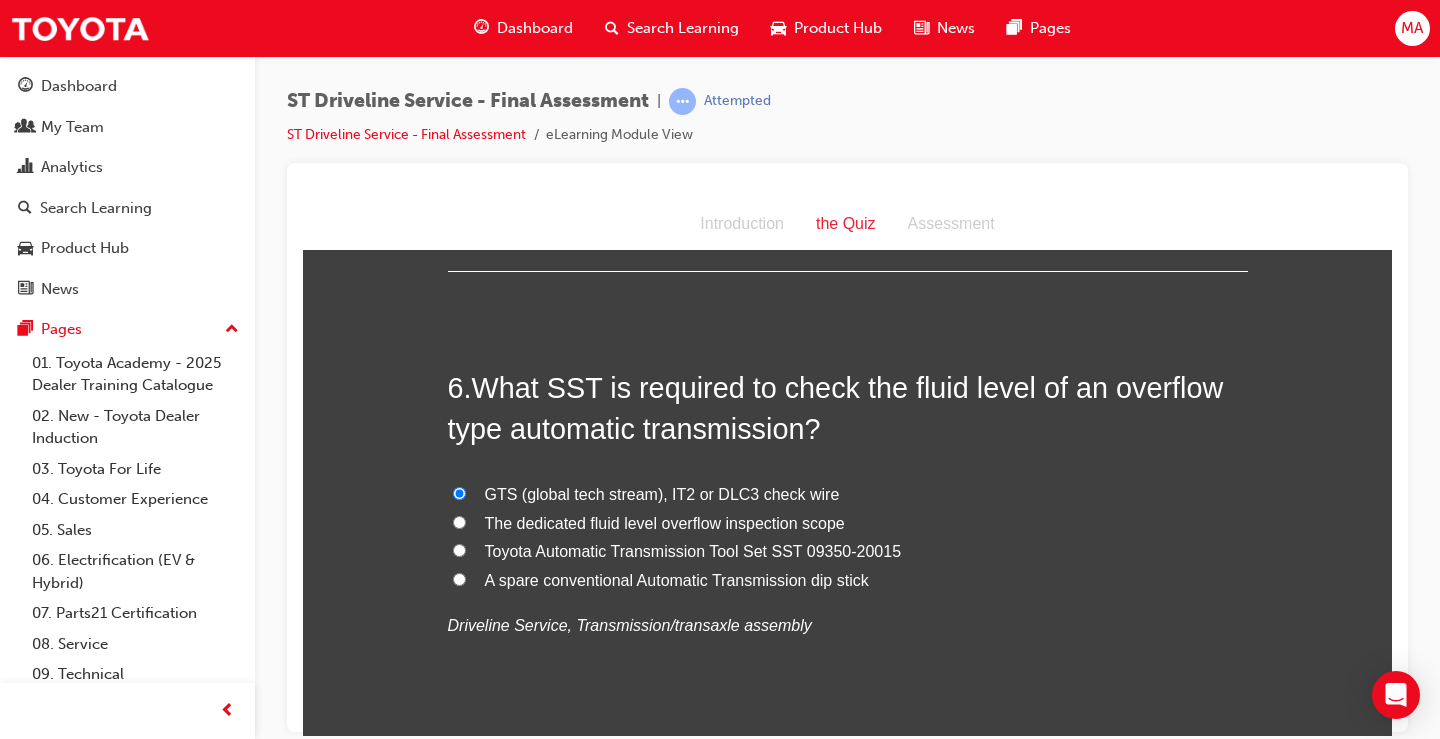 radio on "true" 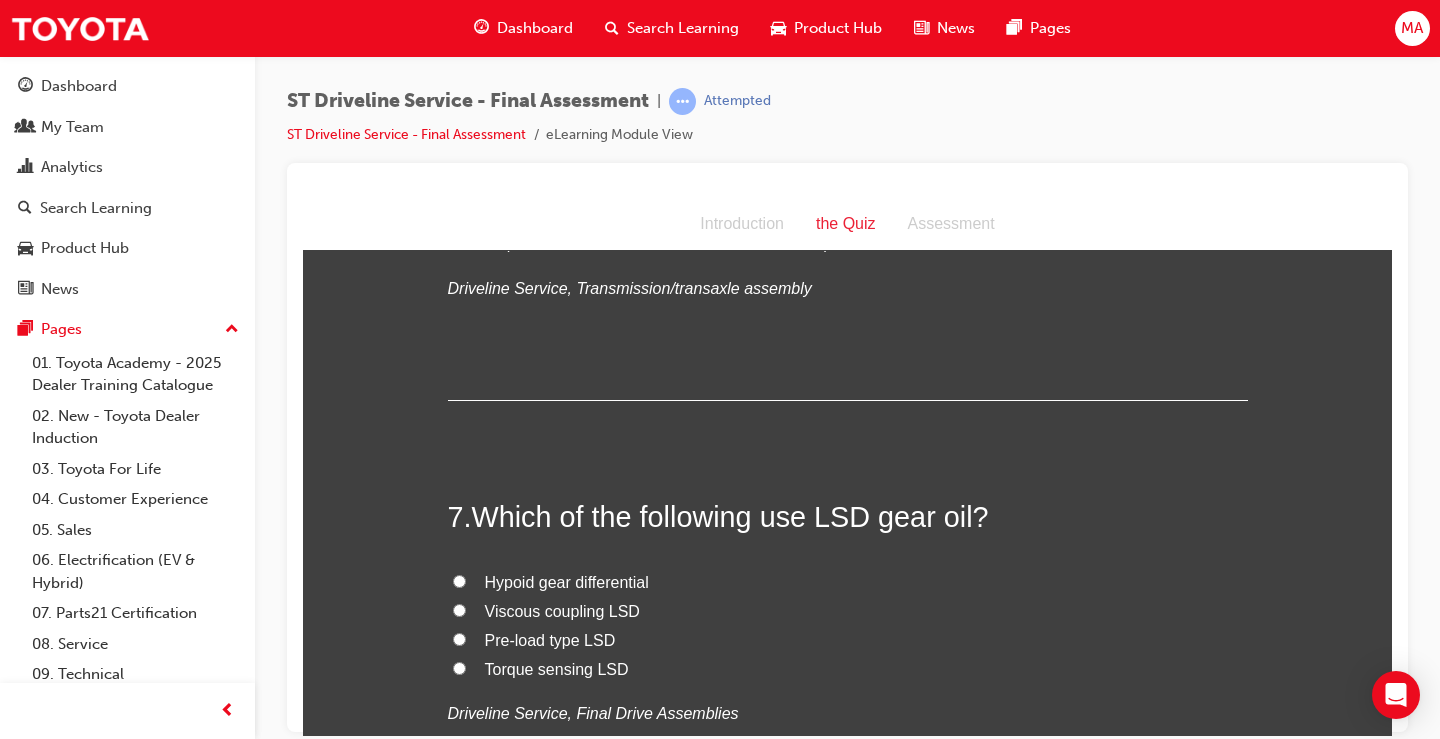 scroll, scrollTop: 2600, scrollLeft: 0, axis: vertical 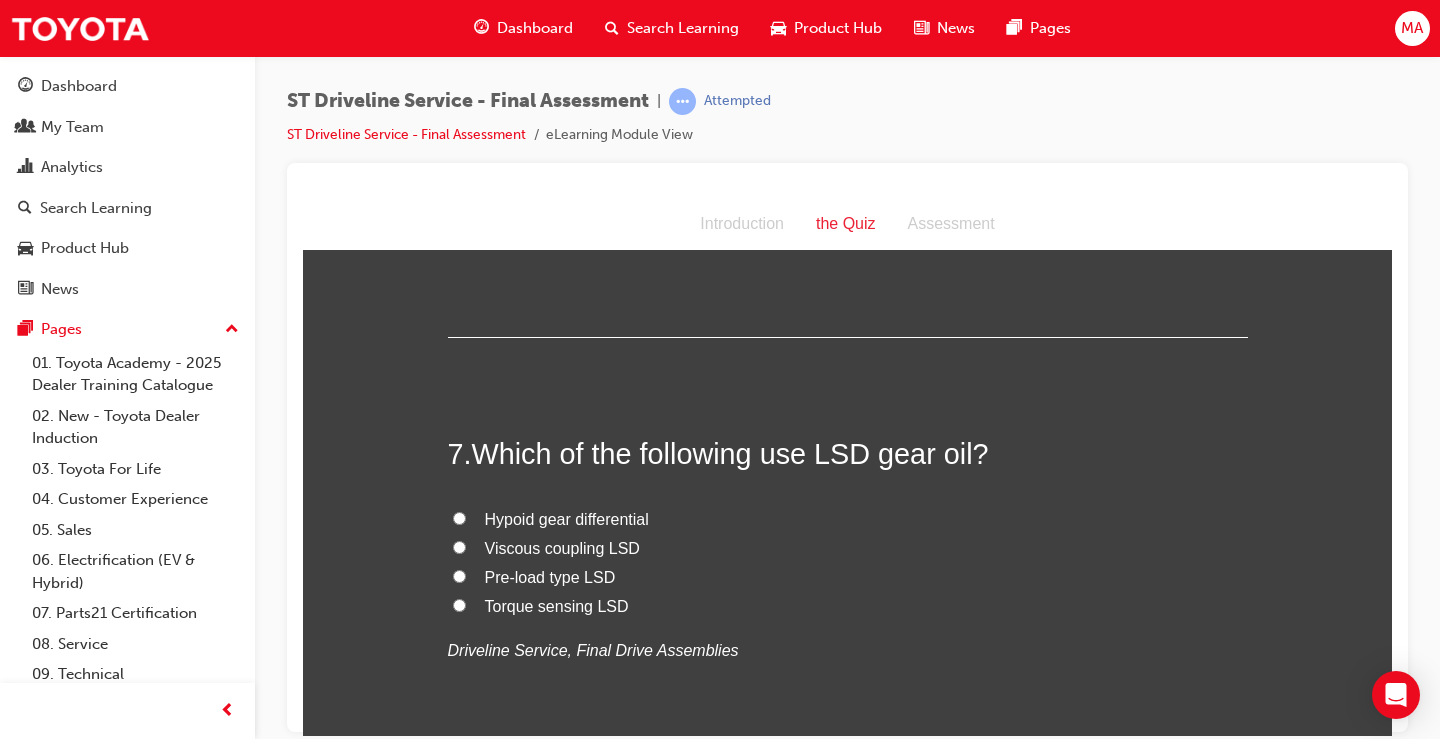 click on "Pre-load type LSD" at bounding box center (459, 575) 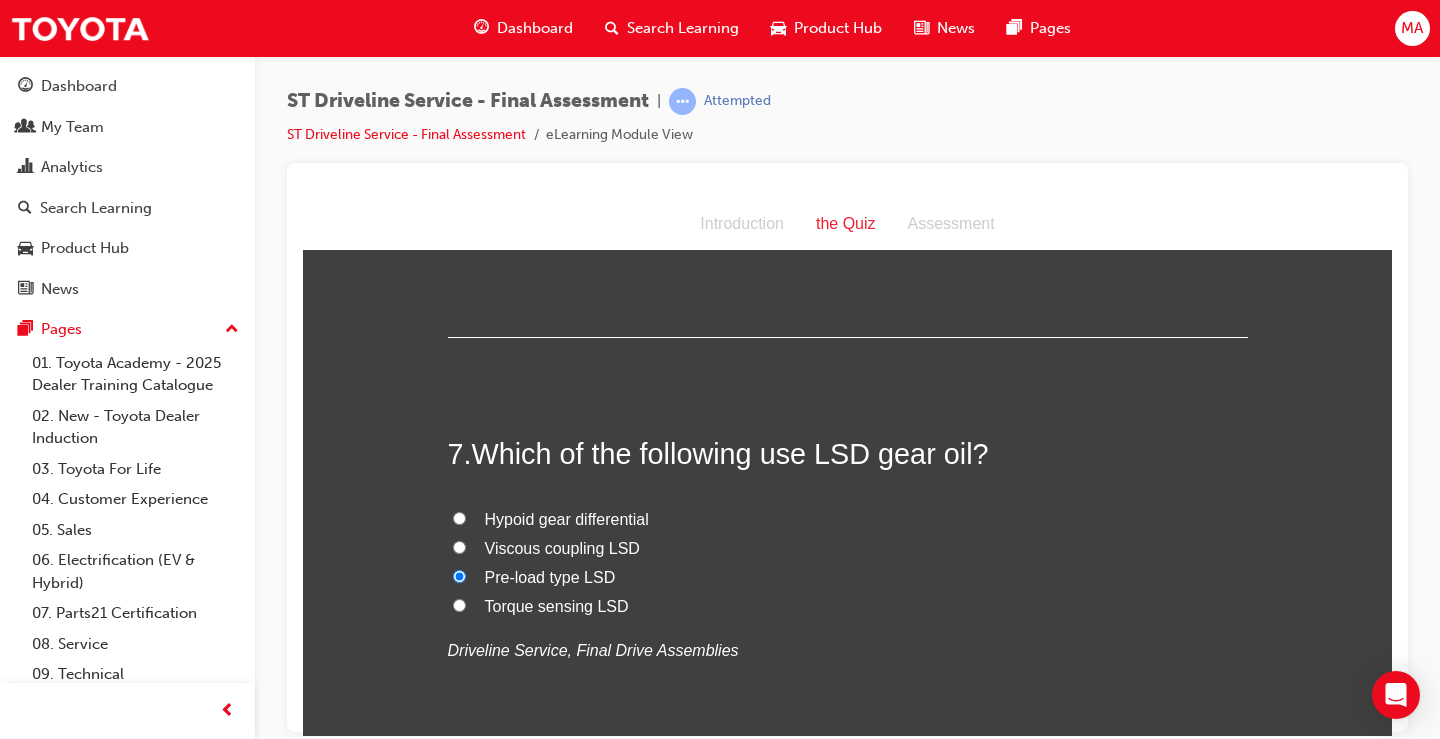 radio on "true" 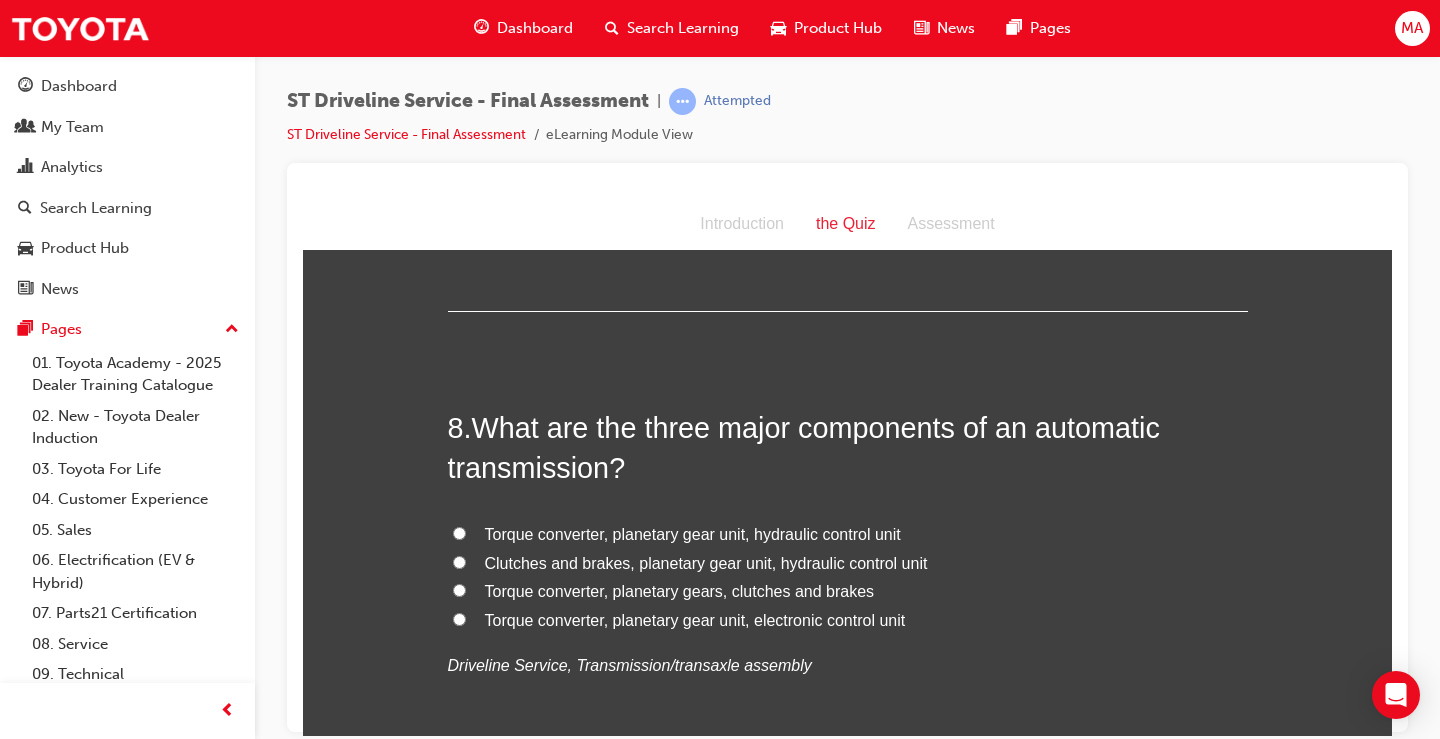 scroll, scrollTop: 3100, scrollLeft: 0, axis: vertical 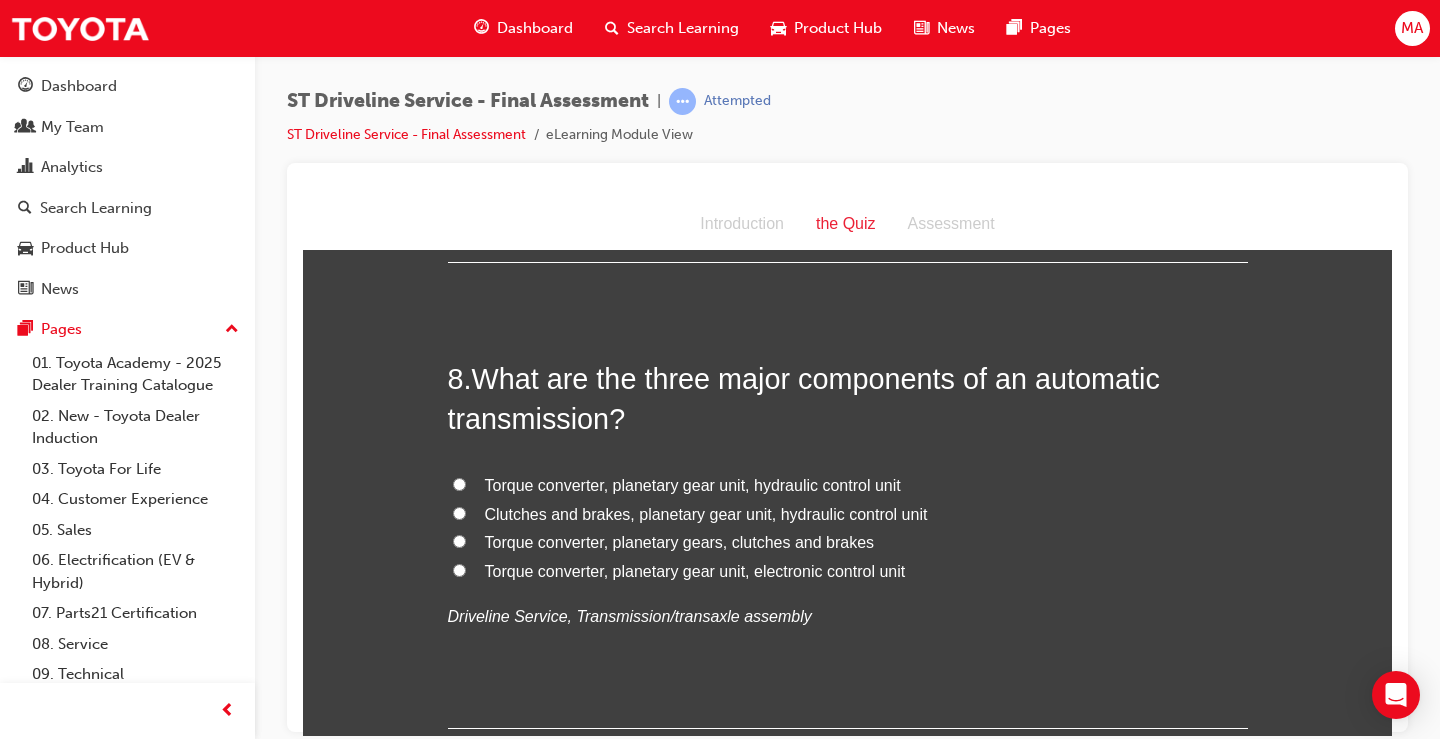 click on "Clutches and brakes, planetary gear unit, hydraulic control unit" at bounding box center (459, 512) 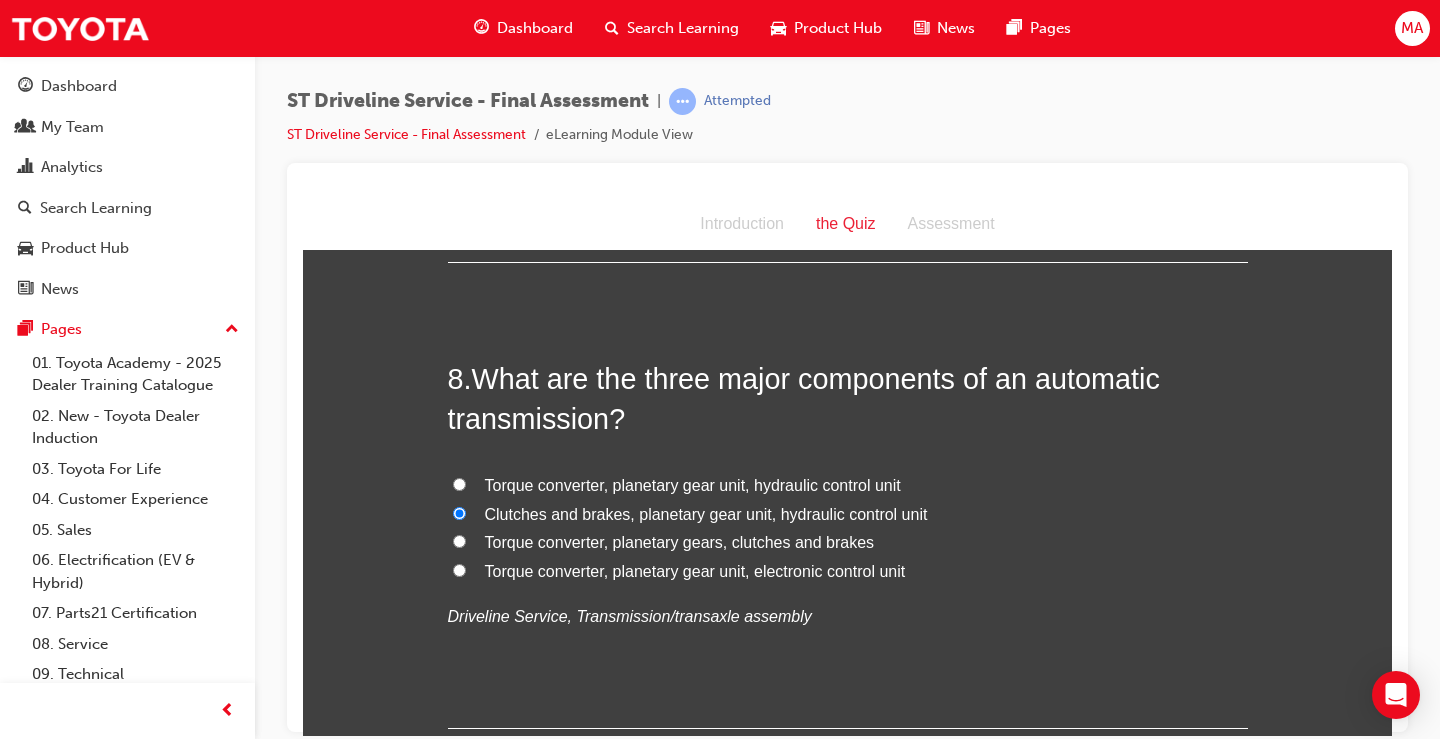 radio on "true" 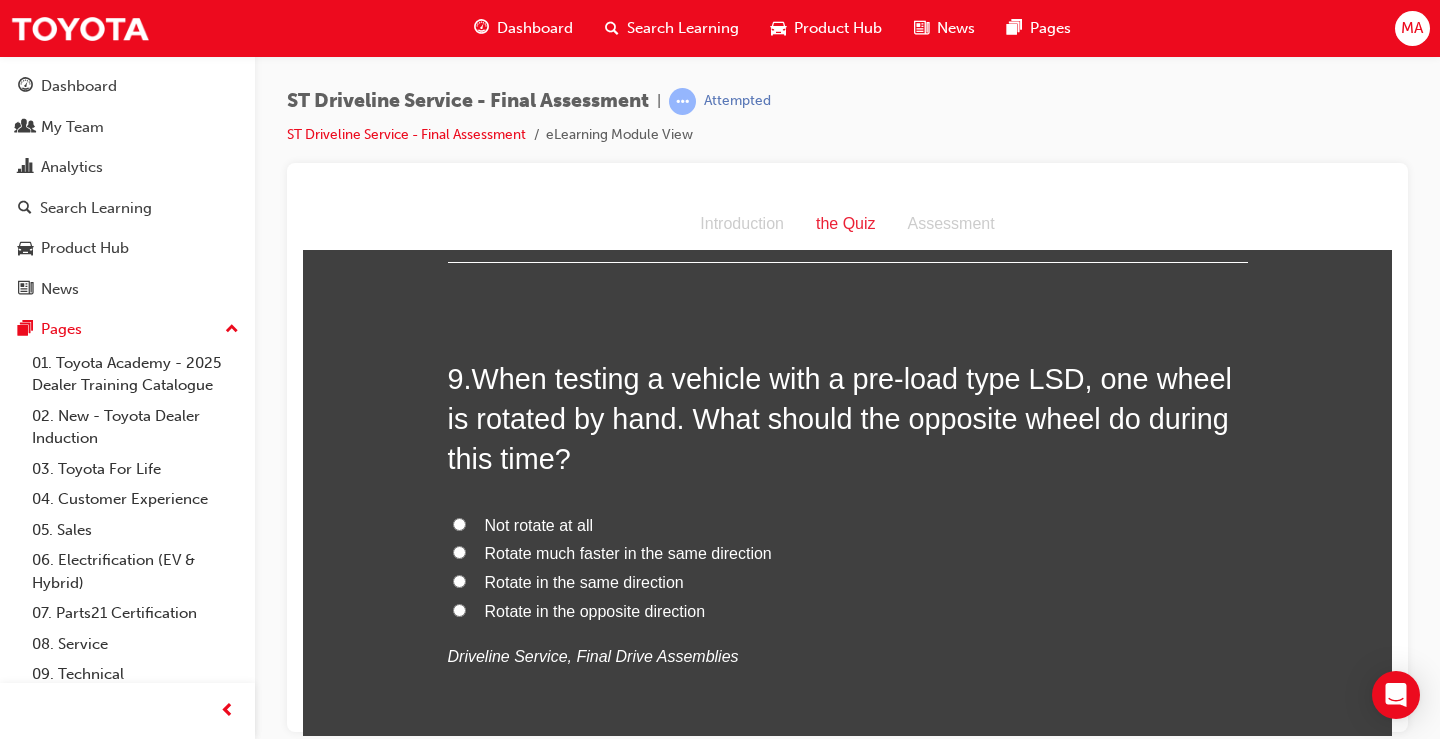 scroll, scrollTop: 3600, scrollLeft: 0, axis: vertical 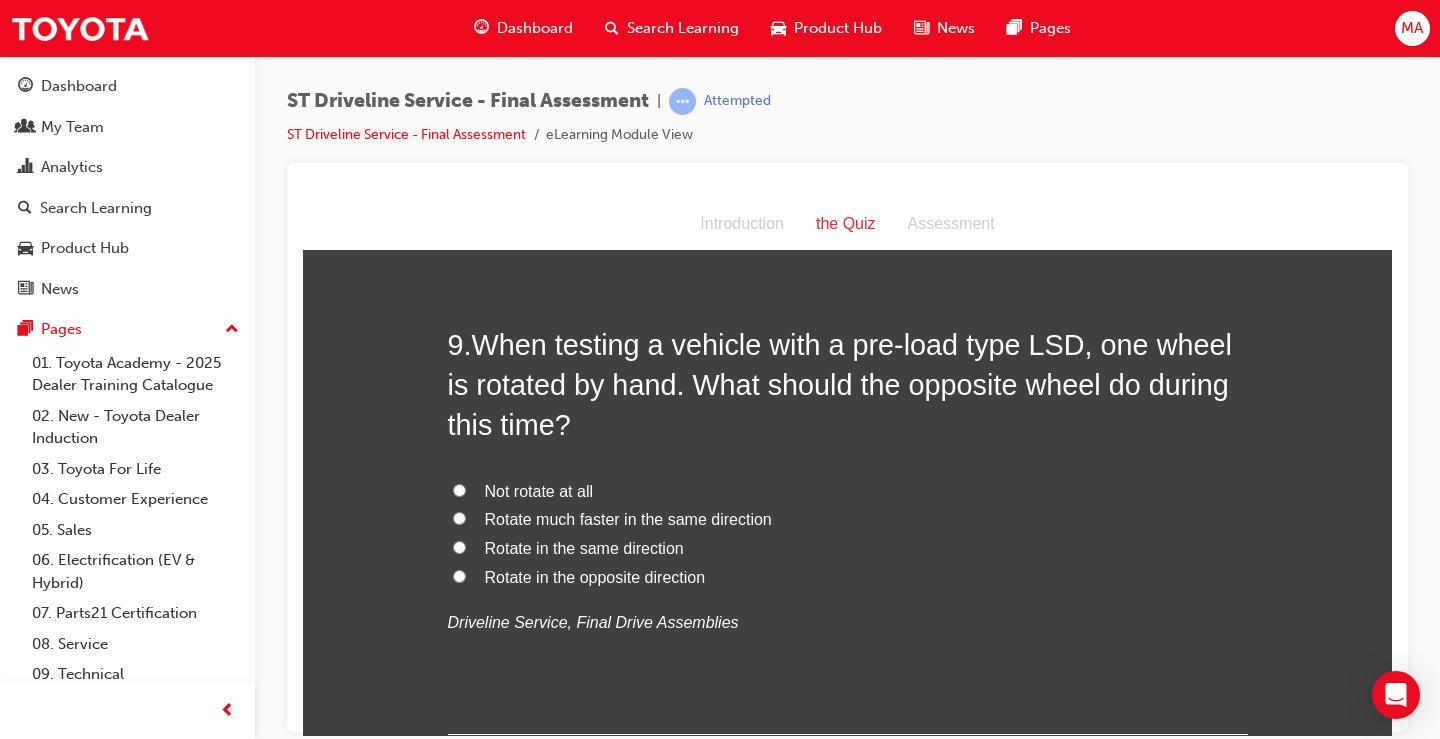 click on "Not rotate at all" at bounding box center [848, 491] 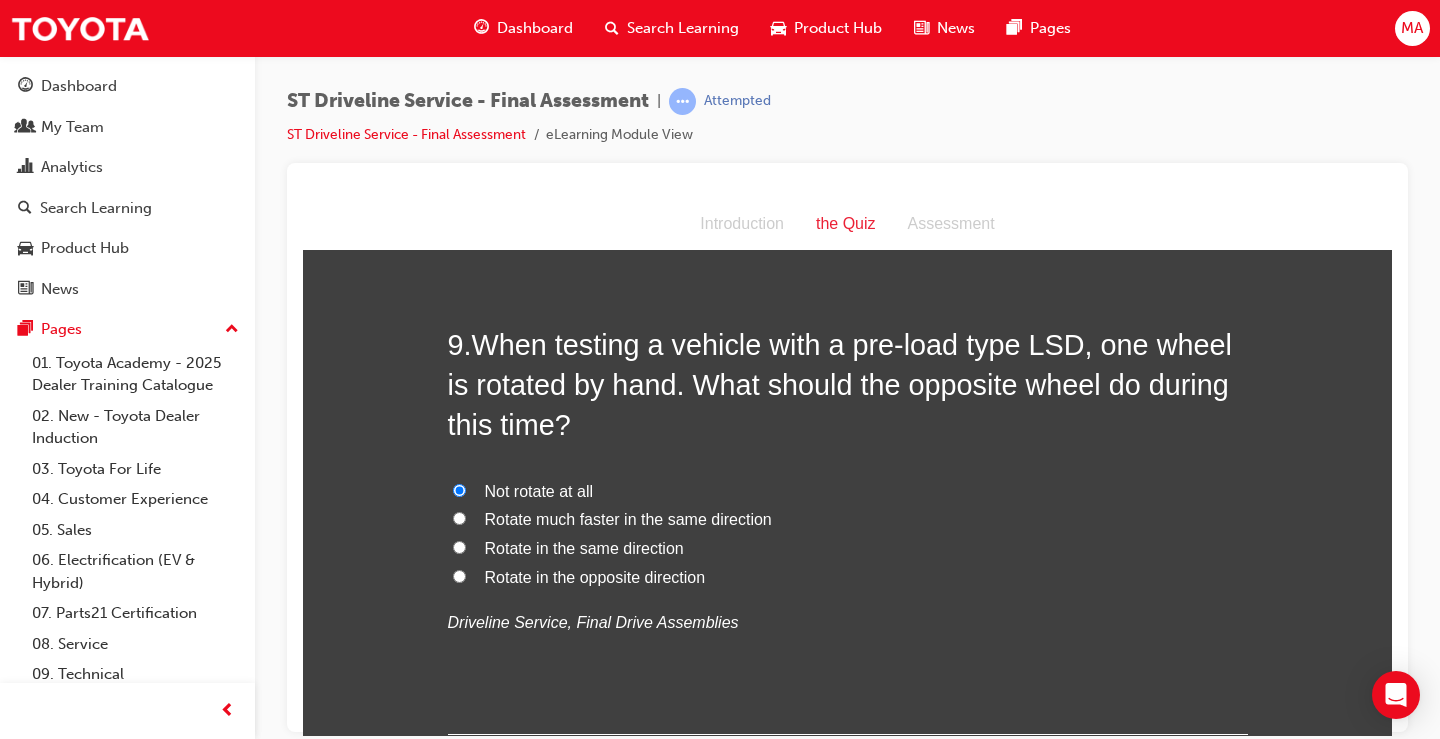 radio on "true" 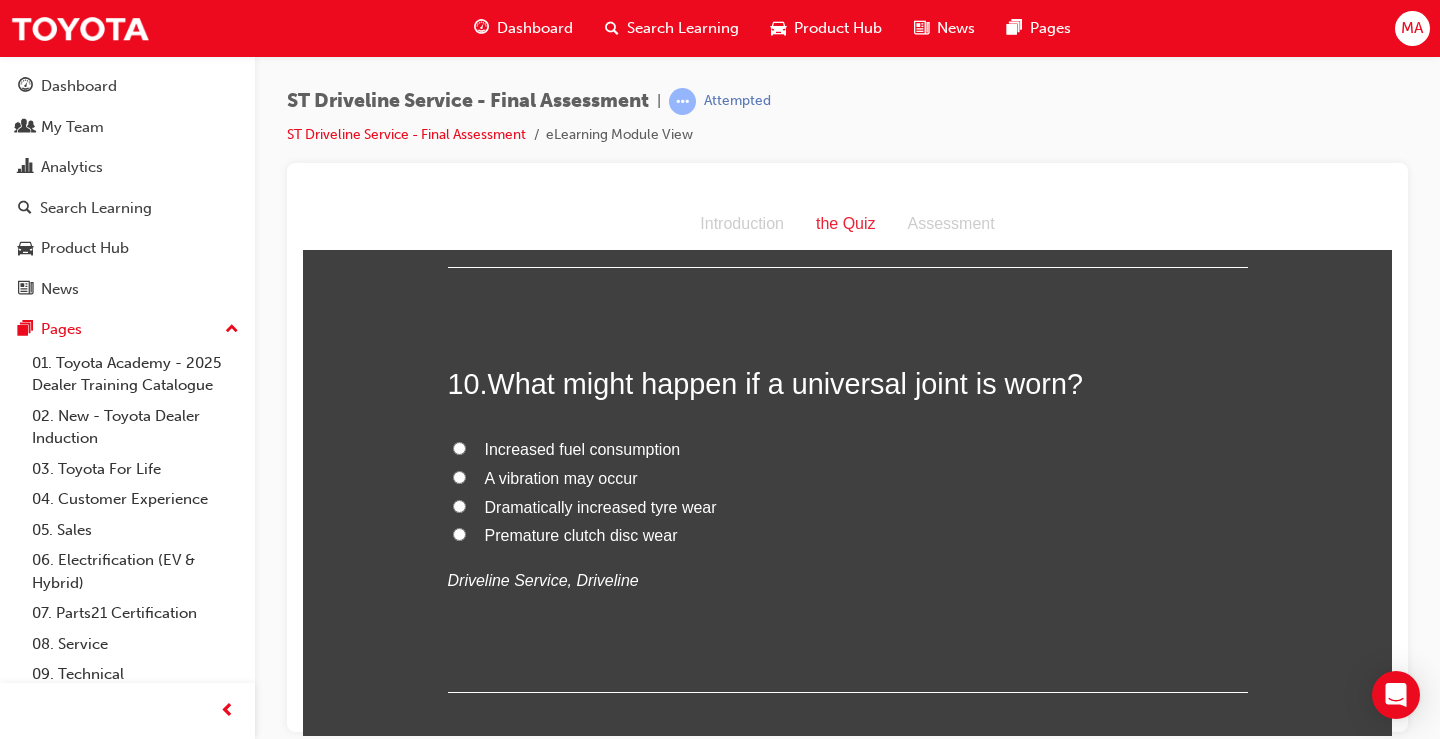 scroll, scrollTop: 4100, scrollLeft: 0, axis: vertical 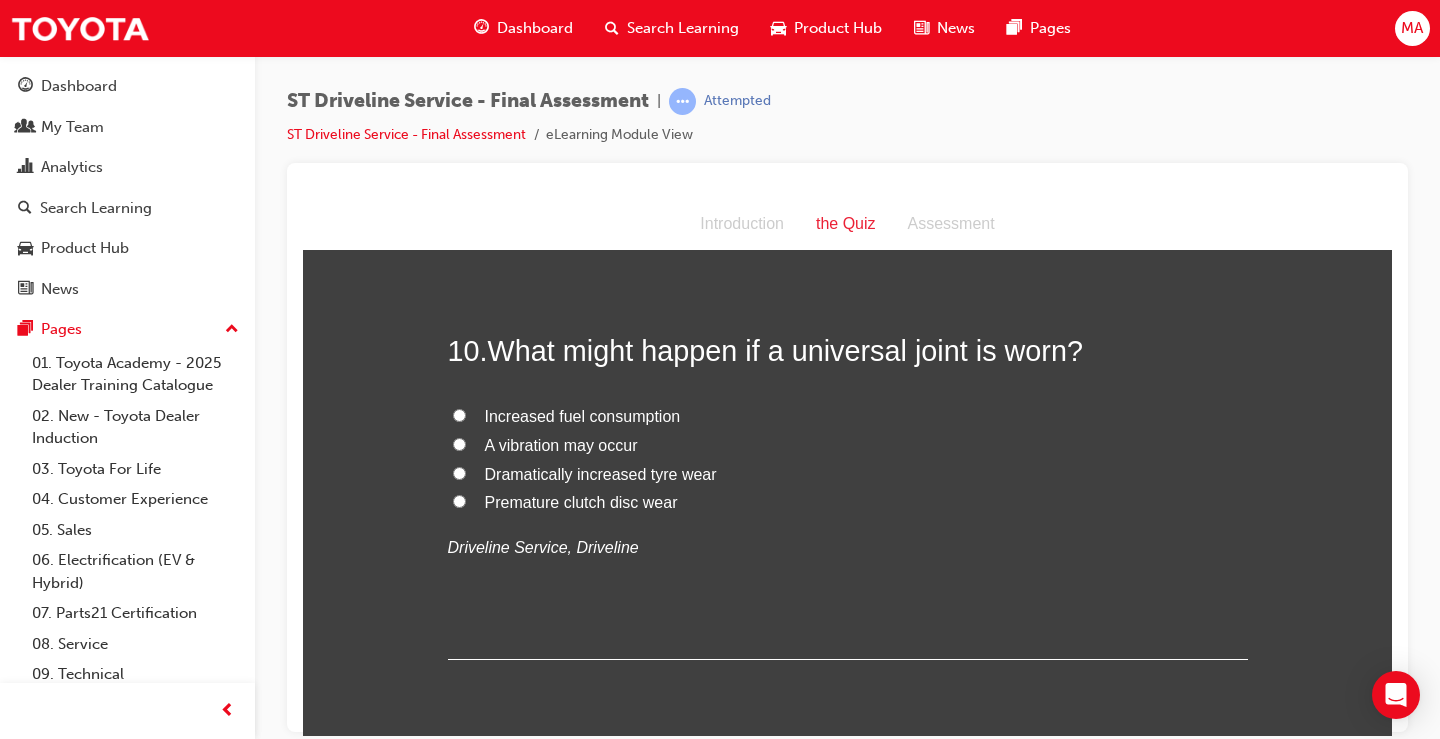 click on "A vibration may occur" at bounding box center [459, 443] 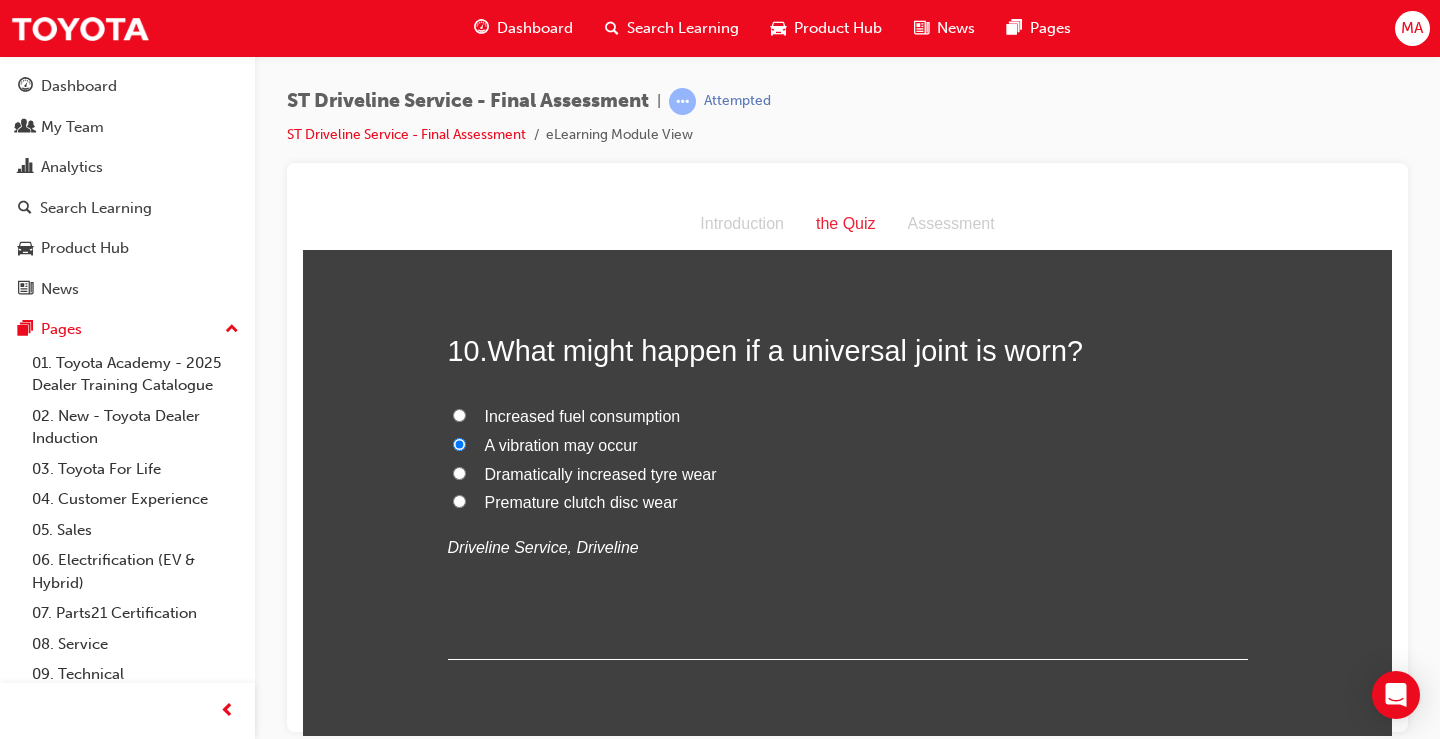radio on "true" 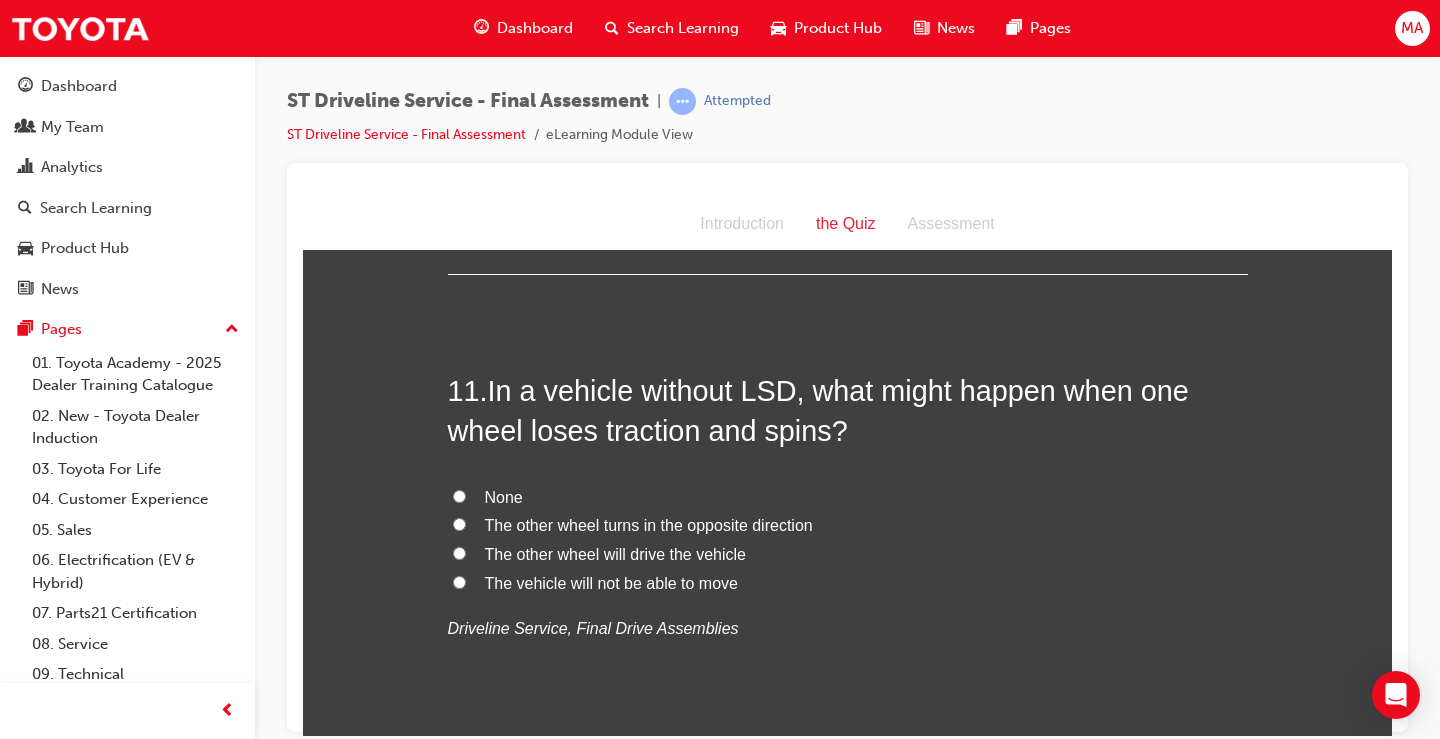 scroll, scrollTop: 4500, scrollLeft: 0, axis: vertical 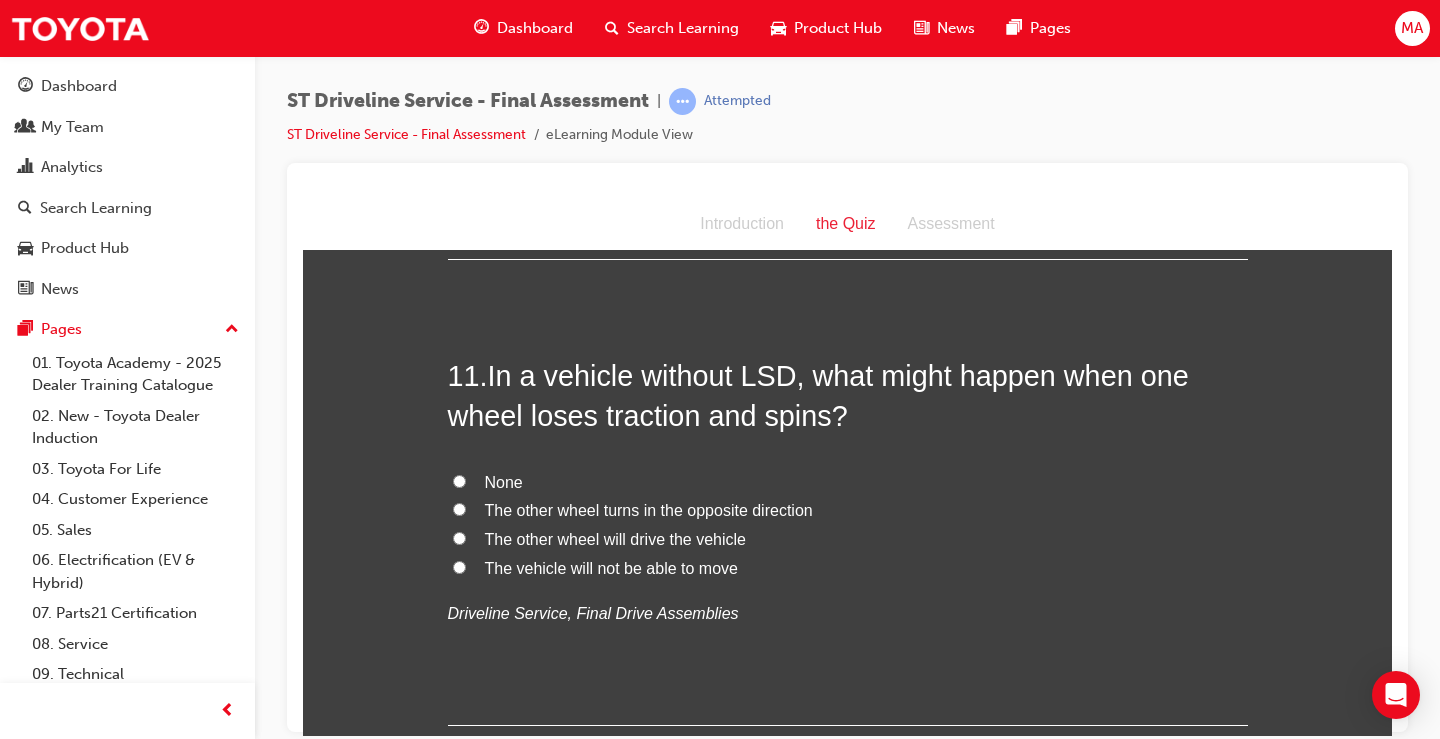 click on "The vehicle will not be able to move" at bounding box center [459, 566] 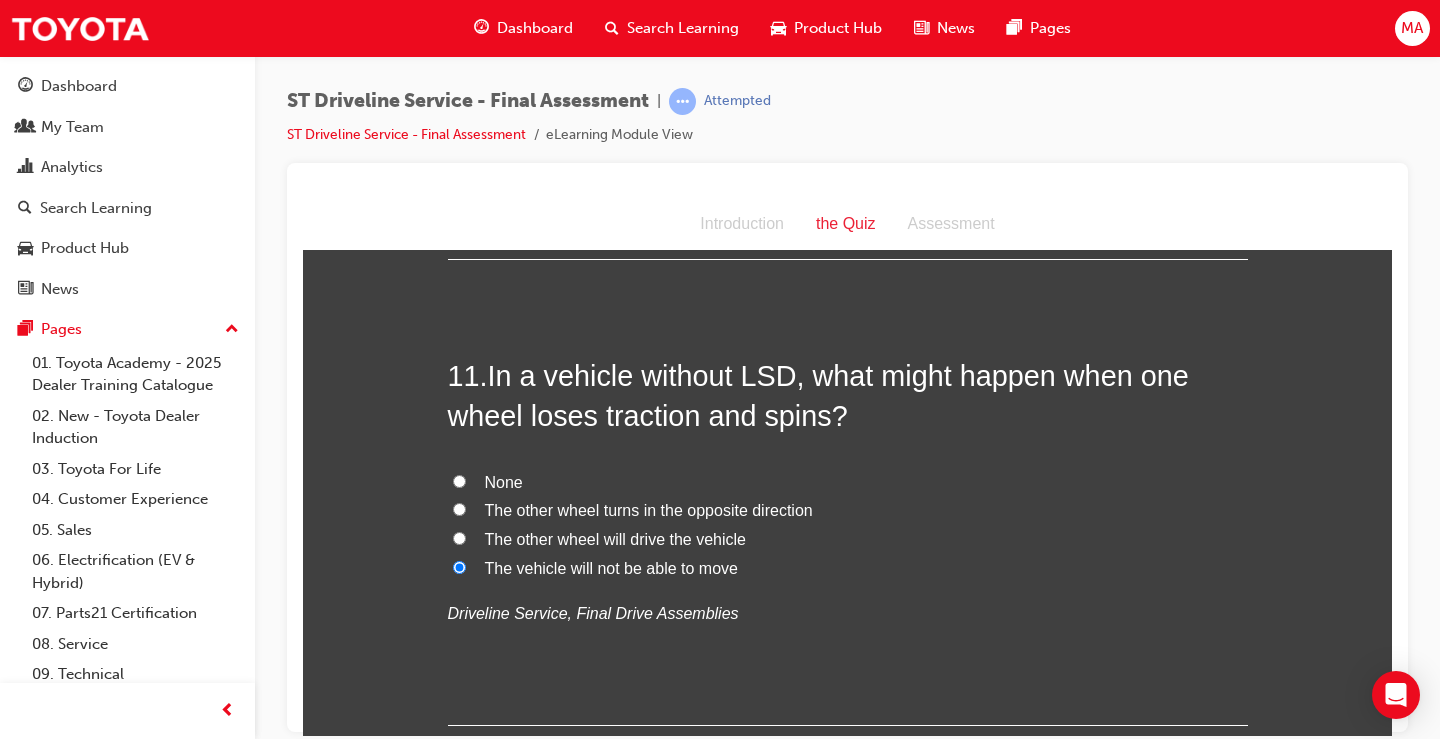 radio on "true" 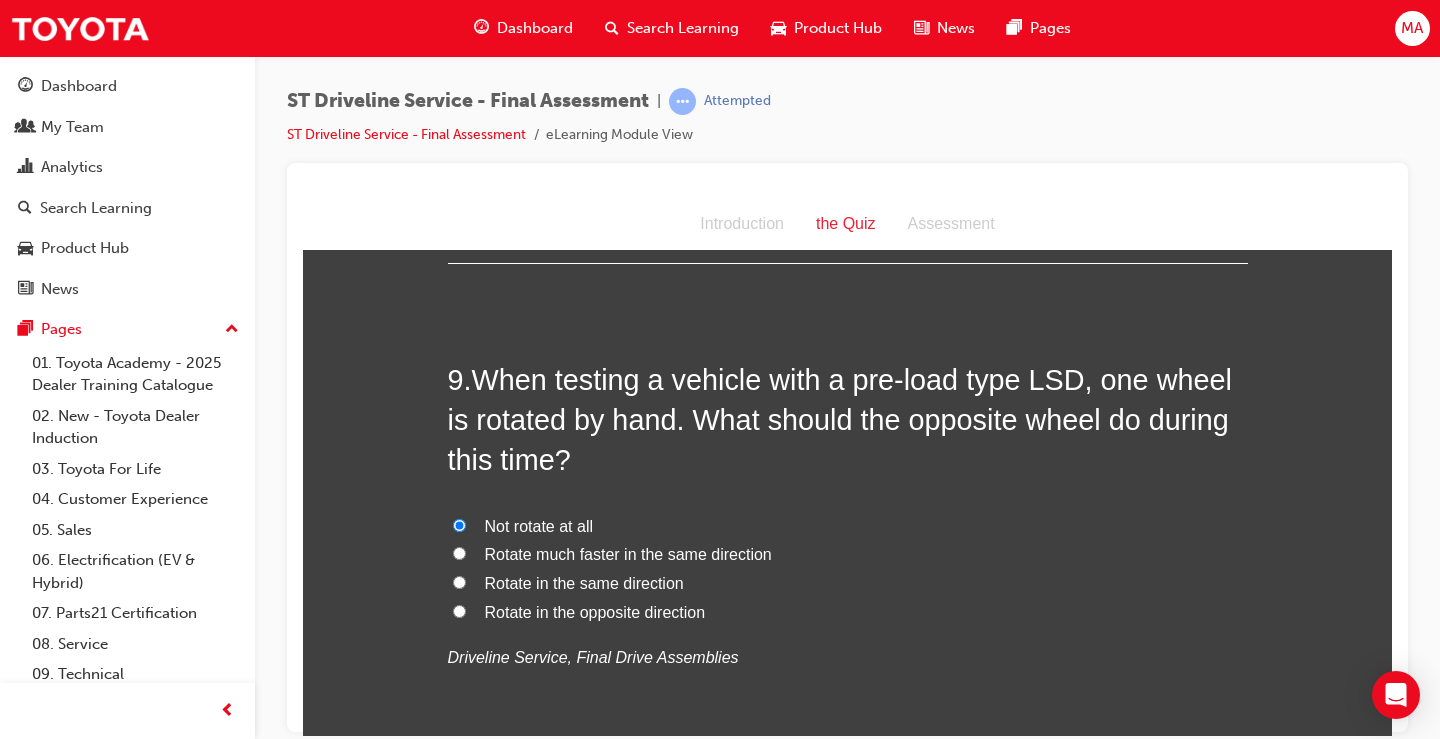 scroll, scrollTop: 3600, scrollLeft: 0, axis: vertical 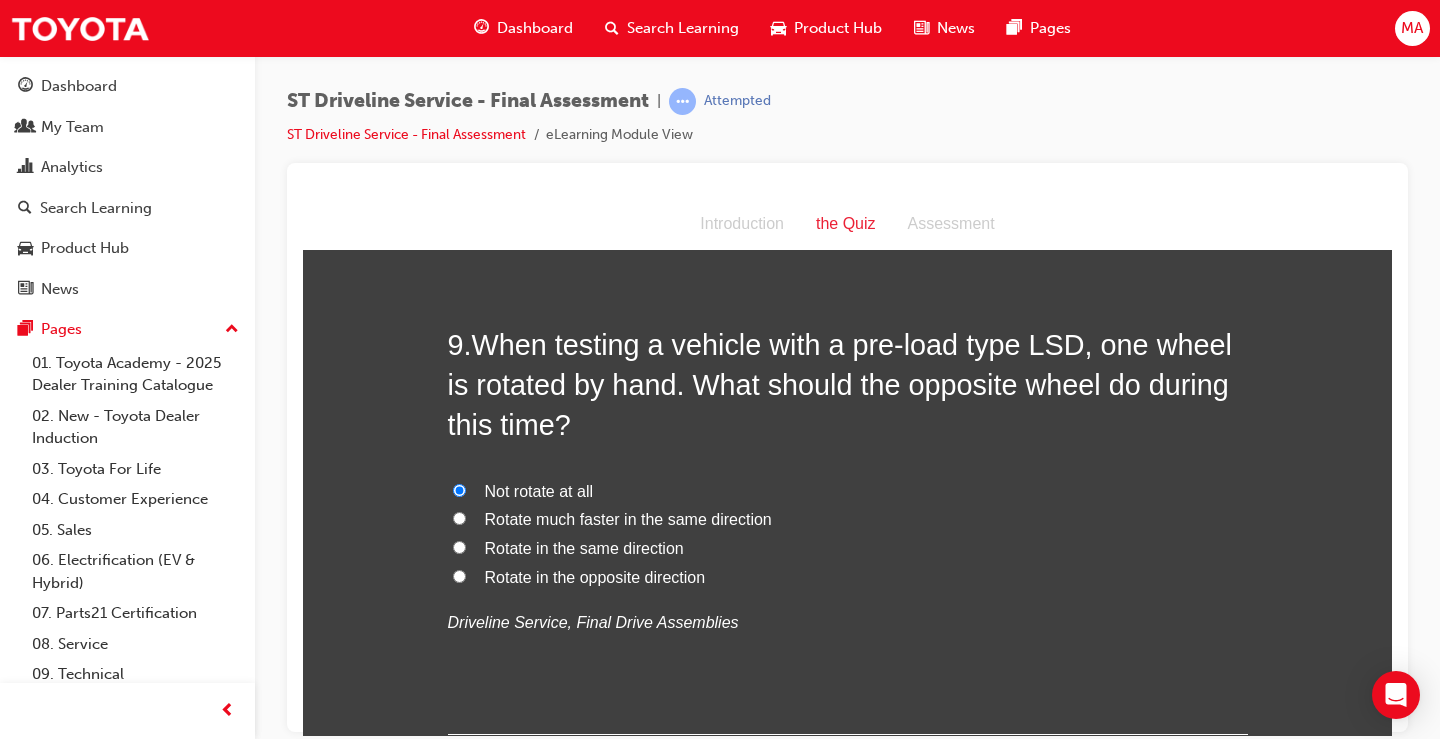 click on "Rotate in the same direction" at bounding box center [459, 546] 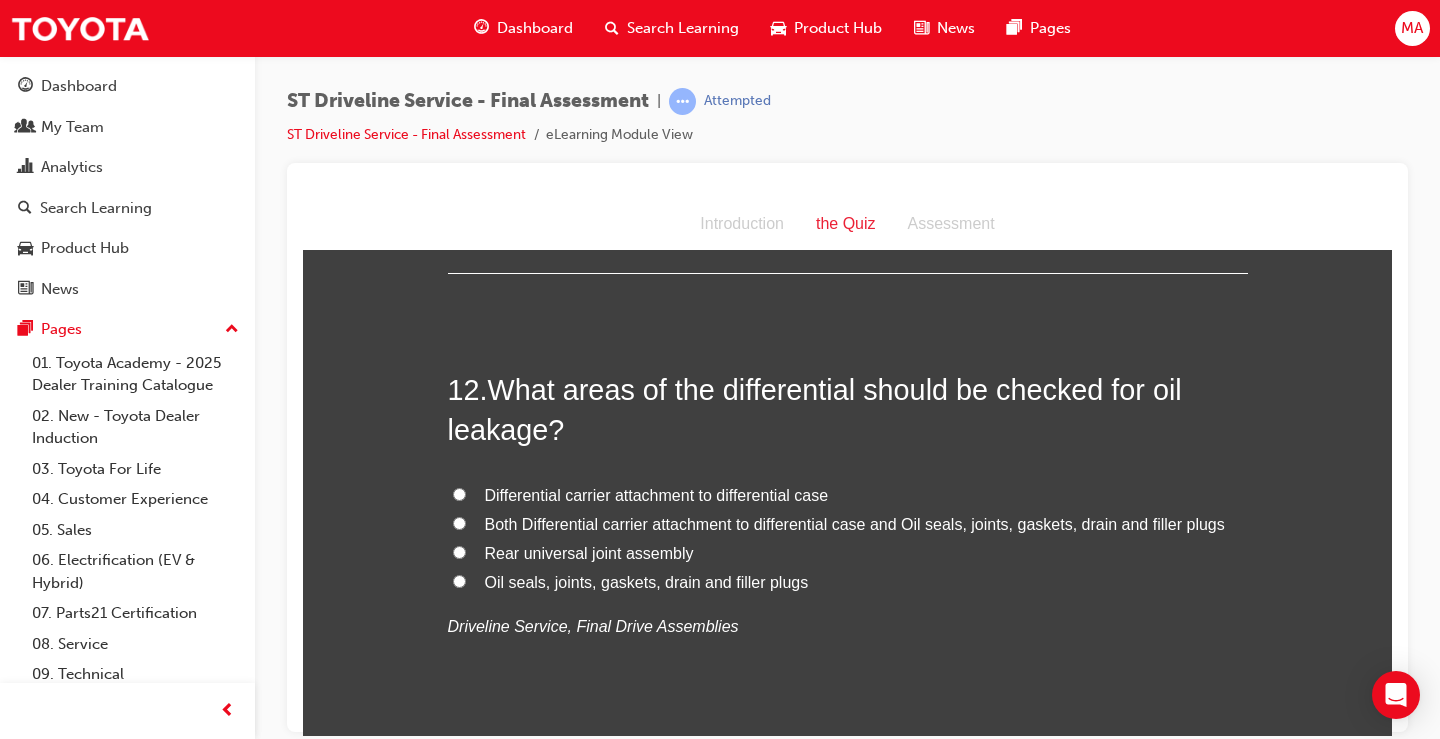 scroll, scrollTop: 5000, scrollLeft: 0, axis: vertical 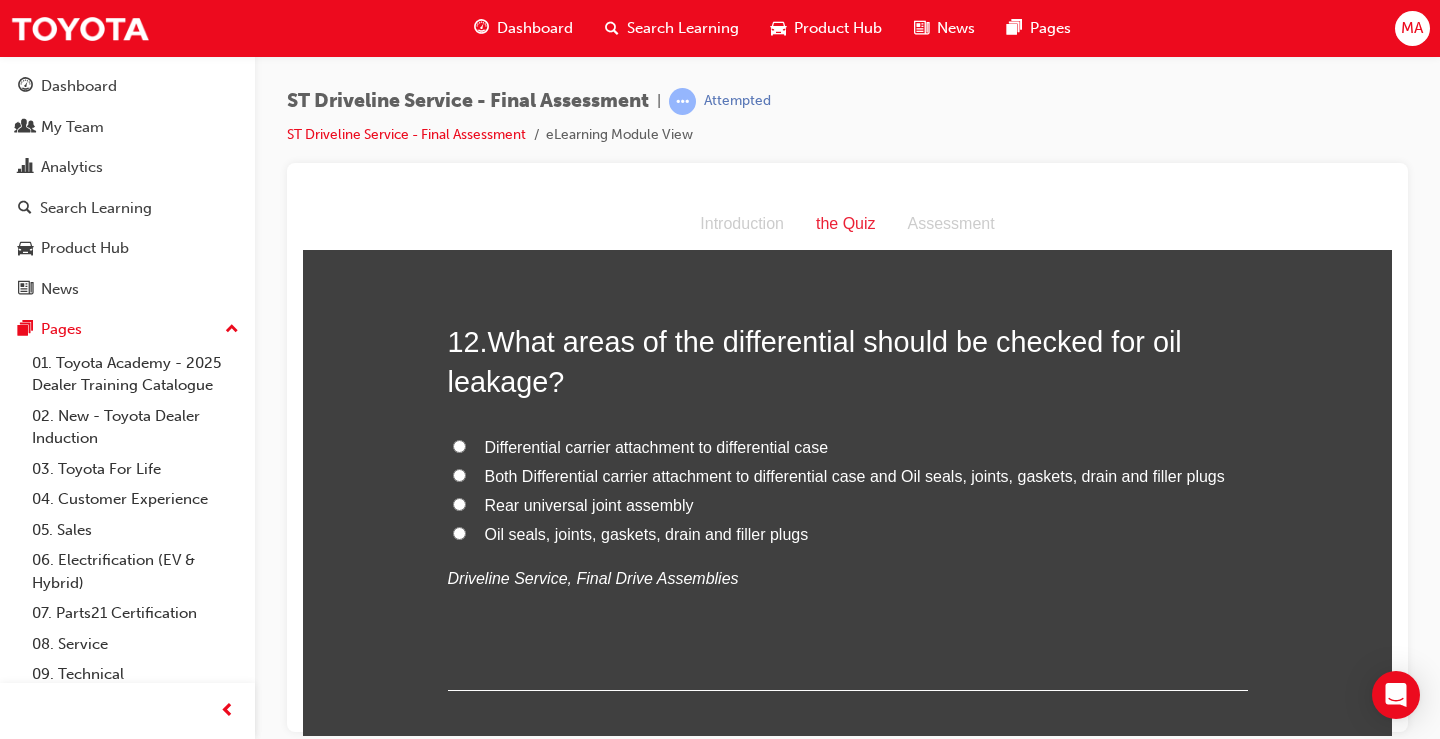 click on "Both Differential carrier attachment to differential case and Oil seals, joints, gaskets, drain and filler plugs" at bounding box center [848, 476] 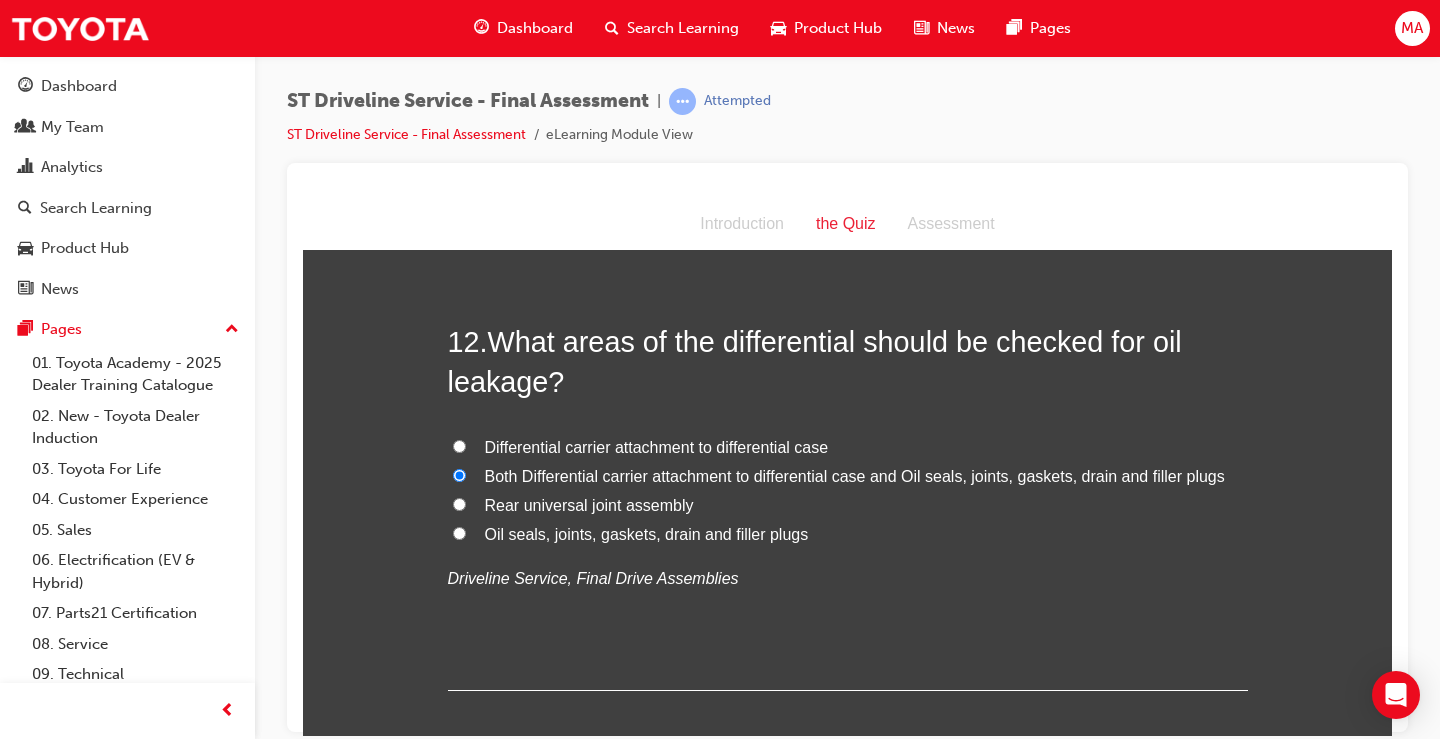 radio on "true" 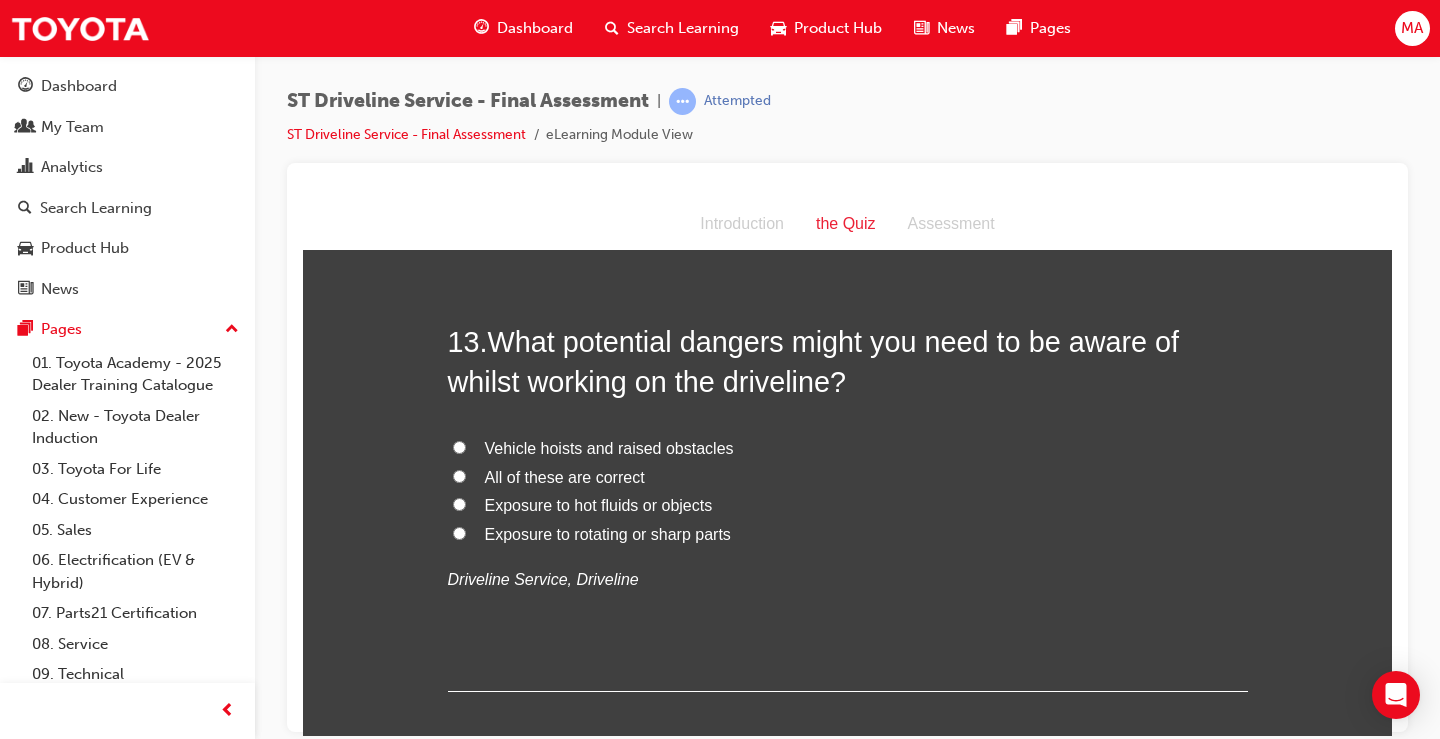 scroll, scrollTop: 5500, scrollLeft: 0, axis: vertical 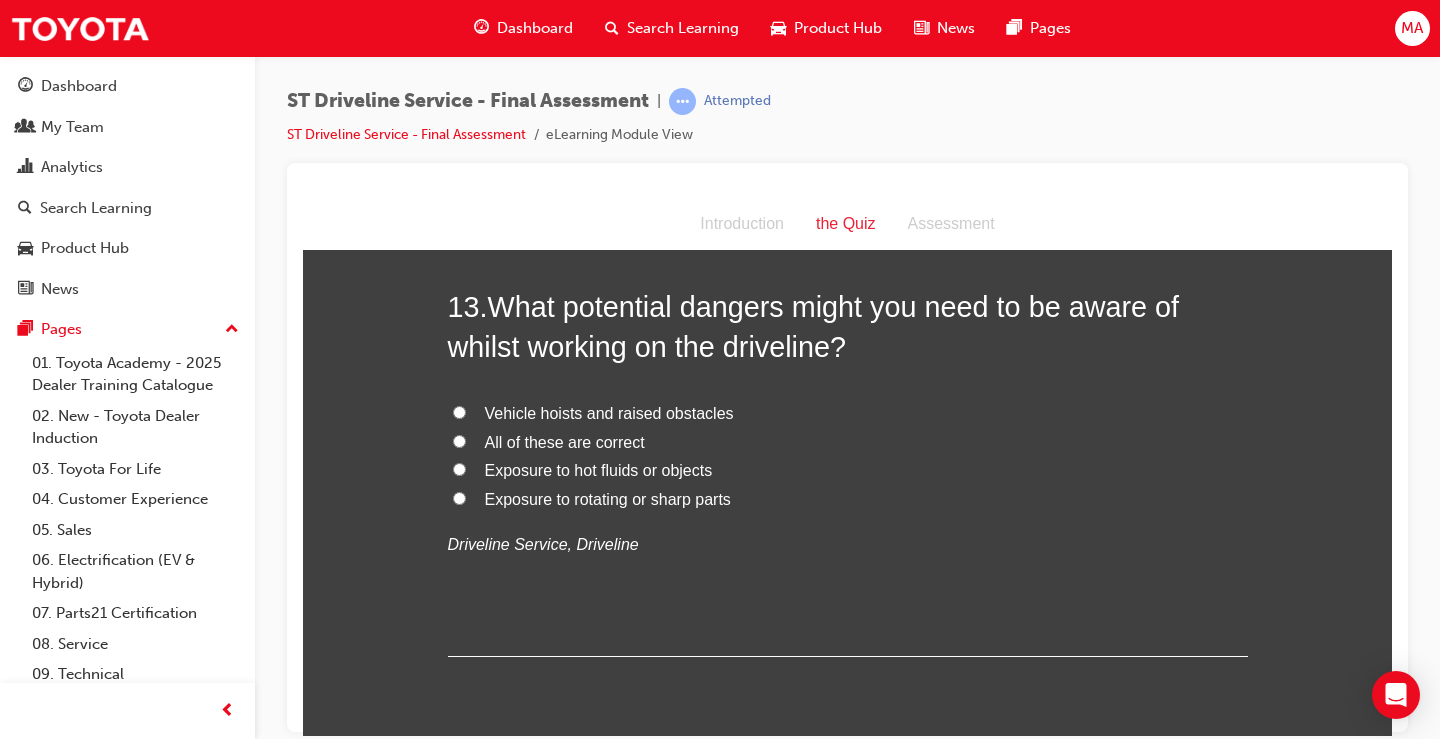 click on "All of these are correct" at bounding box center (459, 440) 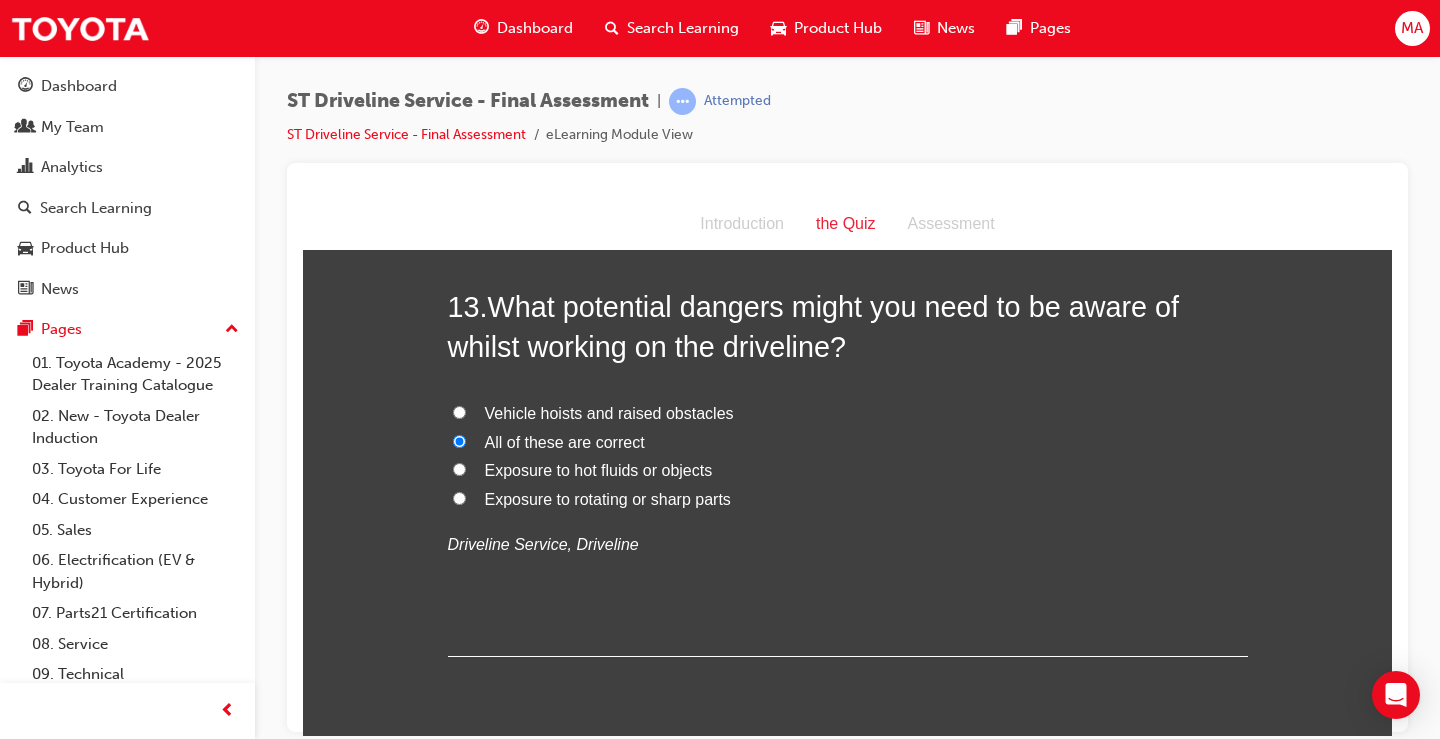 radio on "true" 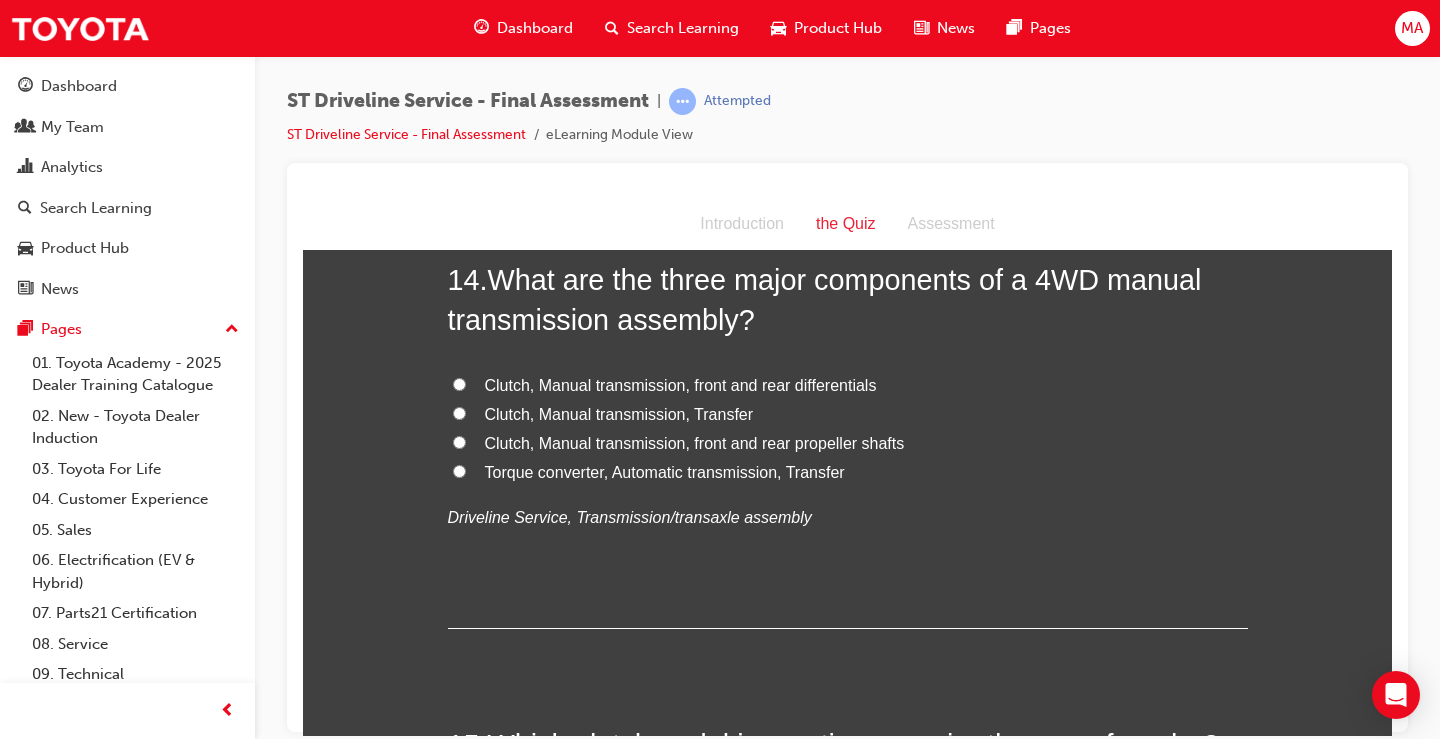 scroll, scrollTop: 6000, scrollLeft: 0, axis: vertical 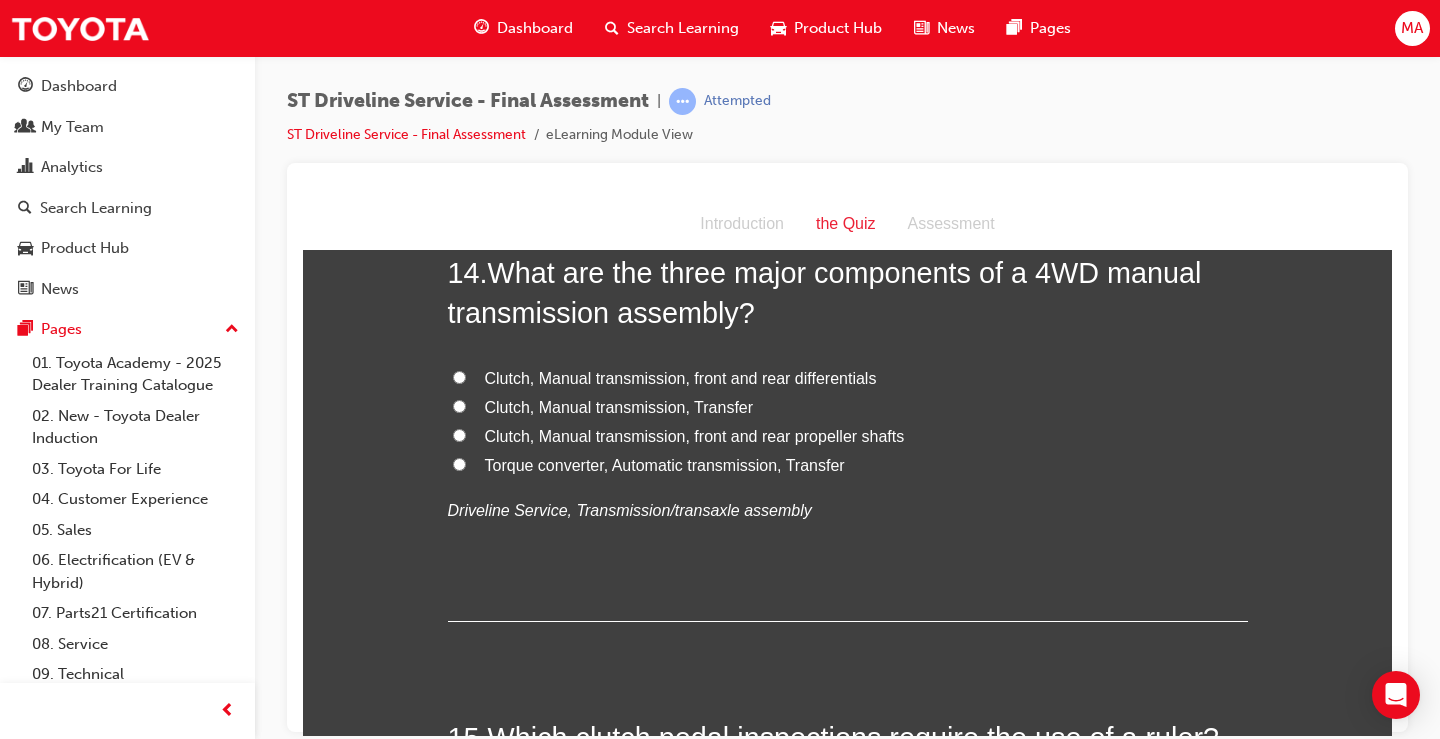 click on "Clutch, Manual transmission, front and rear propeller shafts" at bounding box center (695, 435) 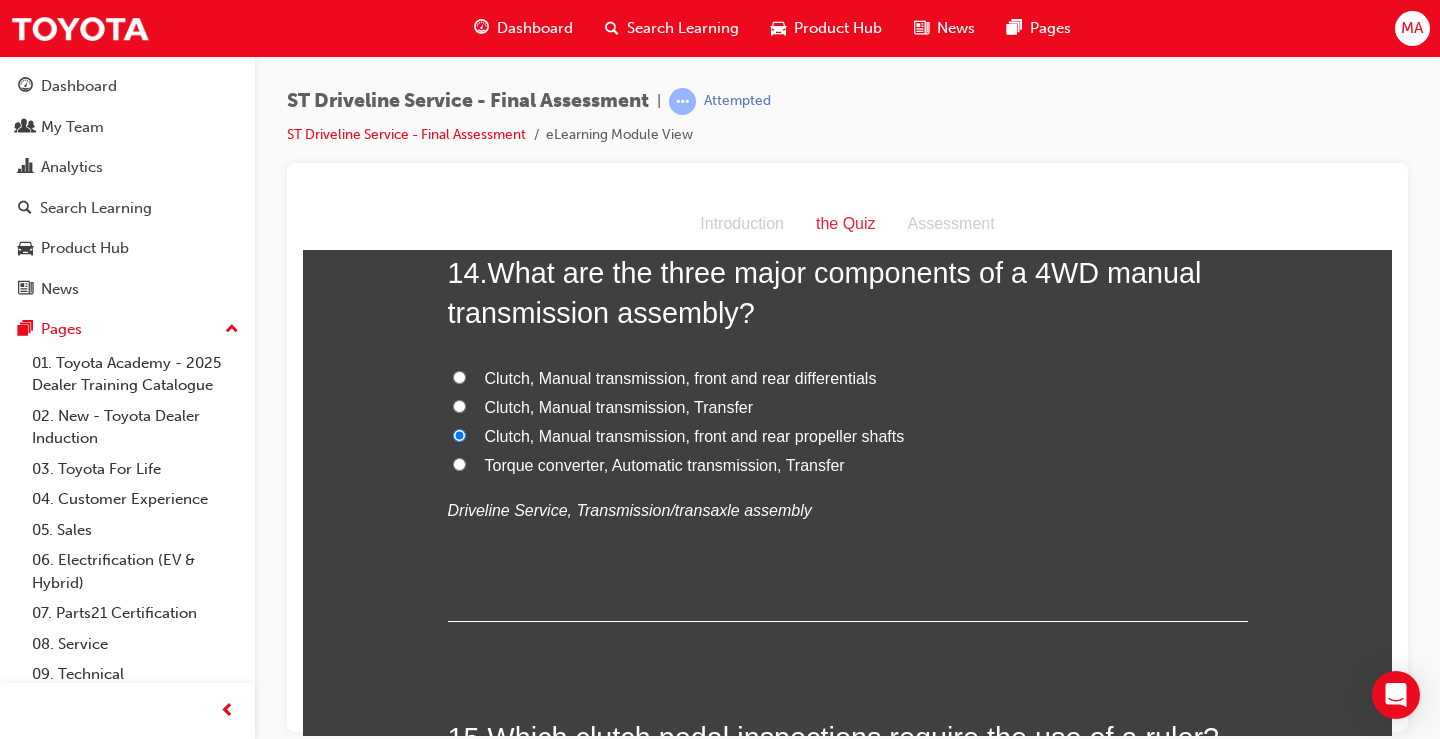 radio on "true" 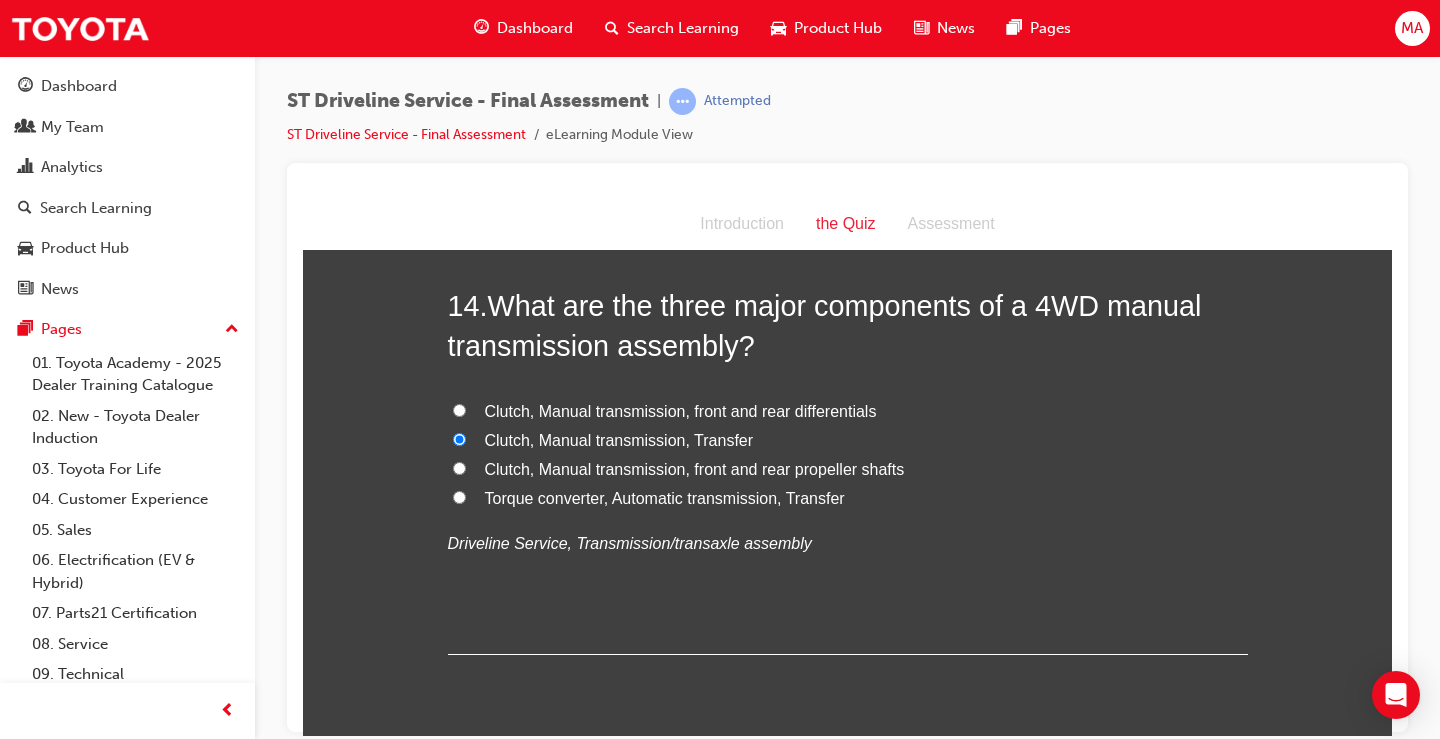 scroll, scrollTop: 6000, scrollLeft: 0, axis: vertical 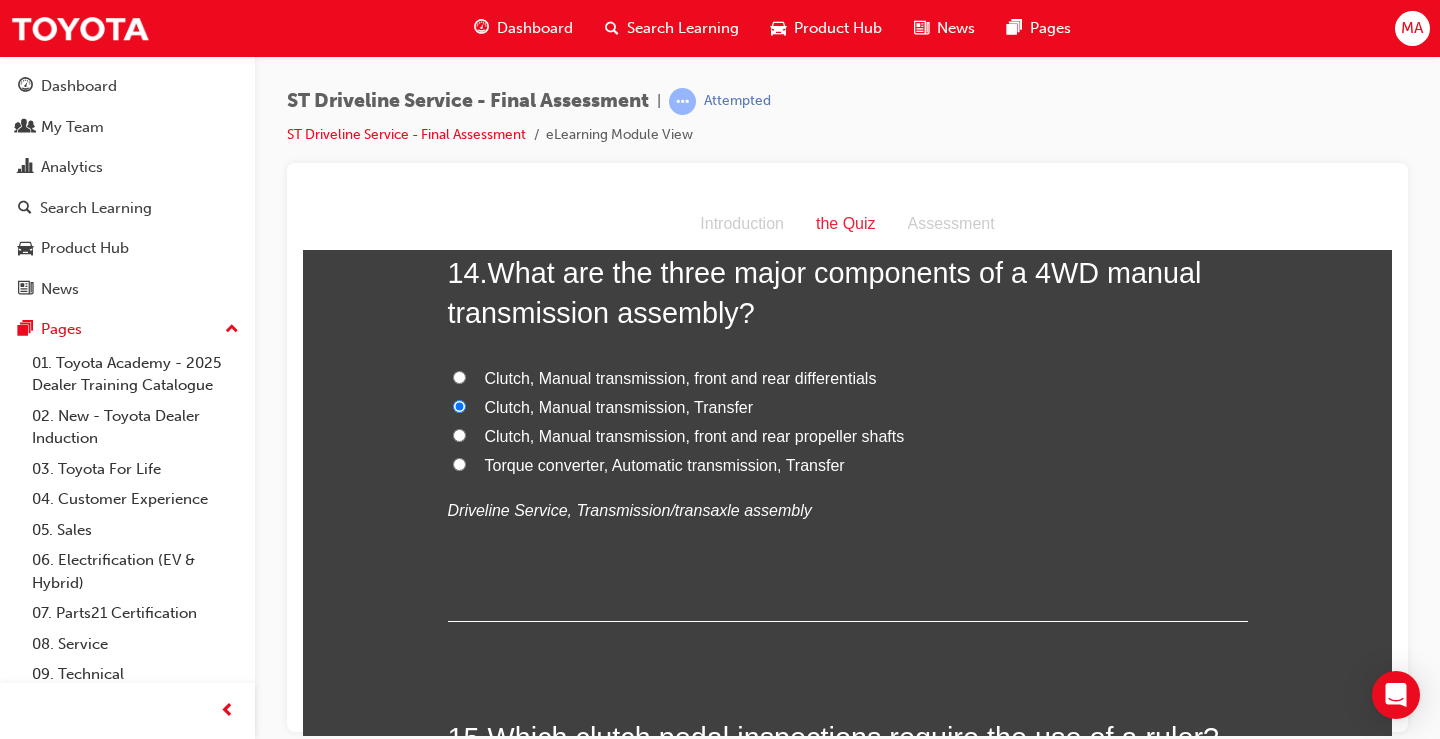 click on "Clutch, Manual transmission, front and rear differentials" at bounding box center [681, 377] 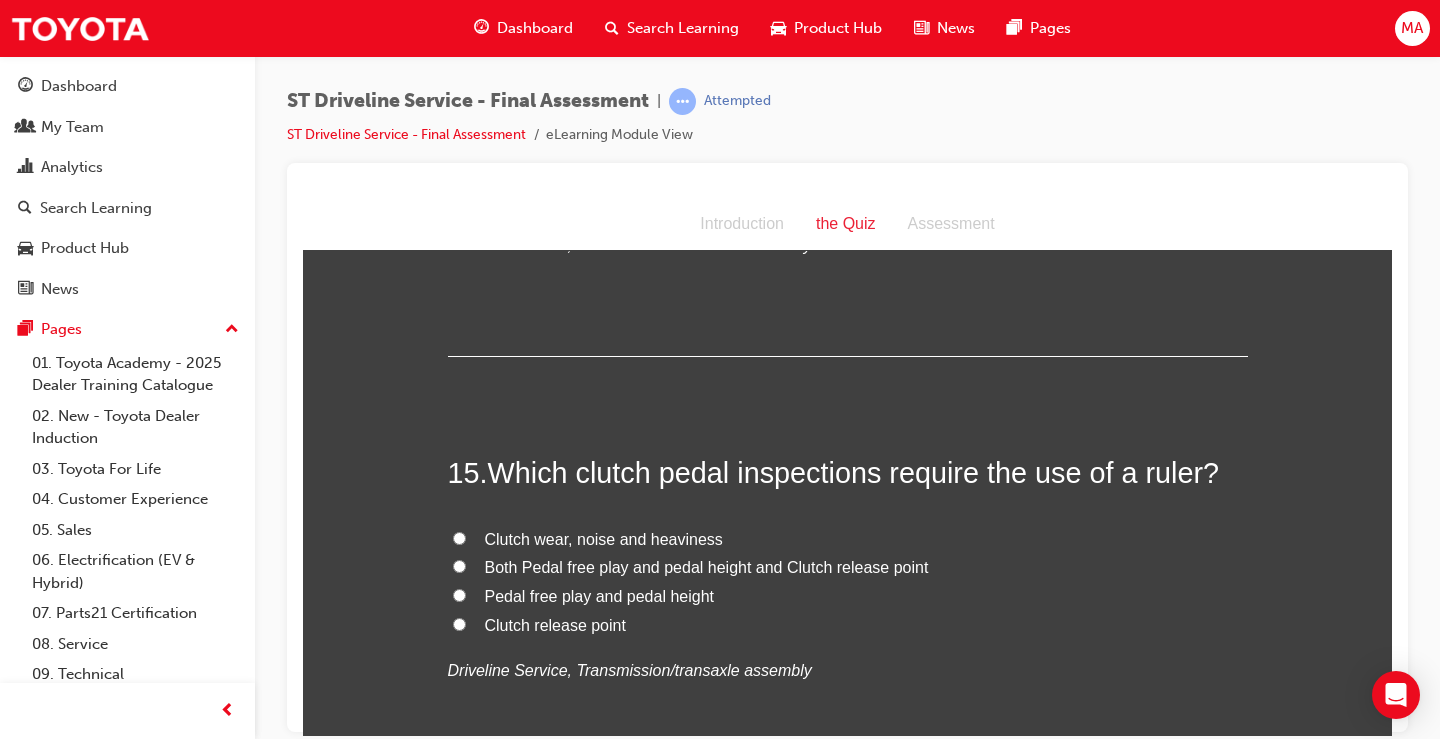 scroll, scrollTop: 6300, scrollLeft: 0, axis: vertical 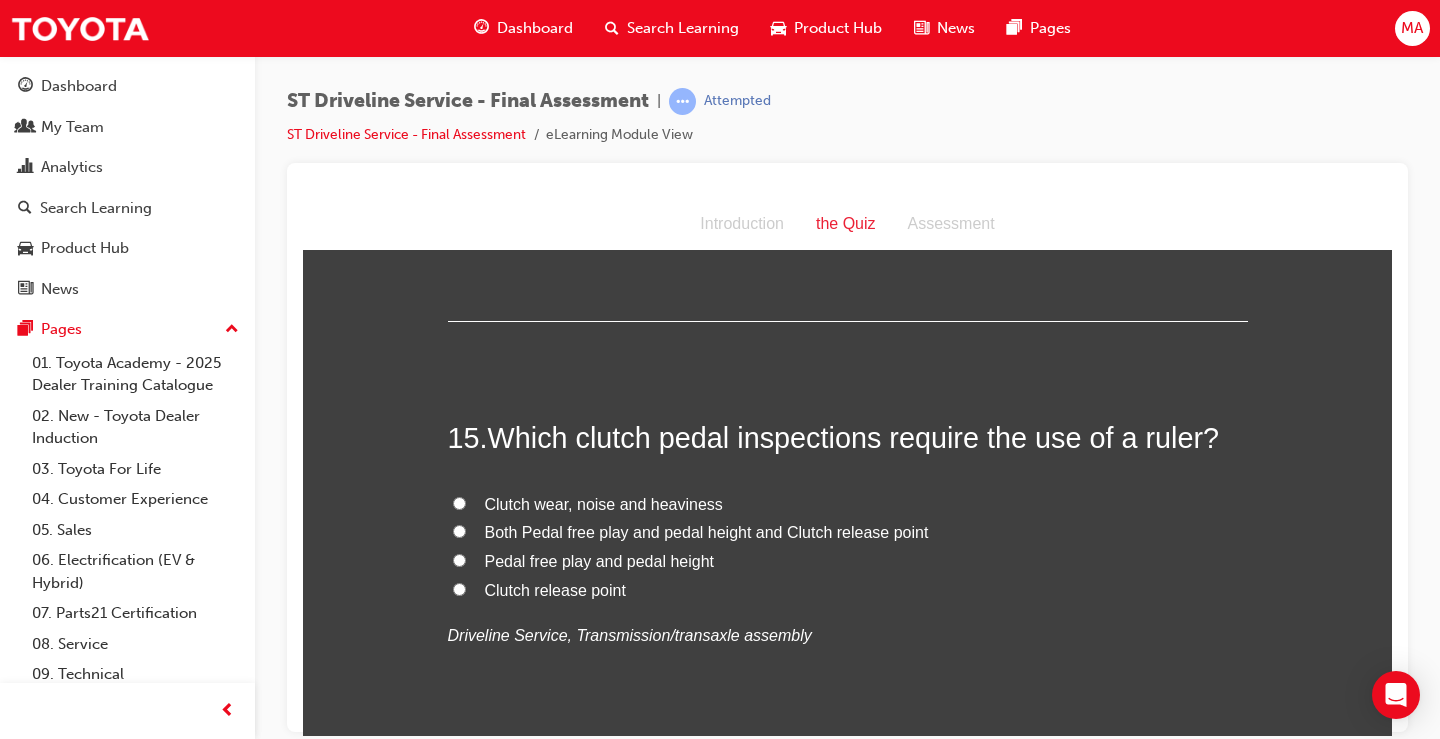 click on "Both Pedal free play and pedal height and Clutch release point" at bounding box center [459, 530] 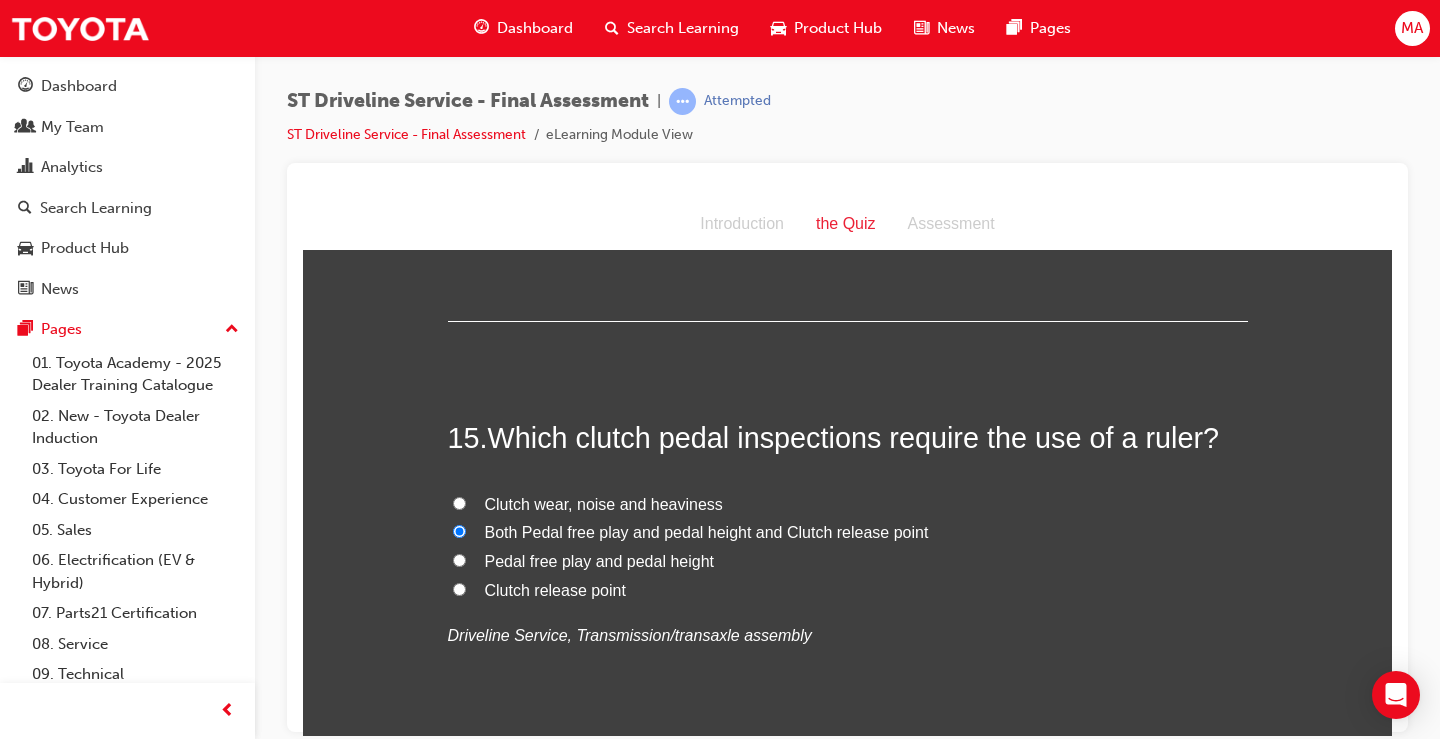 radio on "true" 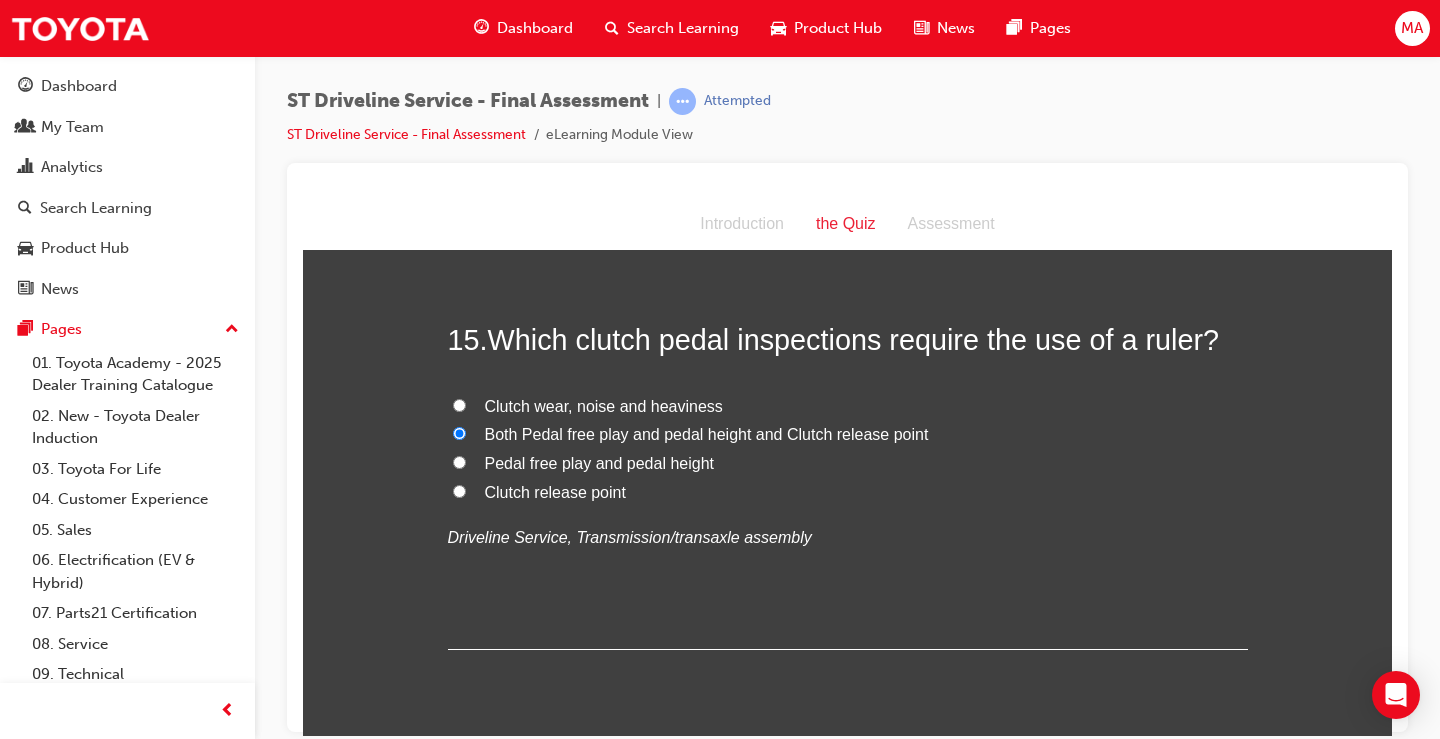 scroll, scrollTop: 6363, scrollLeft: 0, axis: vertical 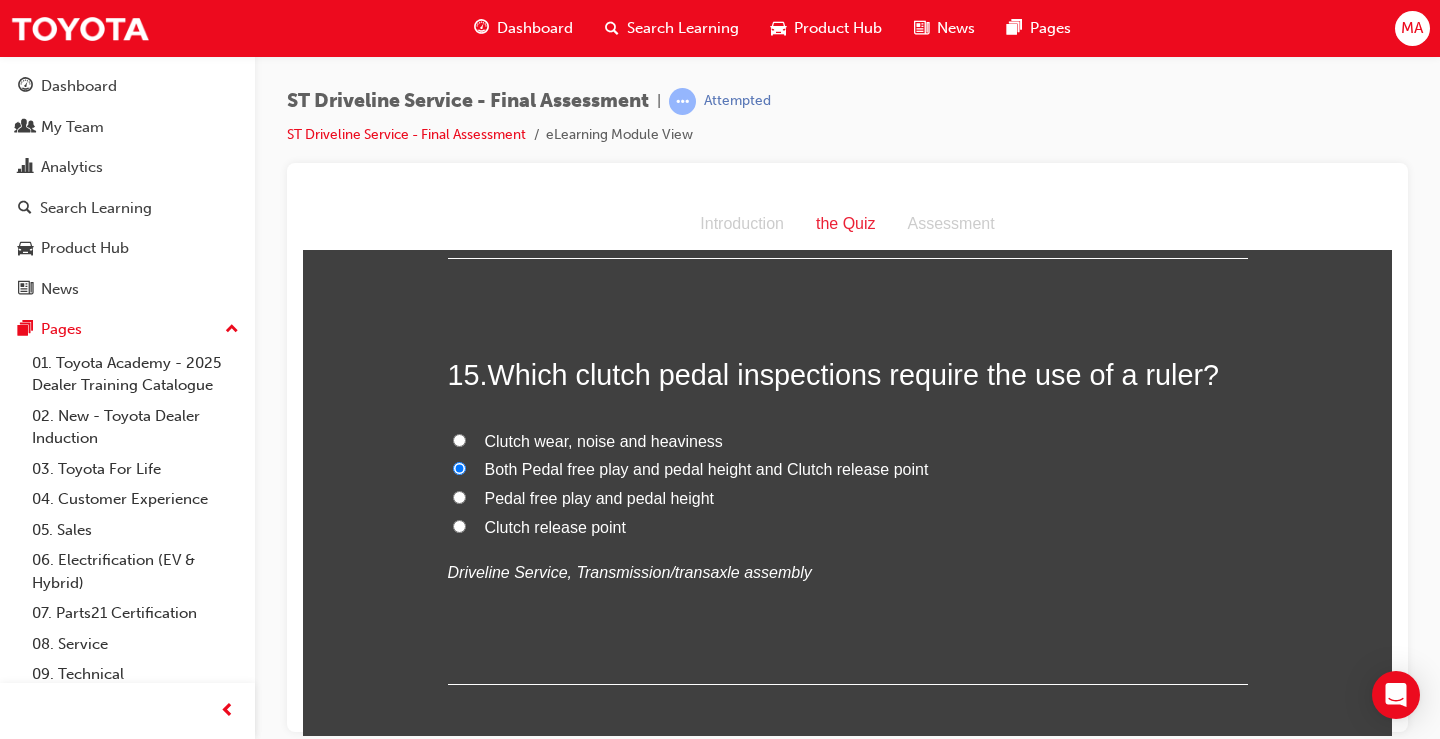 click on "Pedal free play and pedal height" at bounding box center [600, 497] 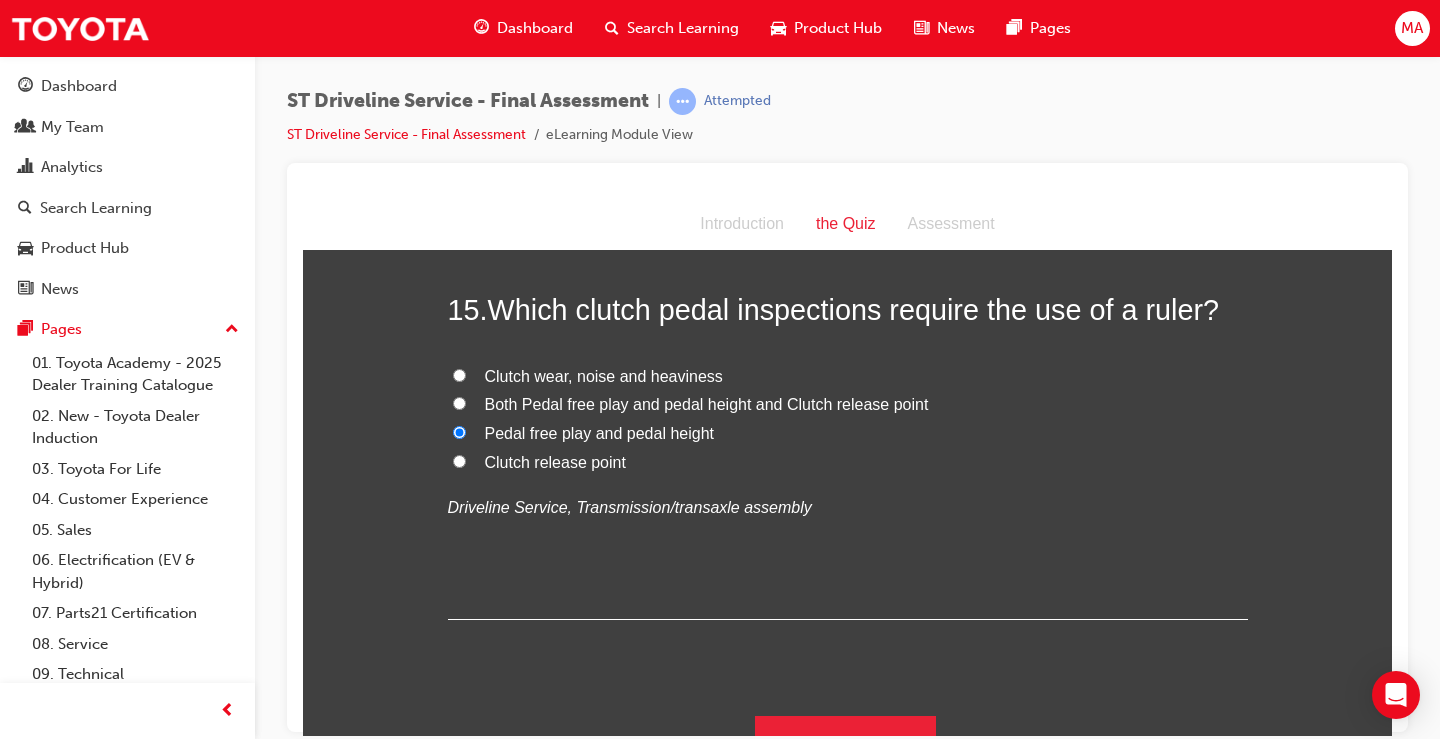 scroll, scrollTop: 6463, scrollLeft: 0, axis: vertical 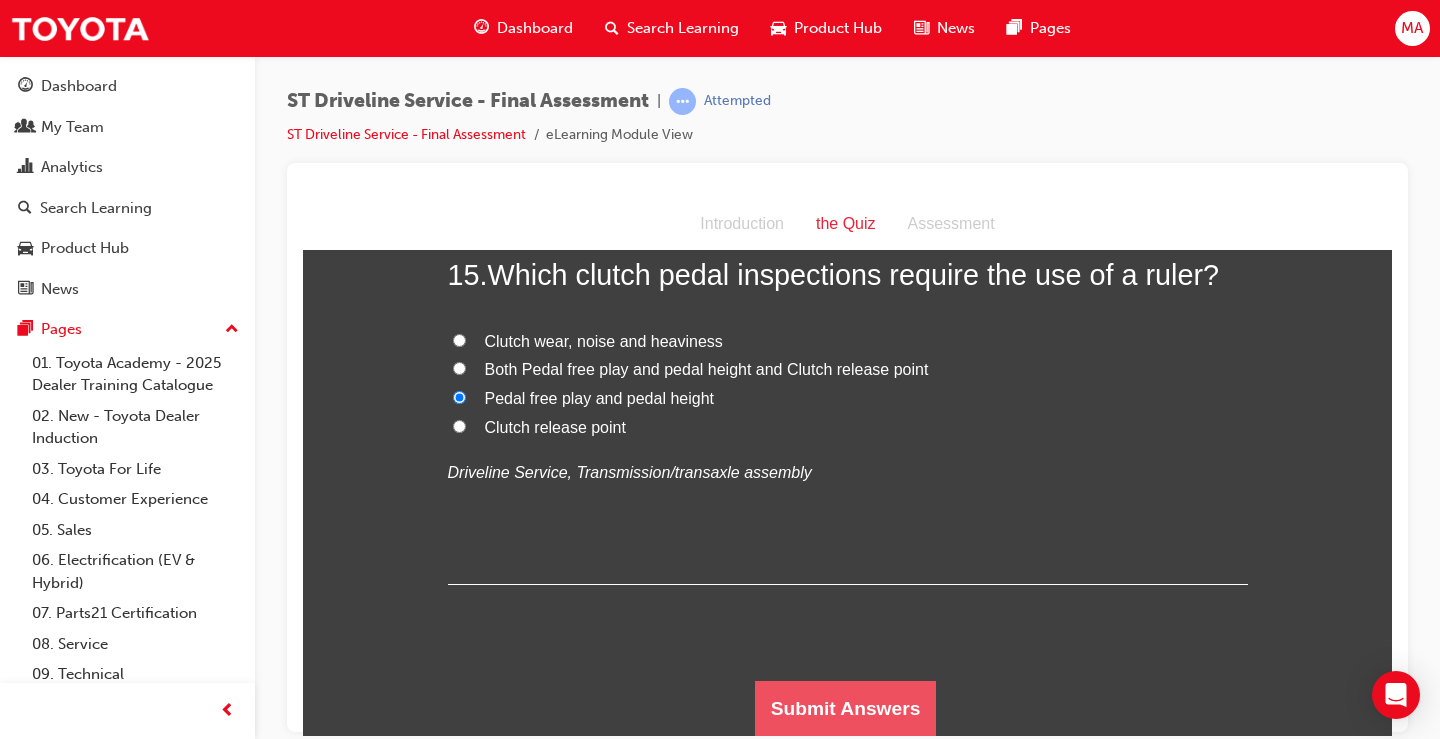click on "Submit Answers" at bounding box center [846, 708] 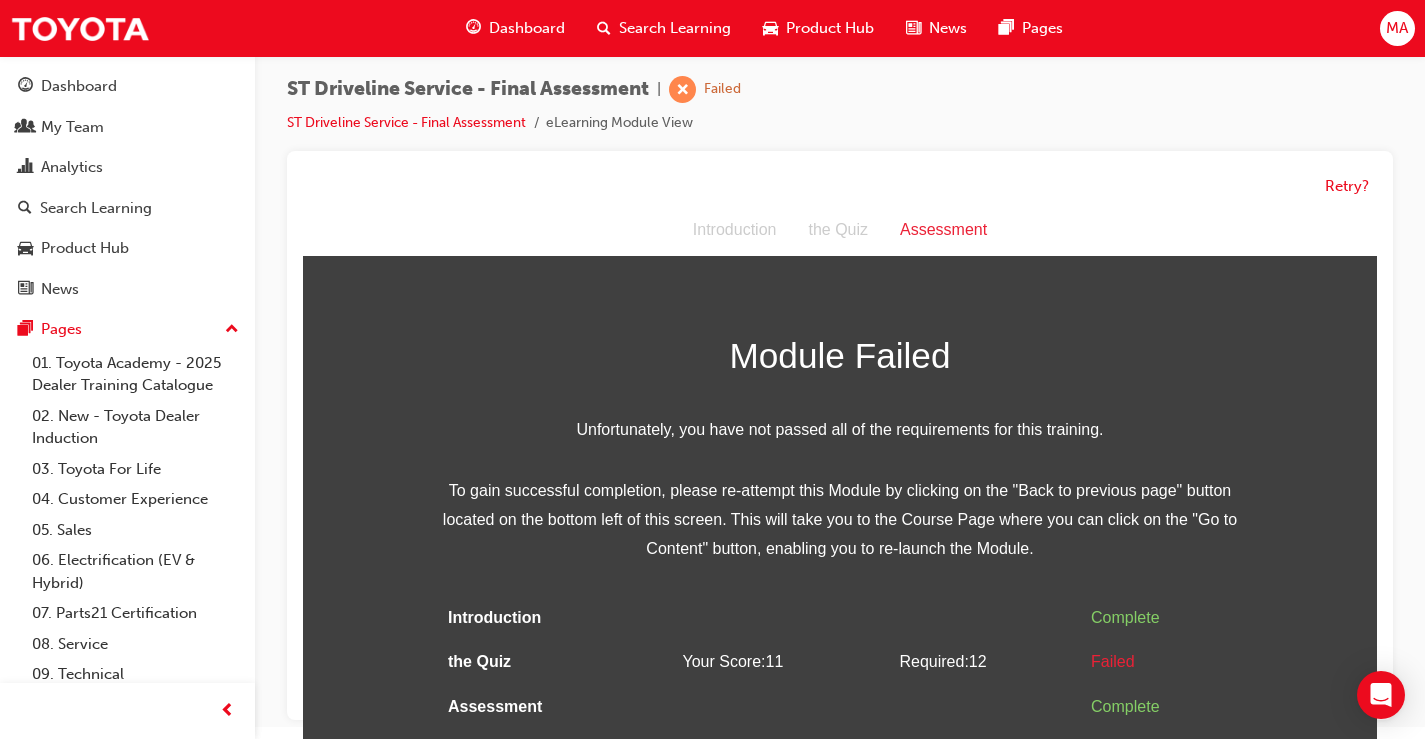 scroll, scrollTop: 15, scrollLeft: 0, axis: vertical 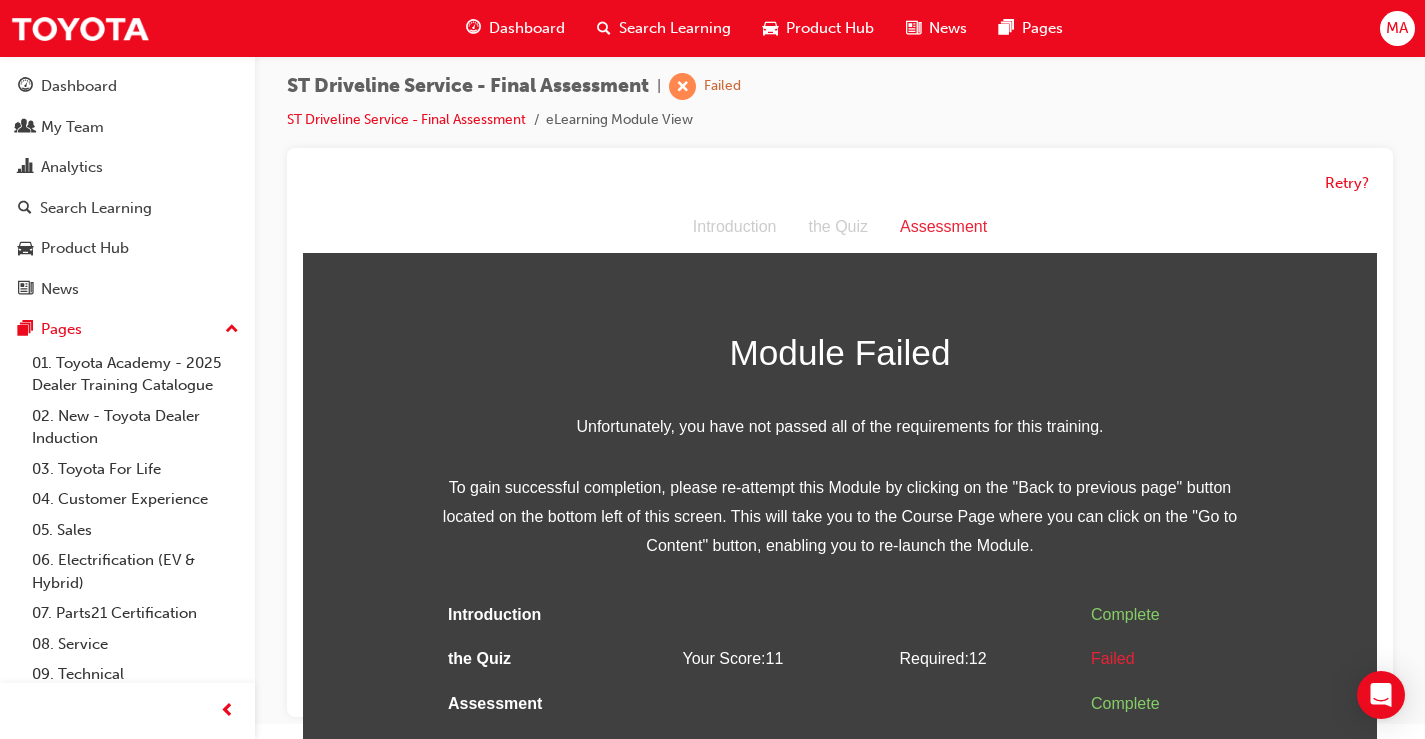 click at bounding box center (987, 615) 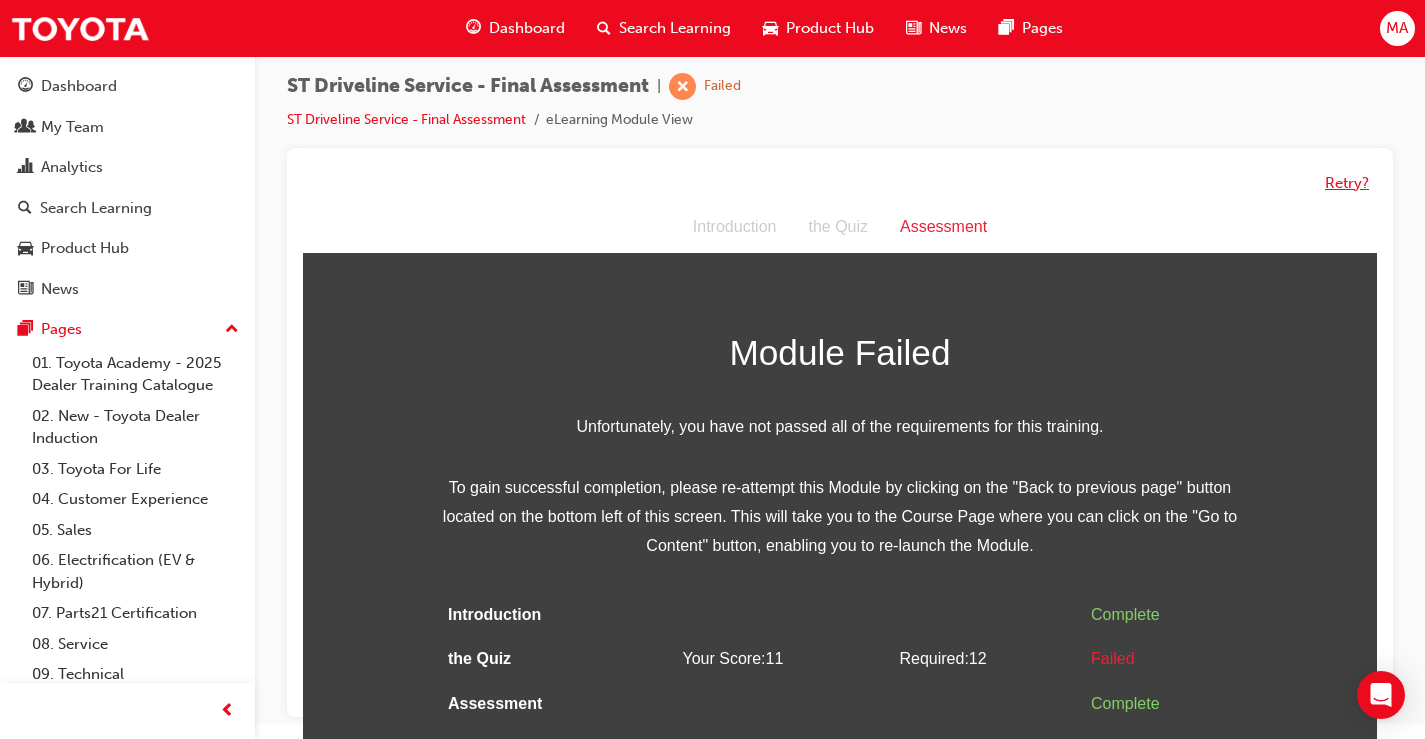 click on "Retry?" at bounding box center [1347, 183] 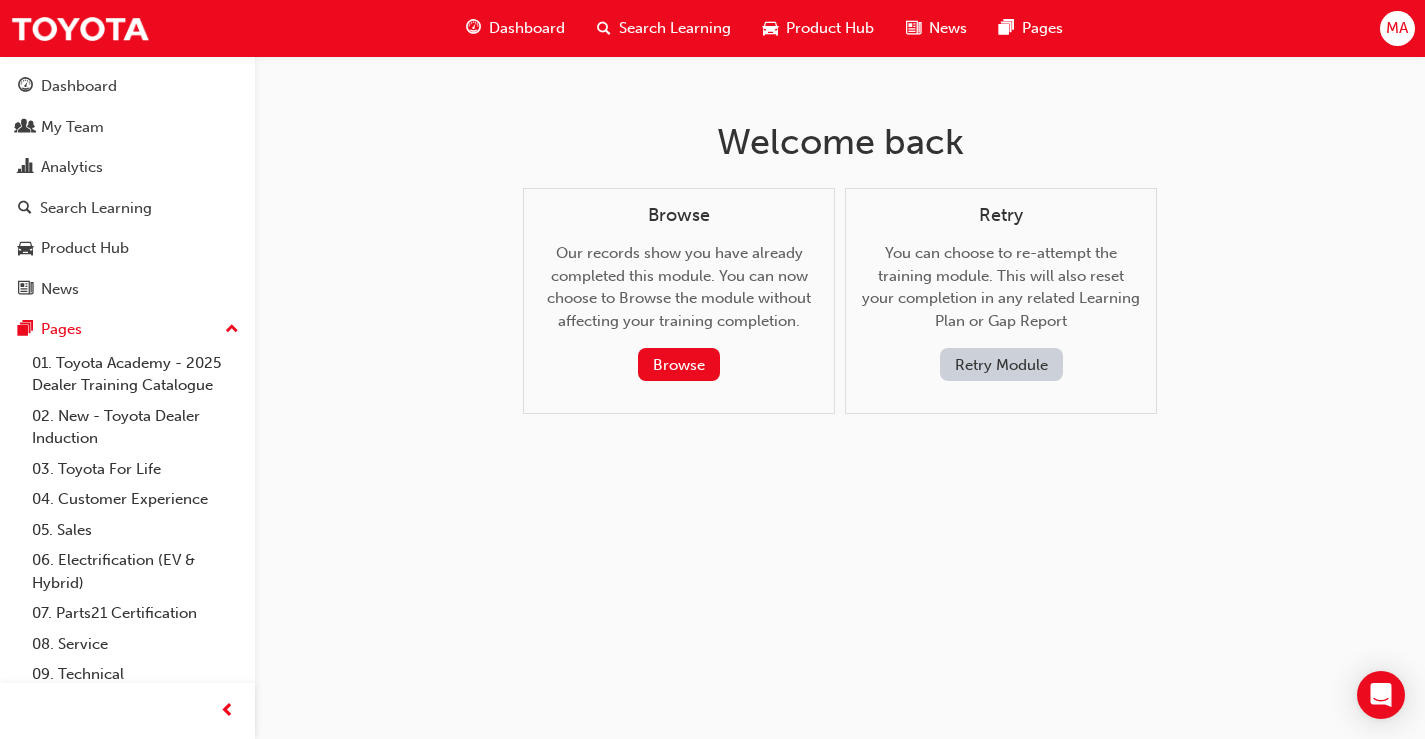 scroll, scrollTop: 0, scrollLeft: 0, axis: both 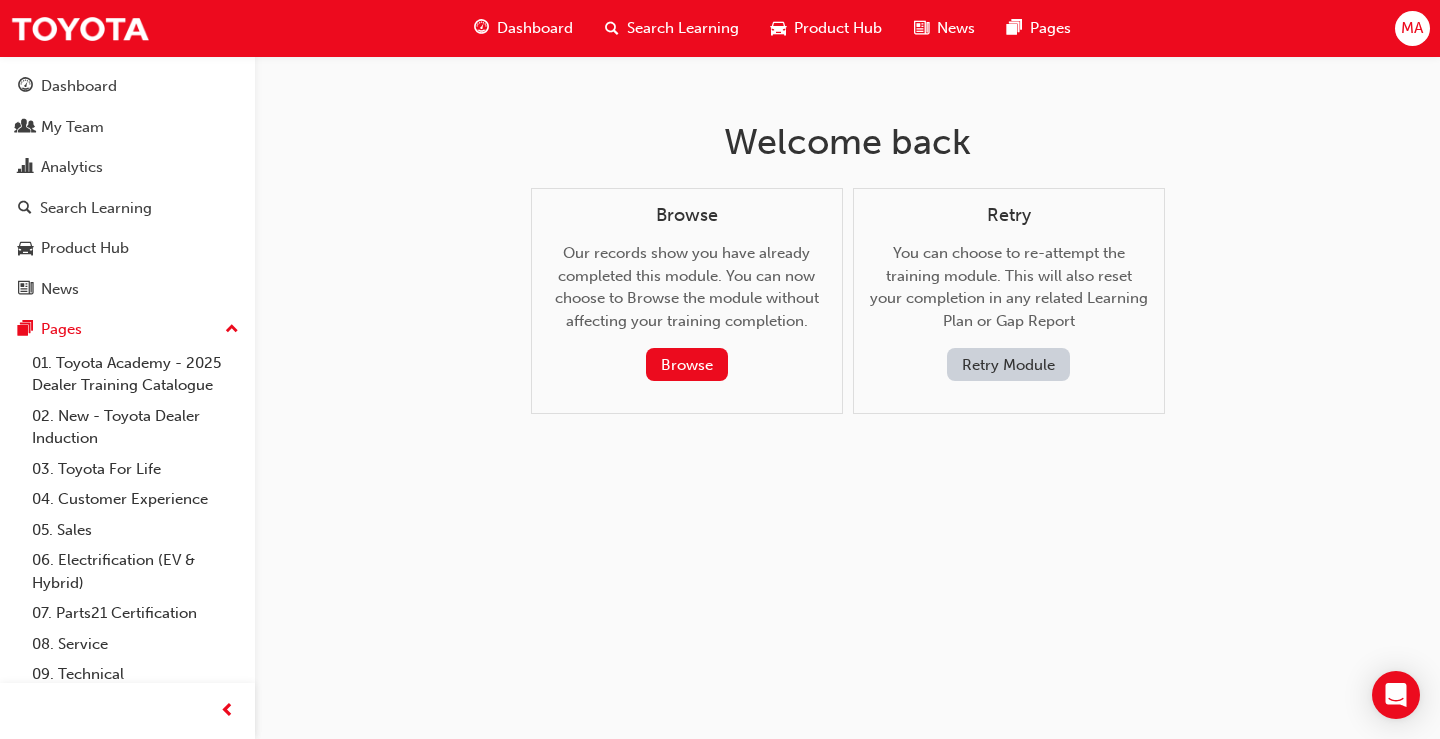 click on "Retry Module" at bounding box center [1008, 364] 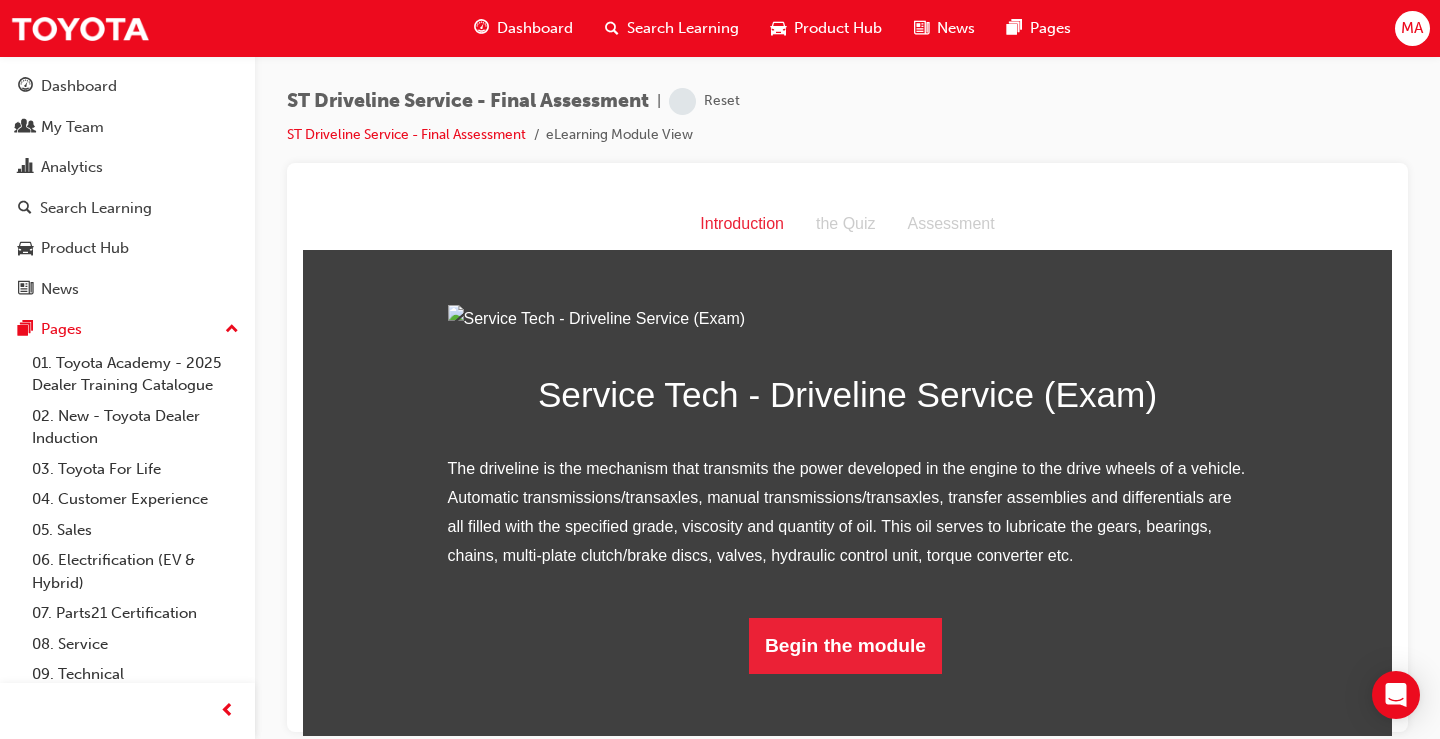 scroll, scrollTop: 159, scrollLeft: 0, axis: vertical 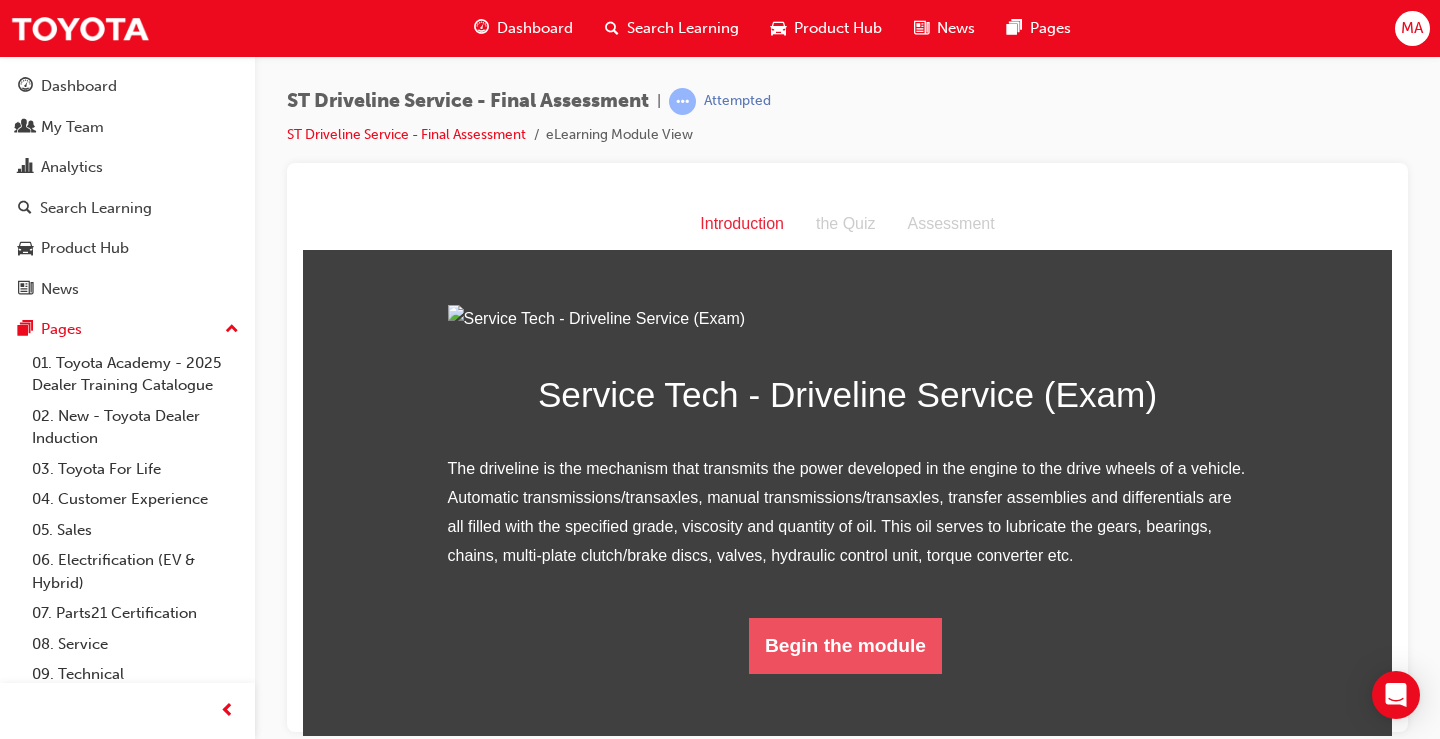 click on "Begin the module" at bounding box center [845, 645] 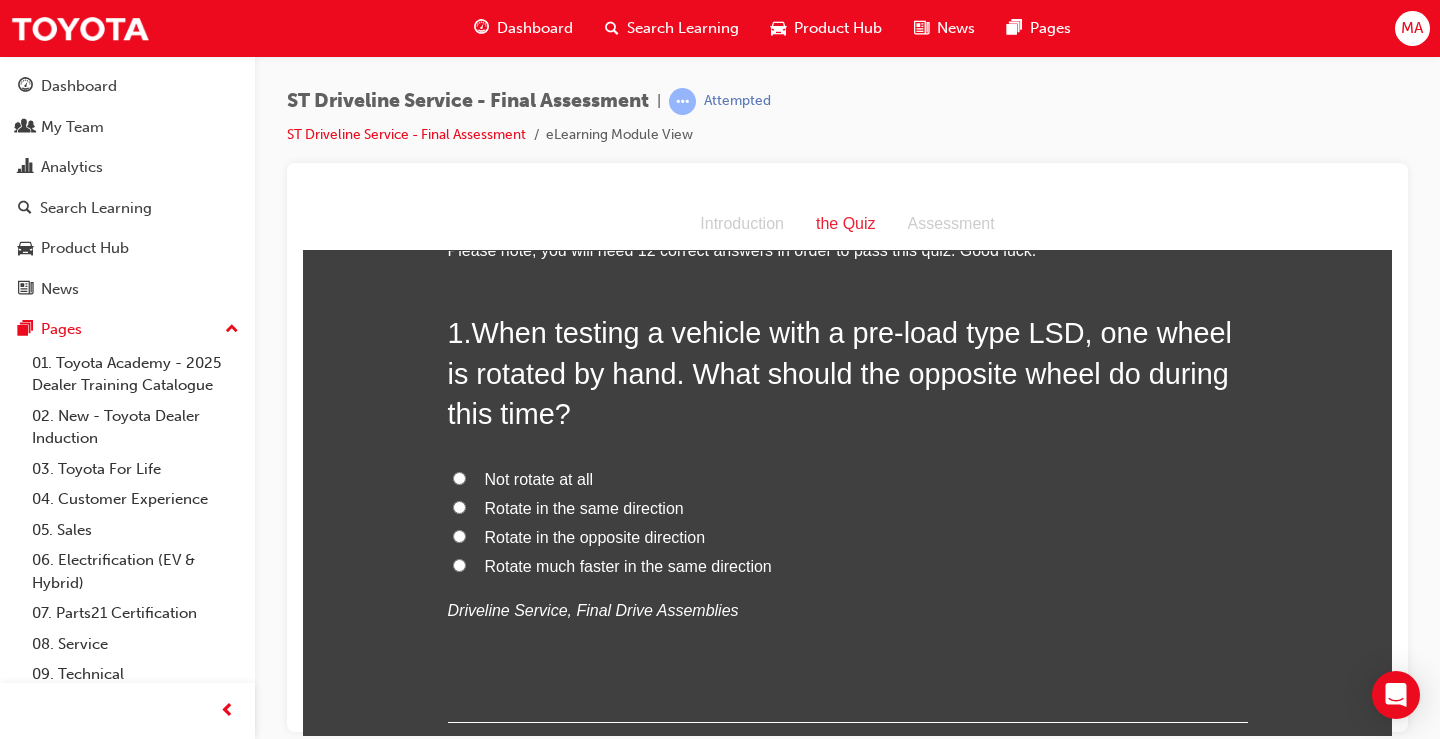 scroll, scrollTop: 100, scrollLeft: 0, axis: vertical 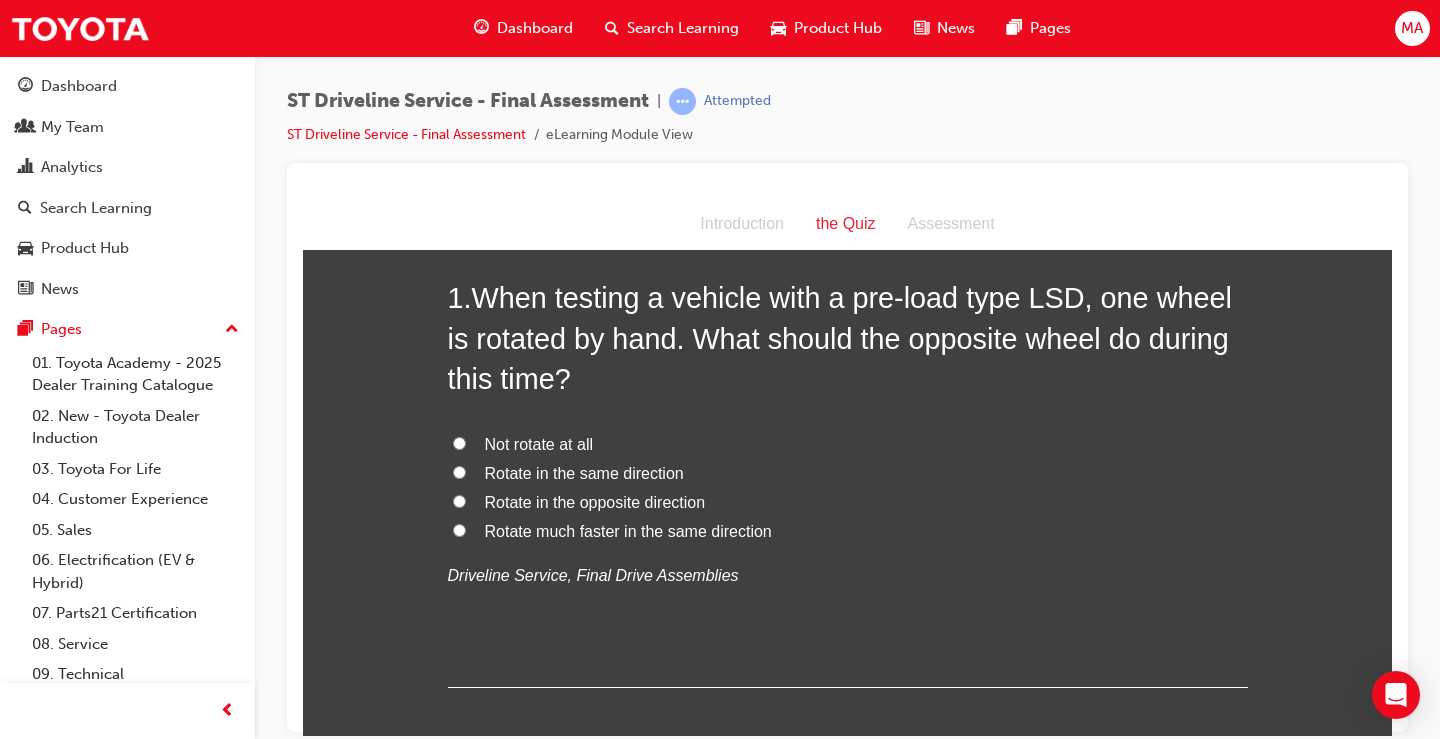 click on "Rotate in the same direction" at bounding box center (459, 471) 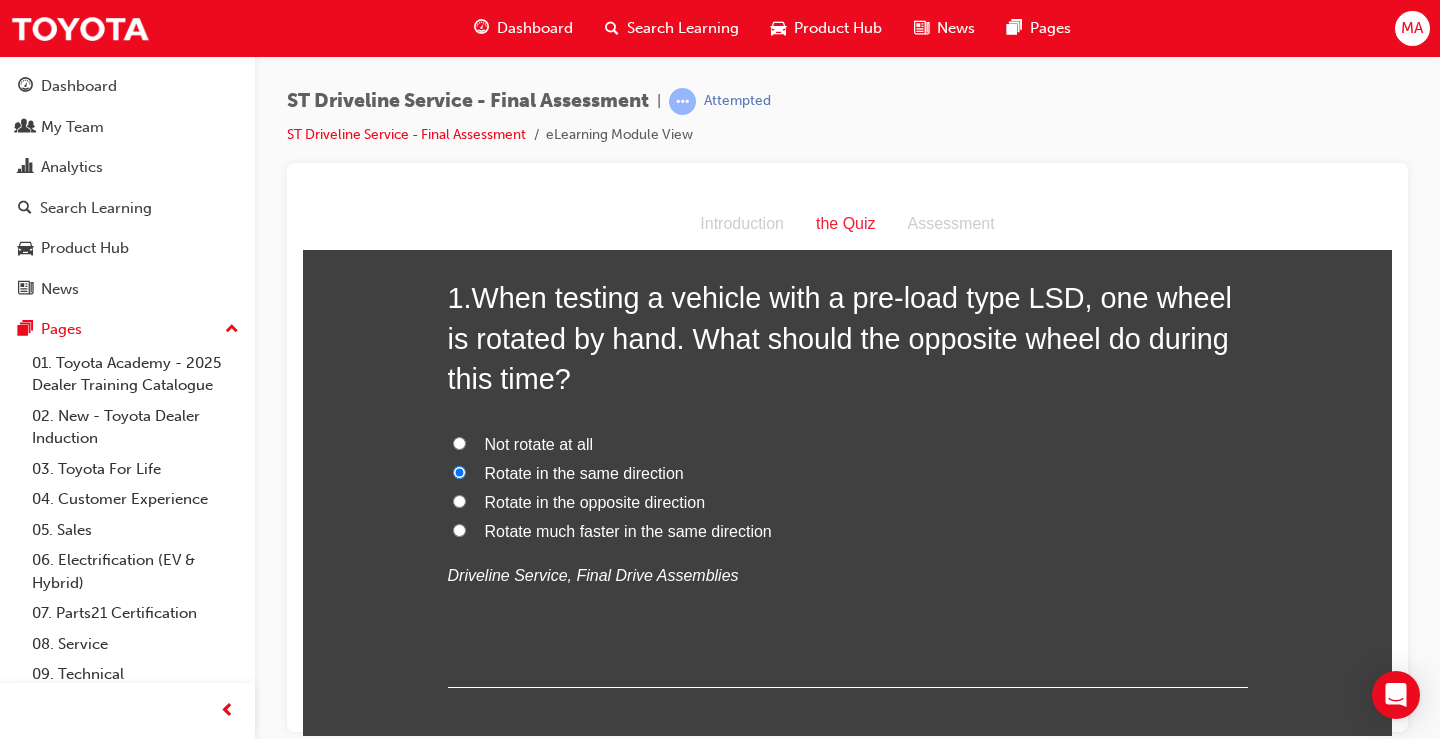radio on "true" 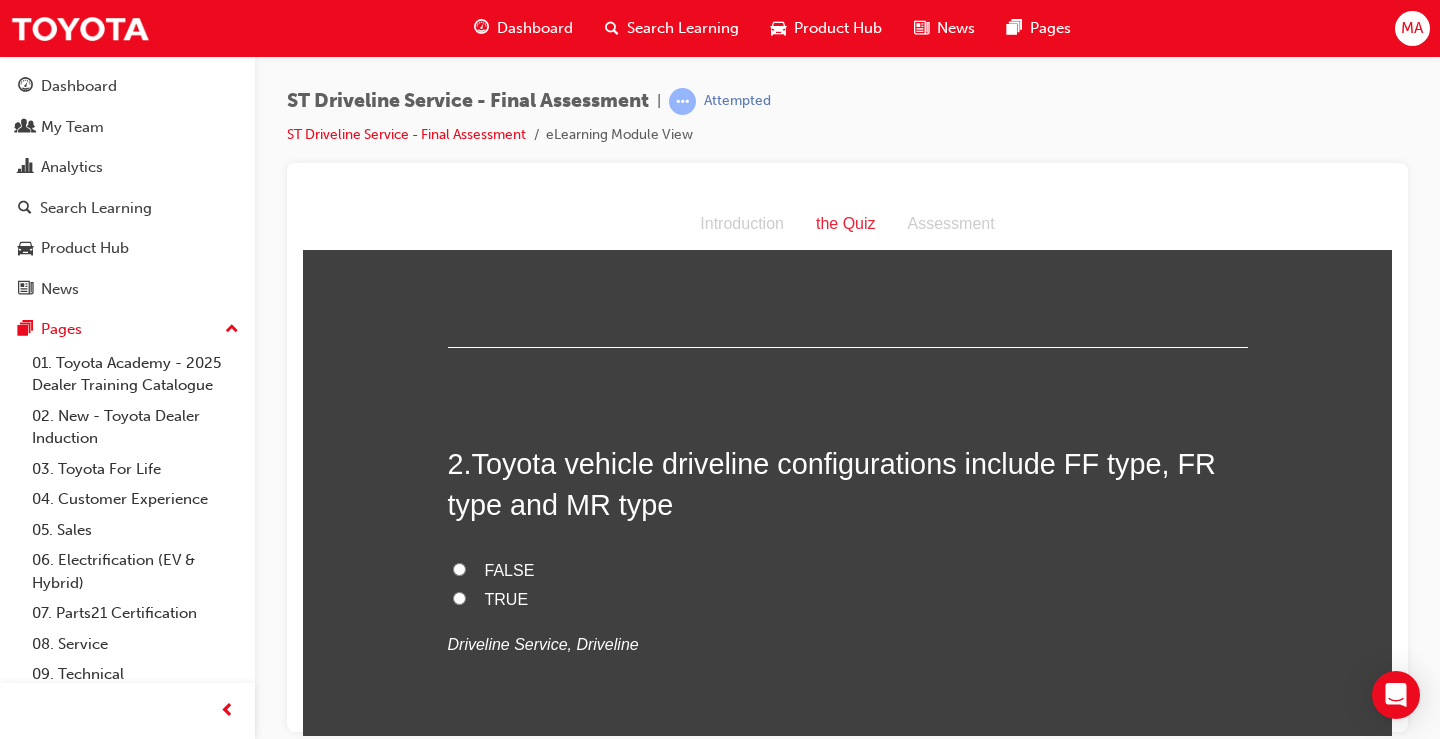 scroll, scrollTop: 500, scrollLeft: 0, axis: vertical 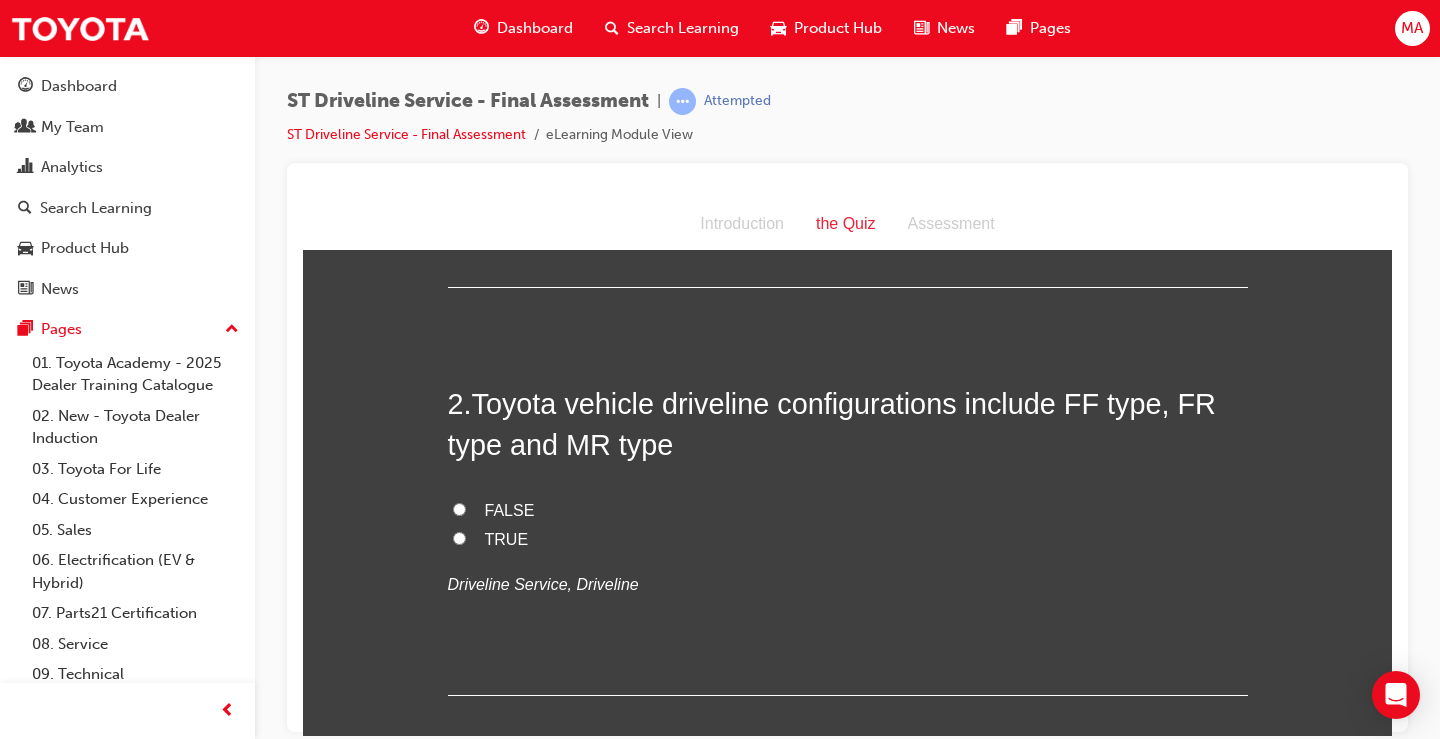 click on "FALSE" at bounding box center (459, 508) 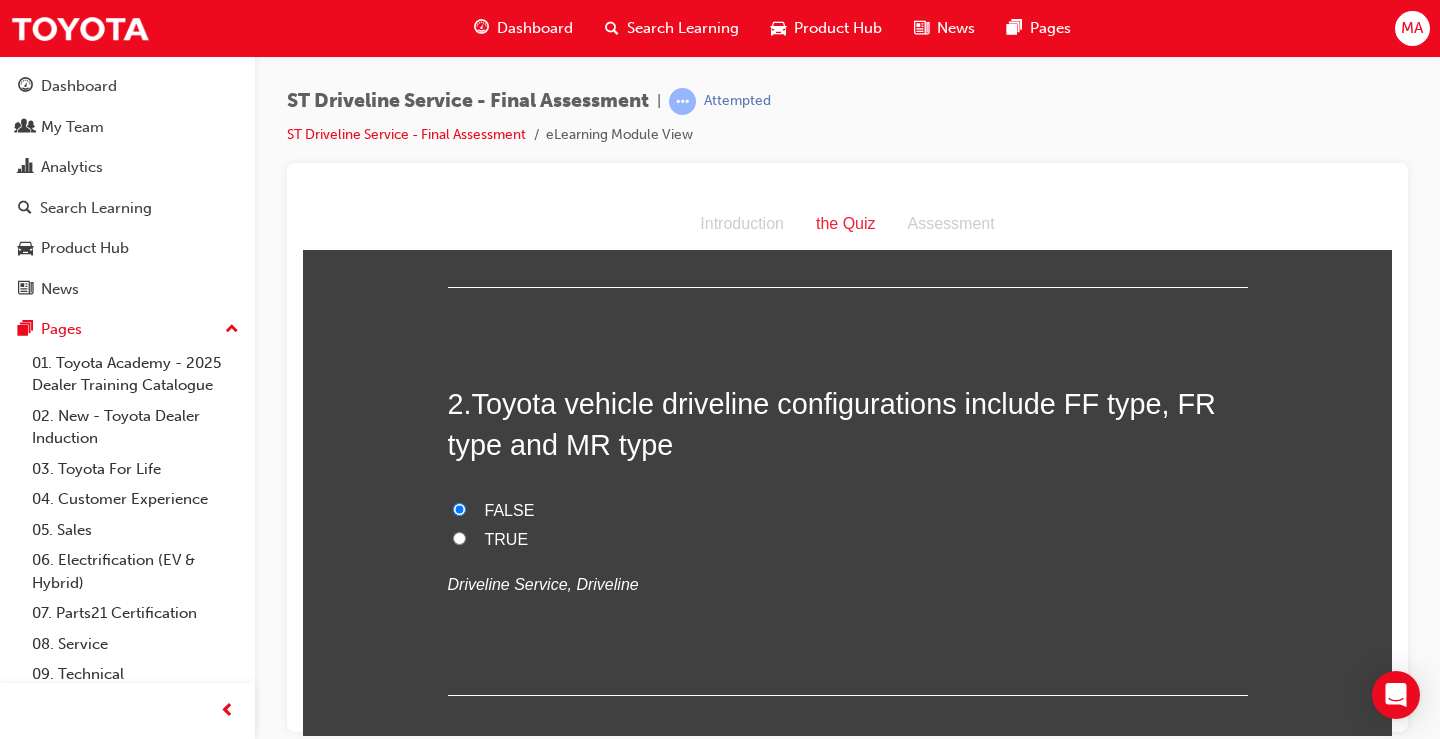 radio on "true" 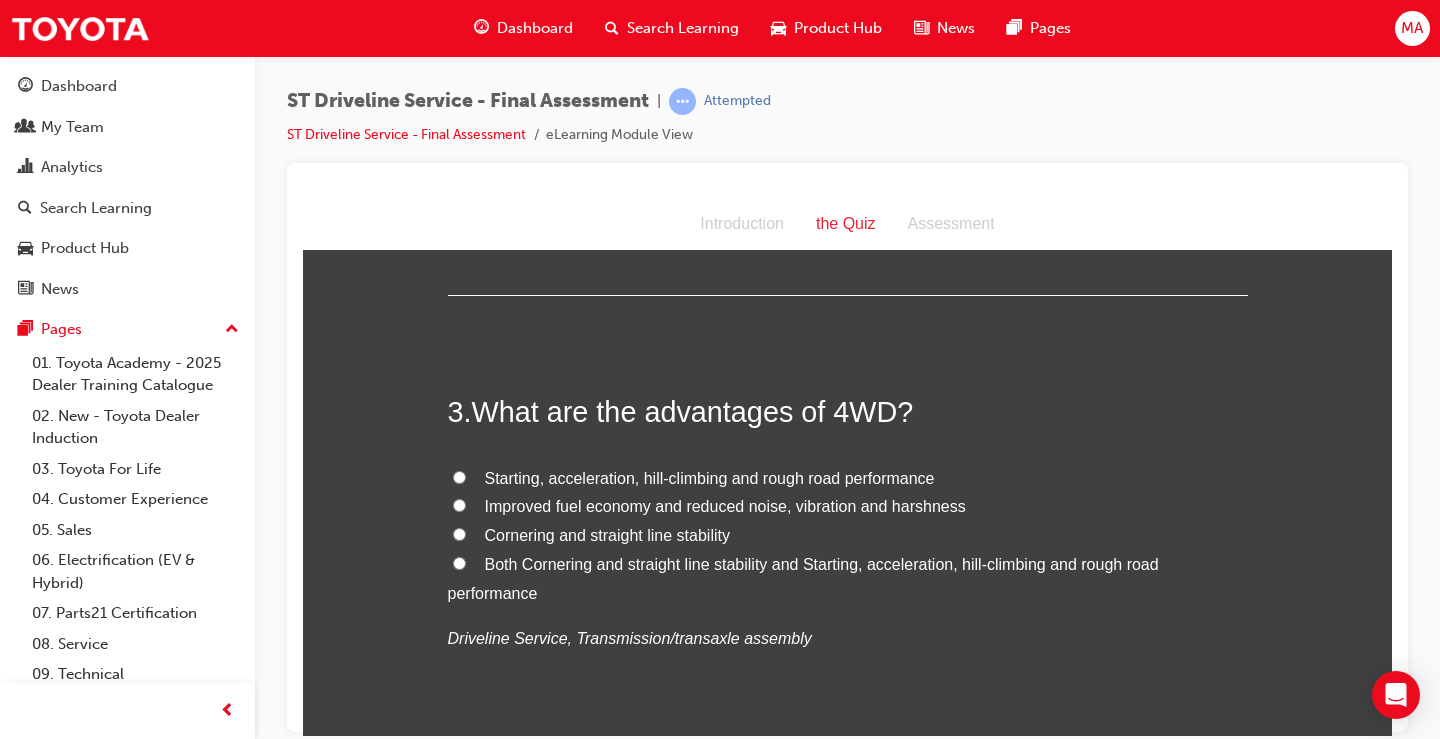 scroll, scrollTop: 1100, scrollLeft: 0, axis: vertical 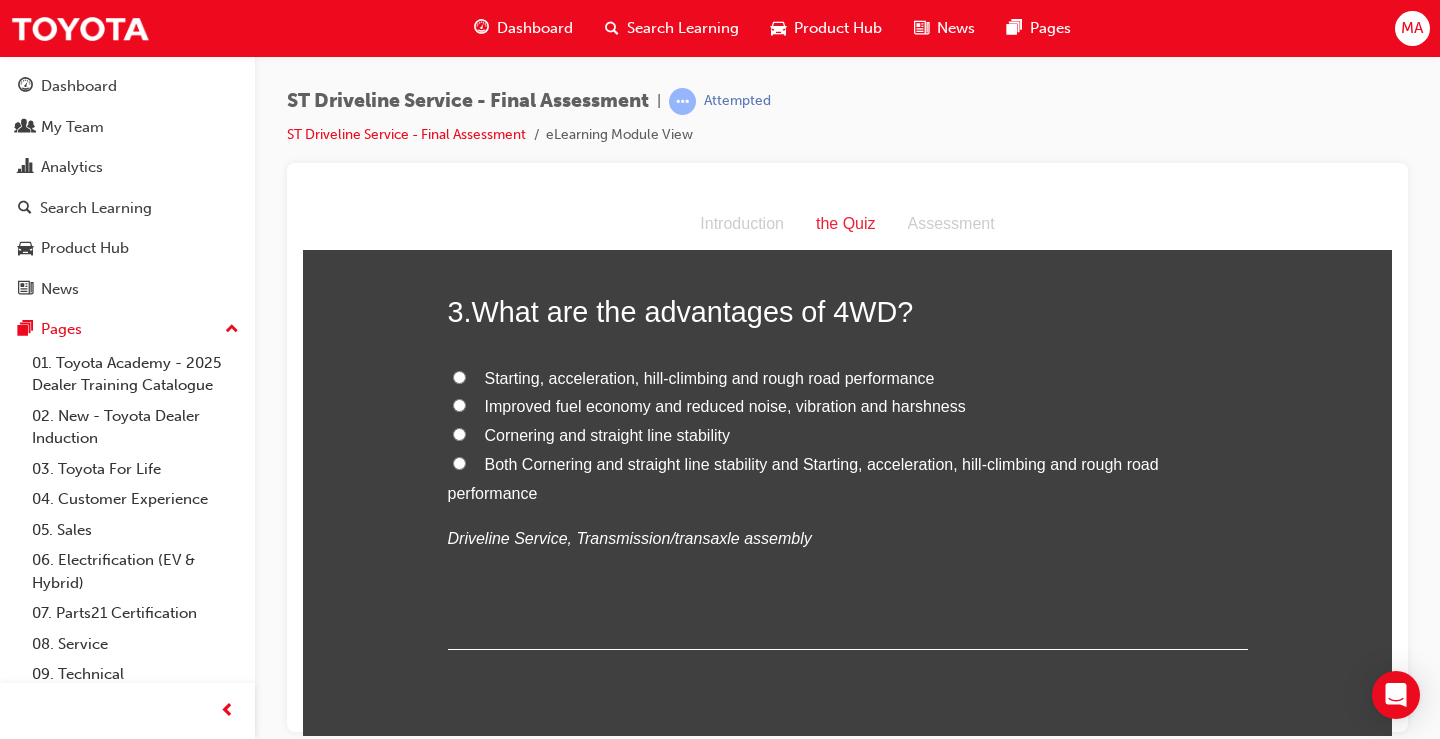 click on "Starting, acceleration, hill-climbing and rough road performance" at bounding box center [848, 378] 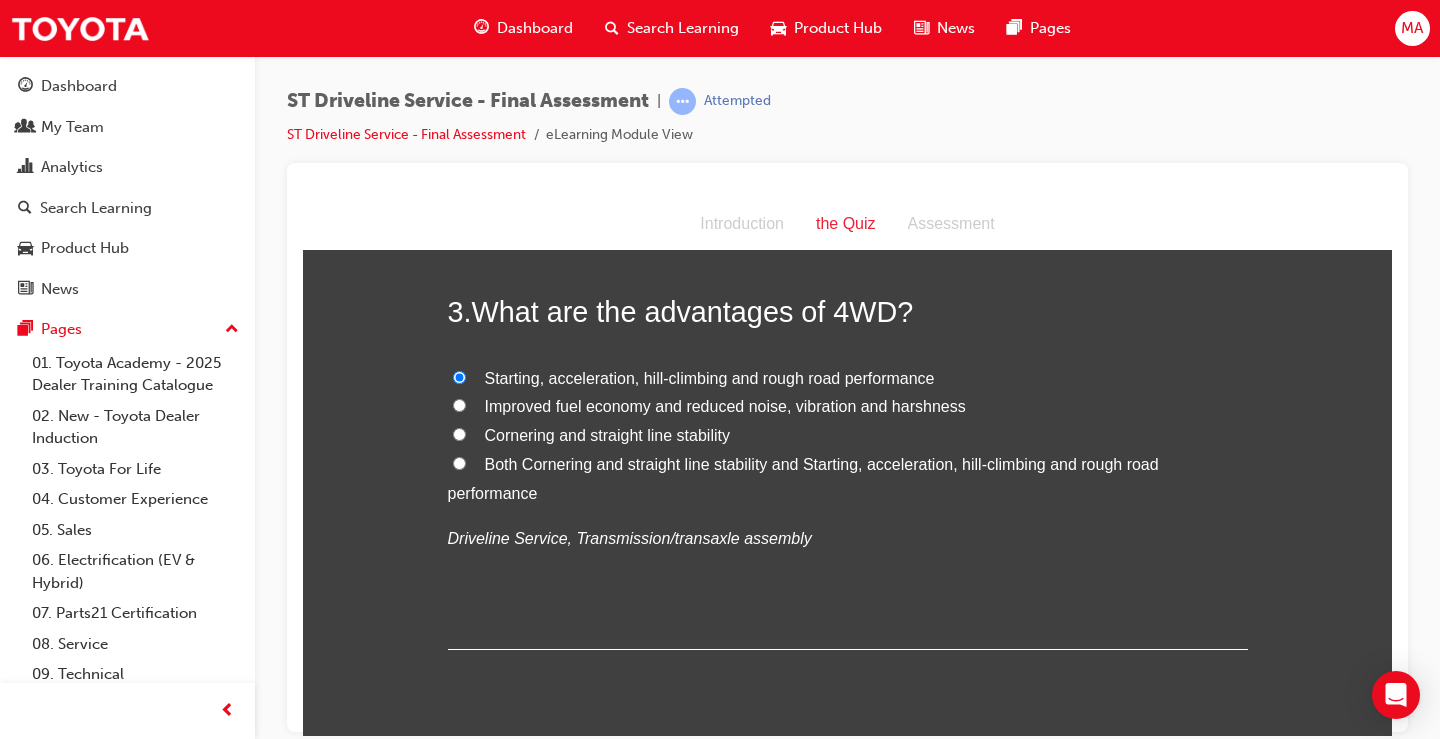 radio on "true" 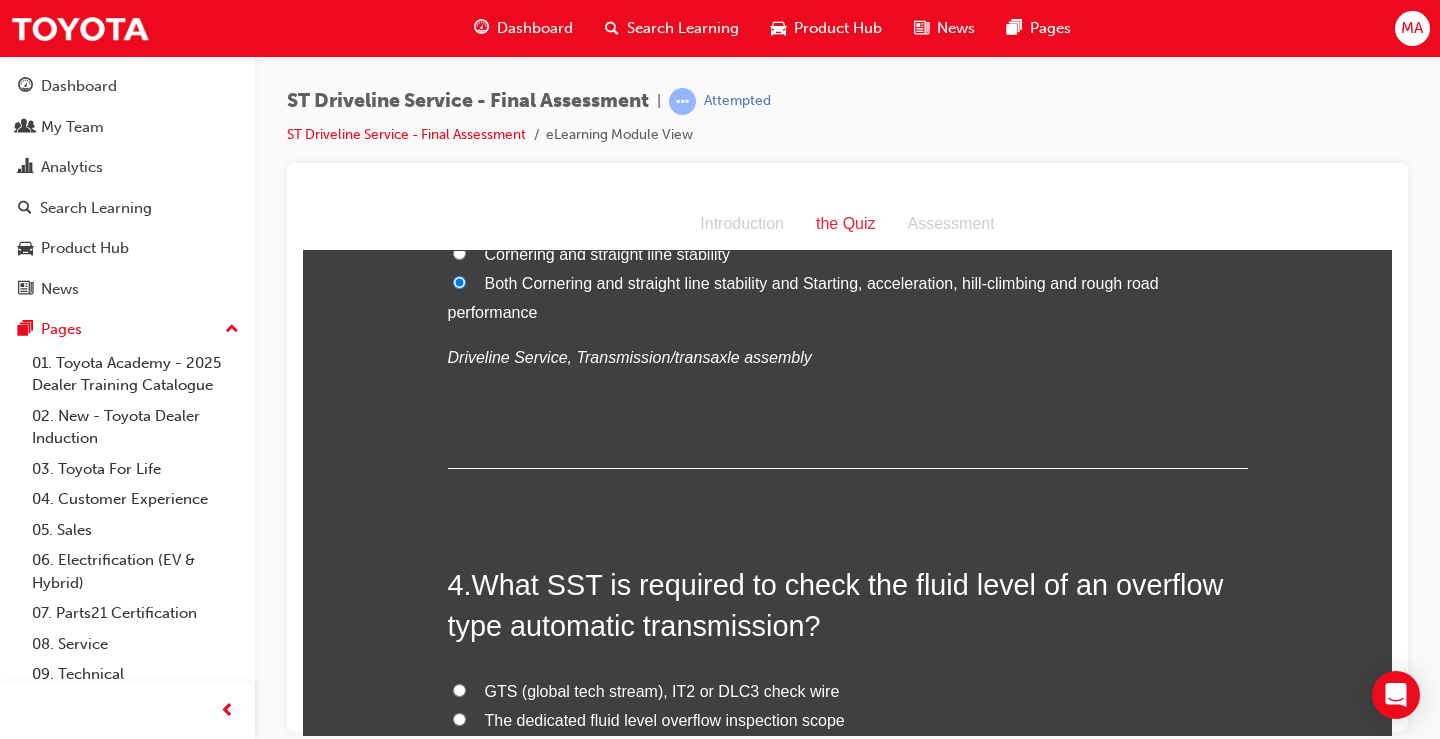 scroll, scrollTop: 1200, scrollLeft: 0, axis: vertical 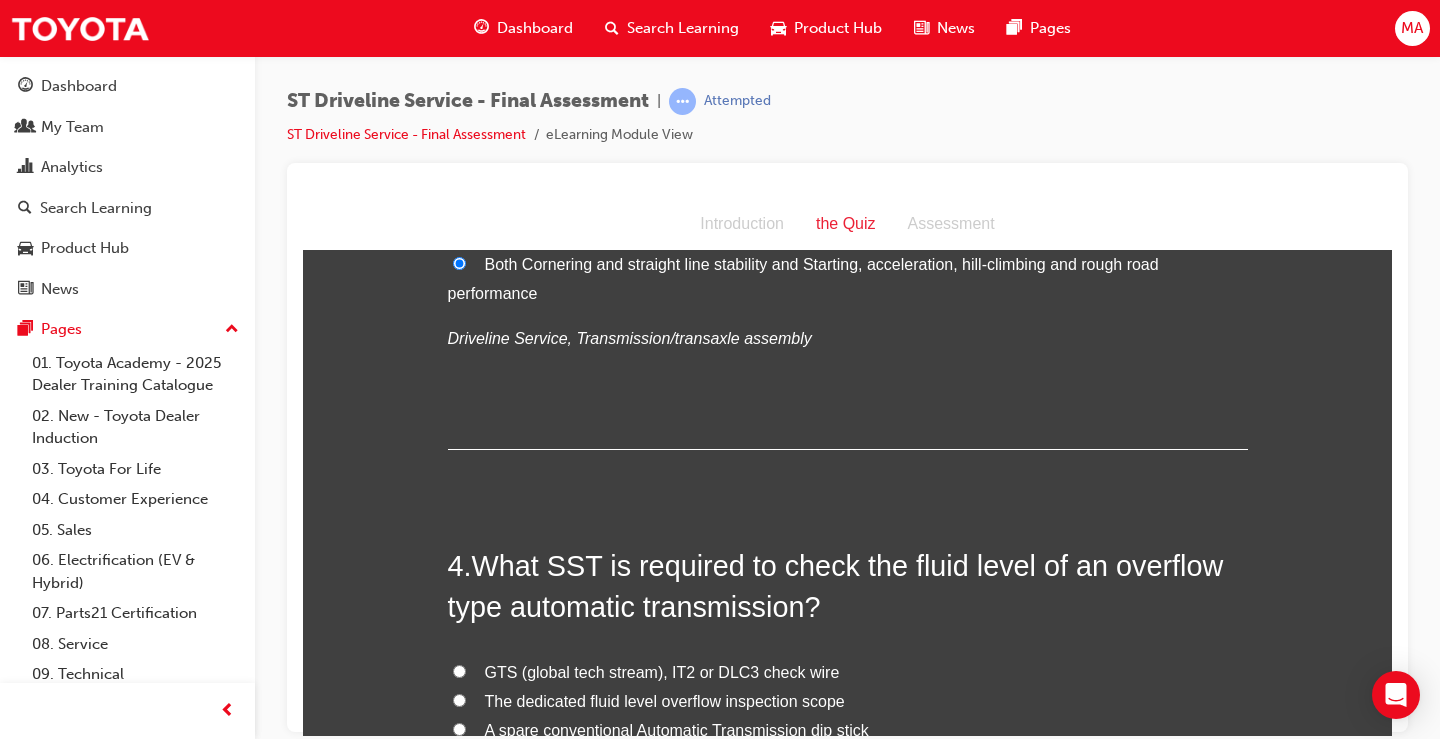 click on "GTS (global tech stream), IT2 or DLC3 check wire" at bounding box center [848, 672] 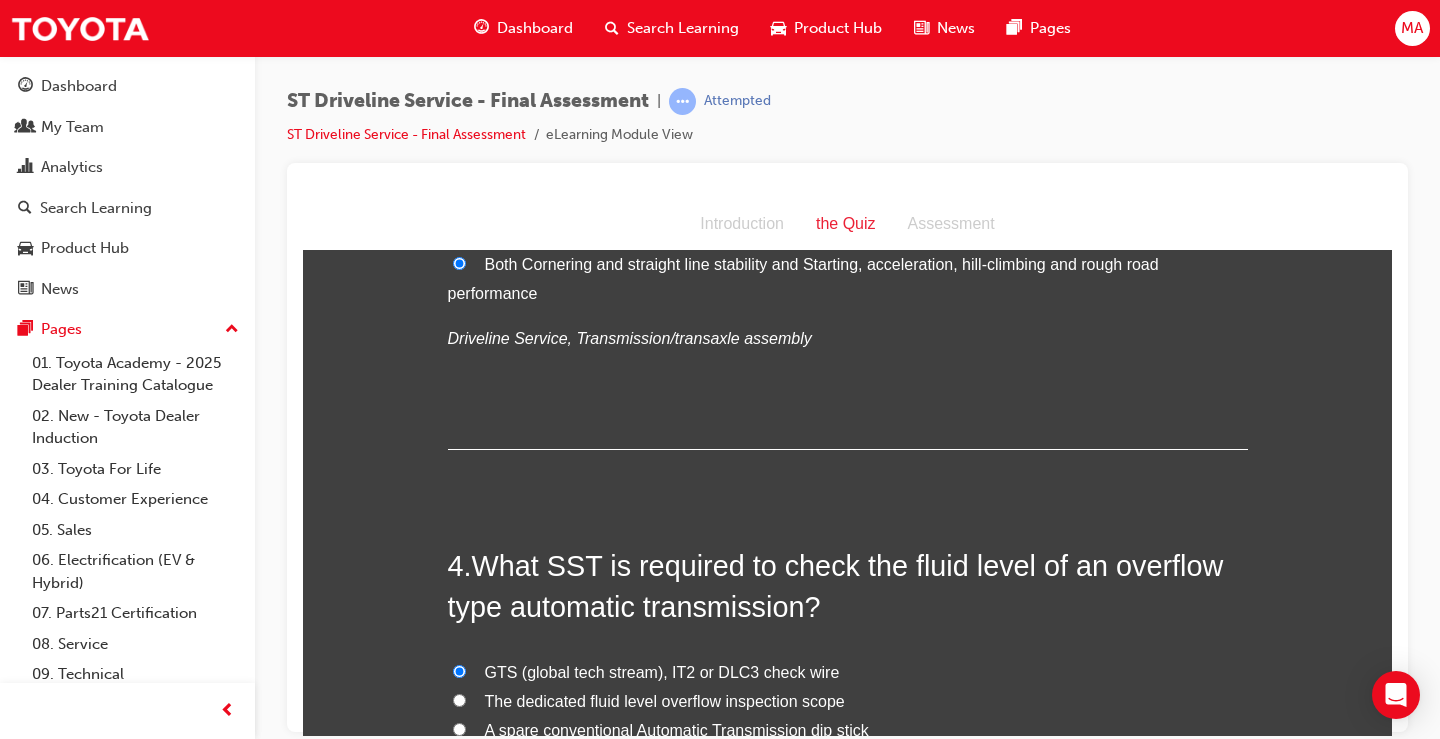 radio on "true" 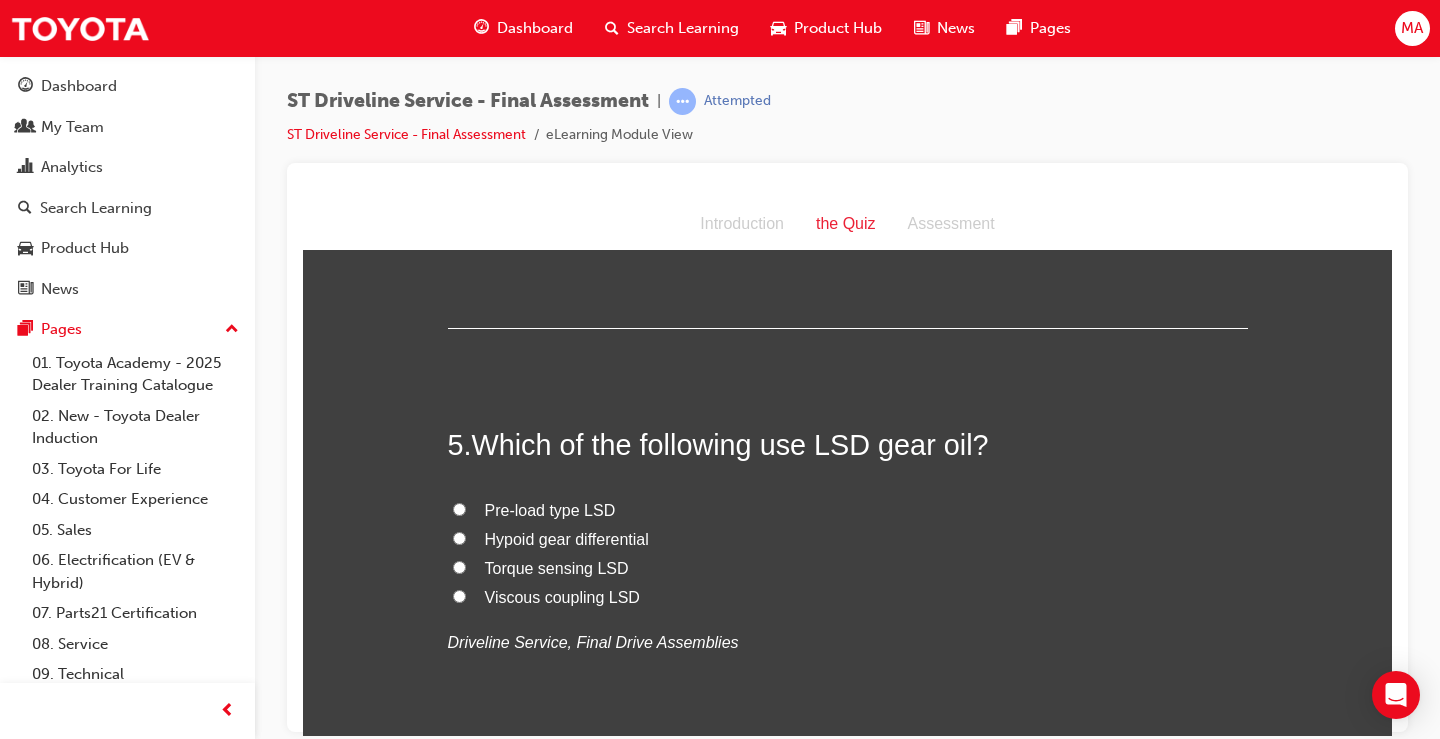 scroll, scrollTop: 1800, scrollLeft: 0, axis: vertical 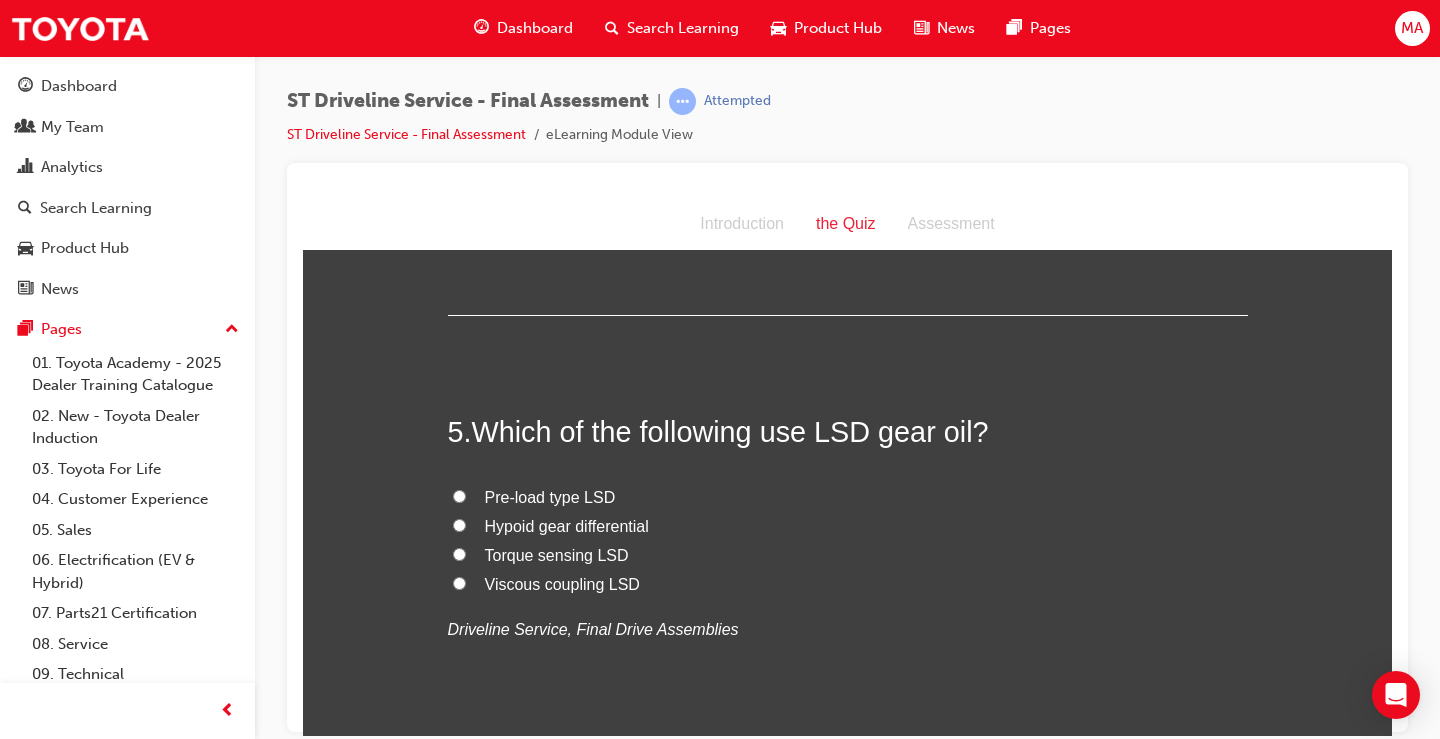 click on "Viscous coupling LSD" at bounding box center (459, 582) 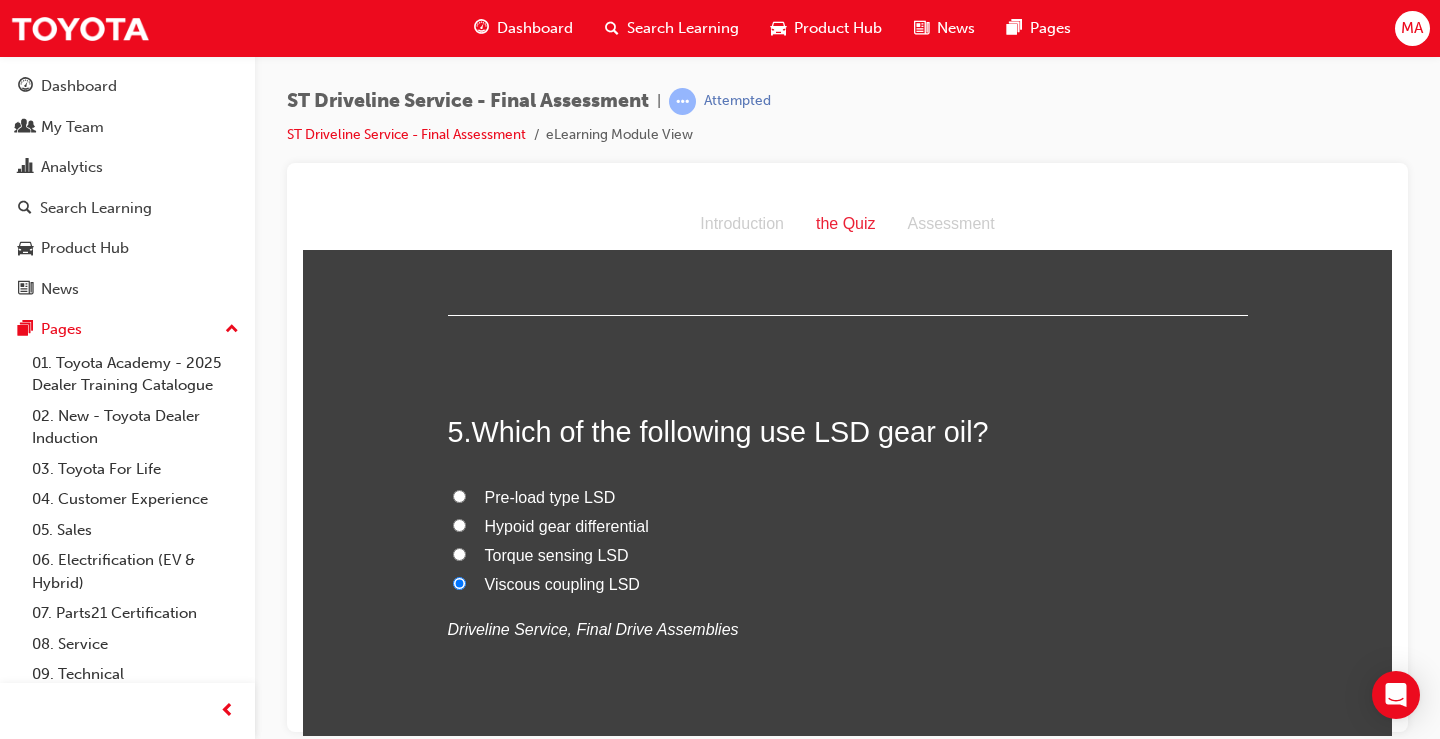 radio on "true" 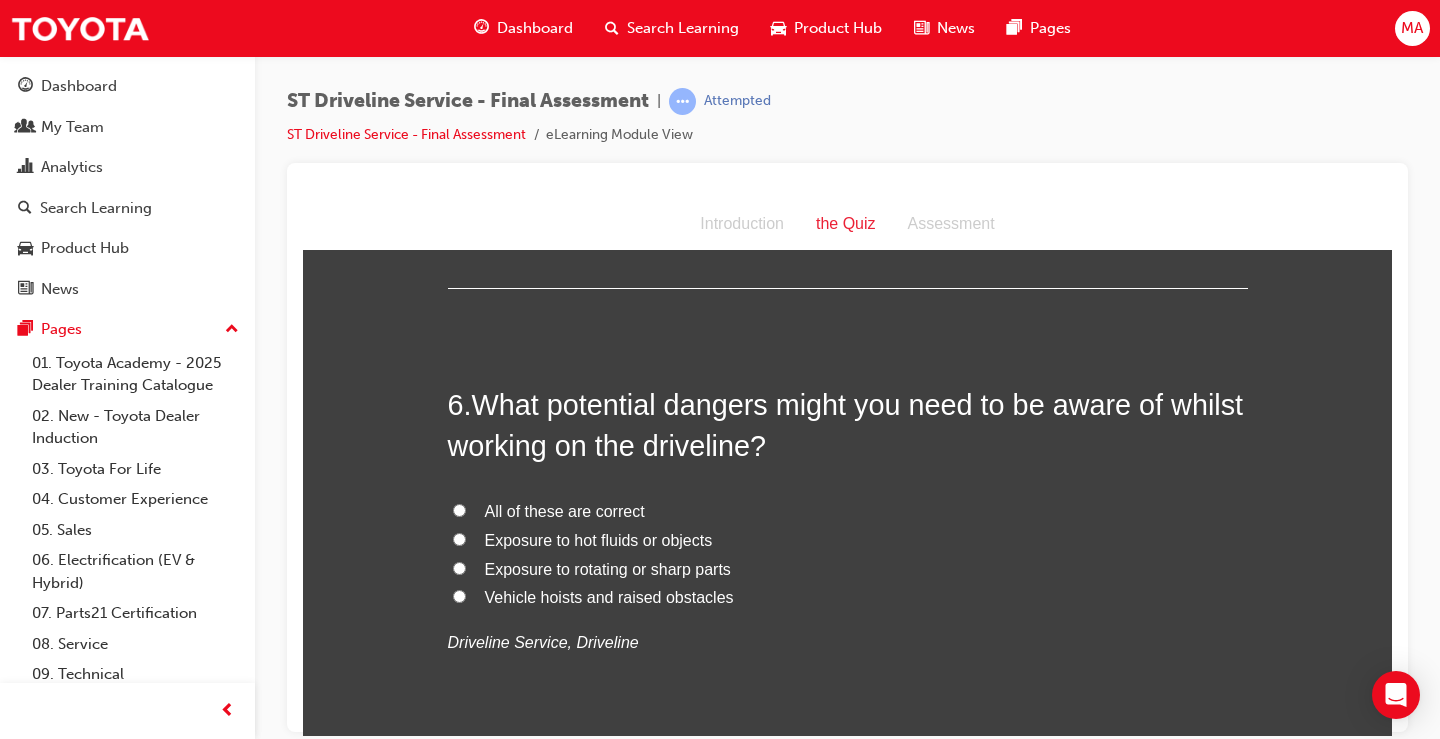 scroll, scrollTop: 2300, scrollLeft: 0, axis: vertical 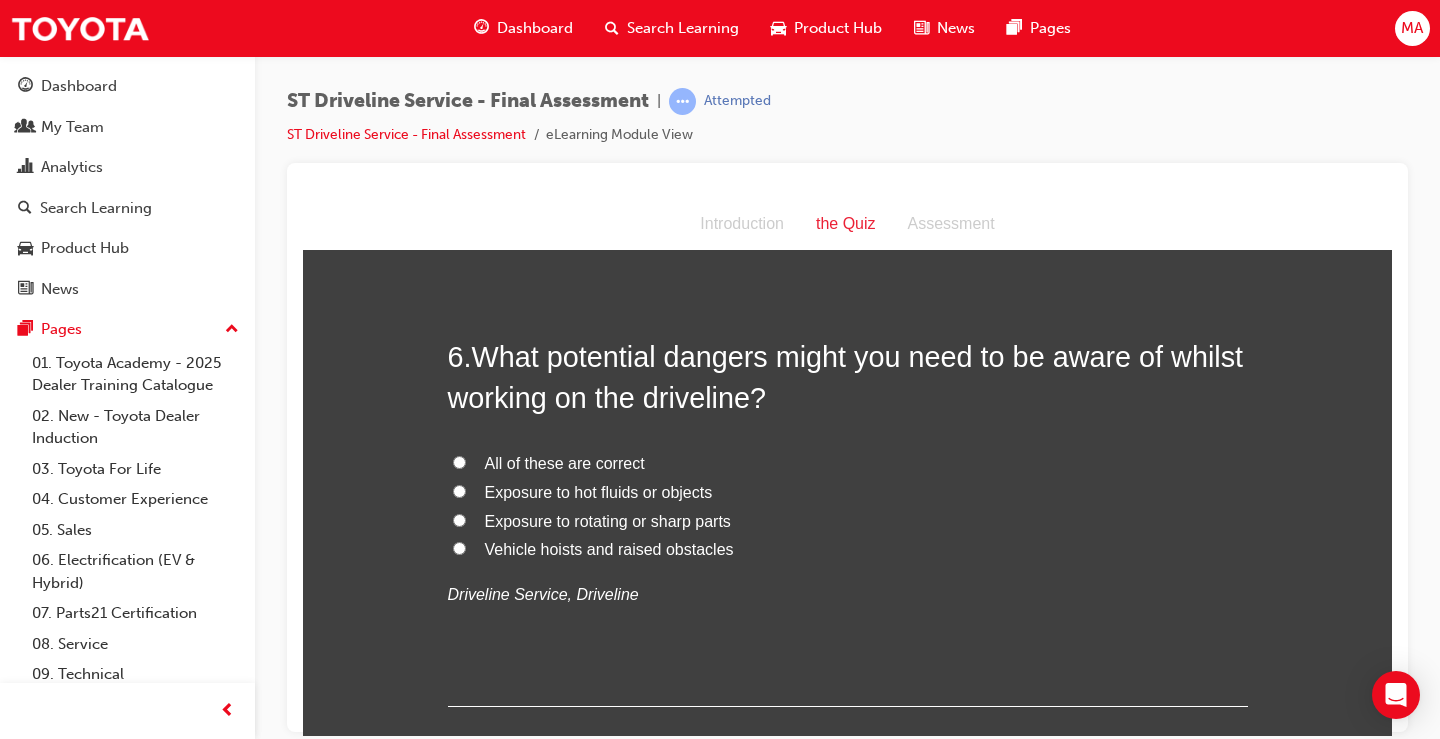 click on "All of these are correct" at bounding box center [565, 462] 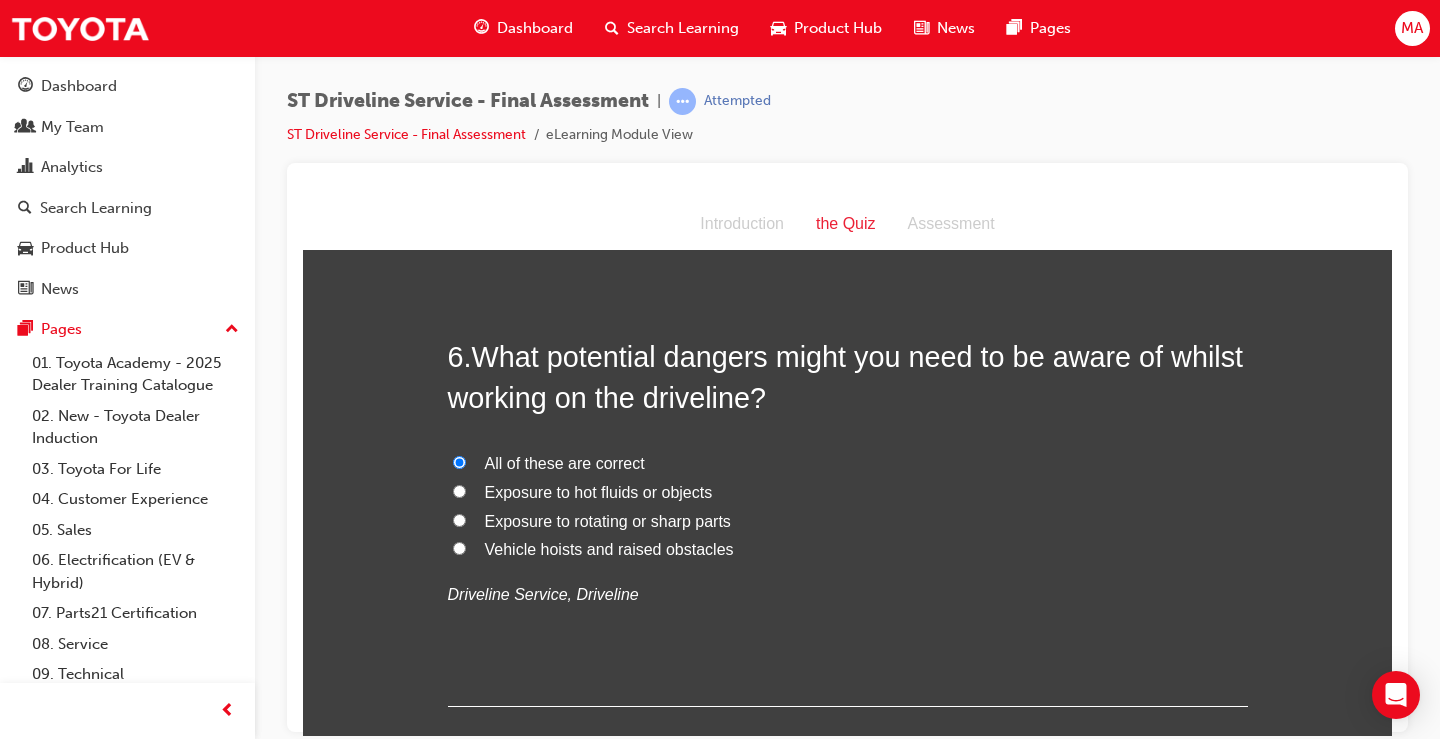 radio on "true" 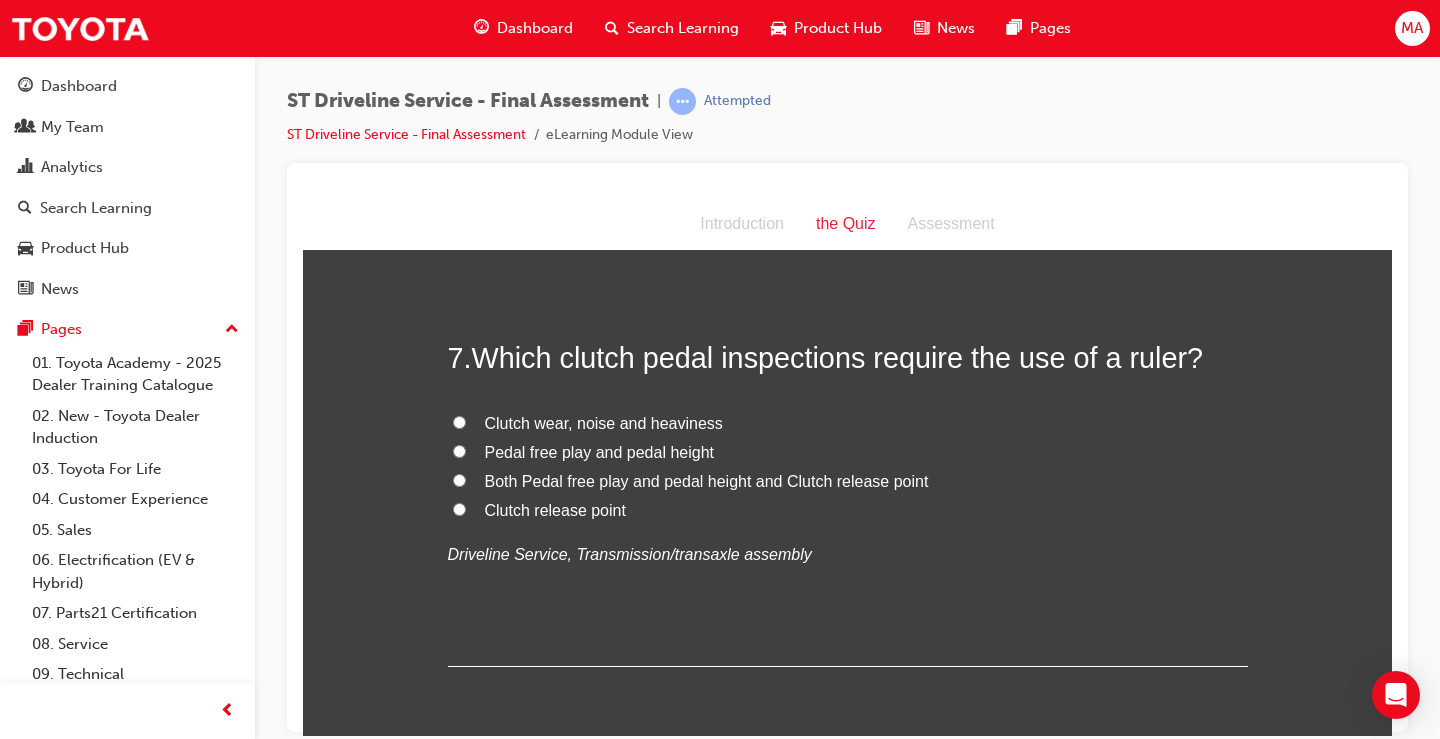 scroll, scrollTop: 2800, scrollLeft: 0, axis: vertical 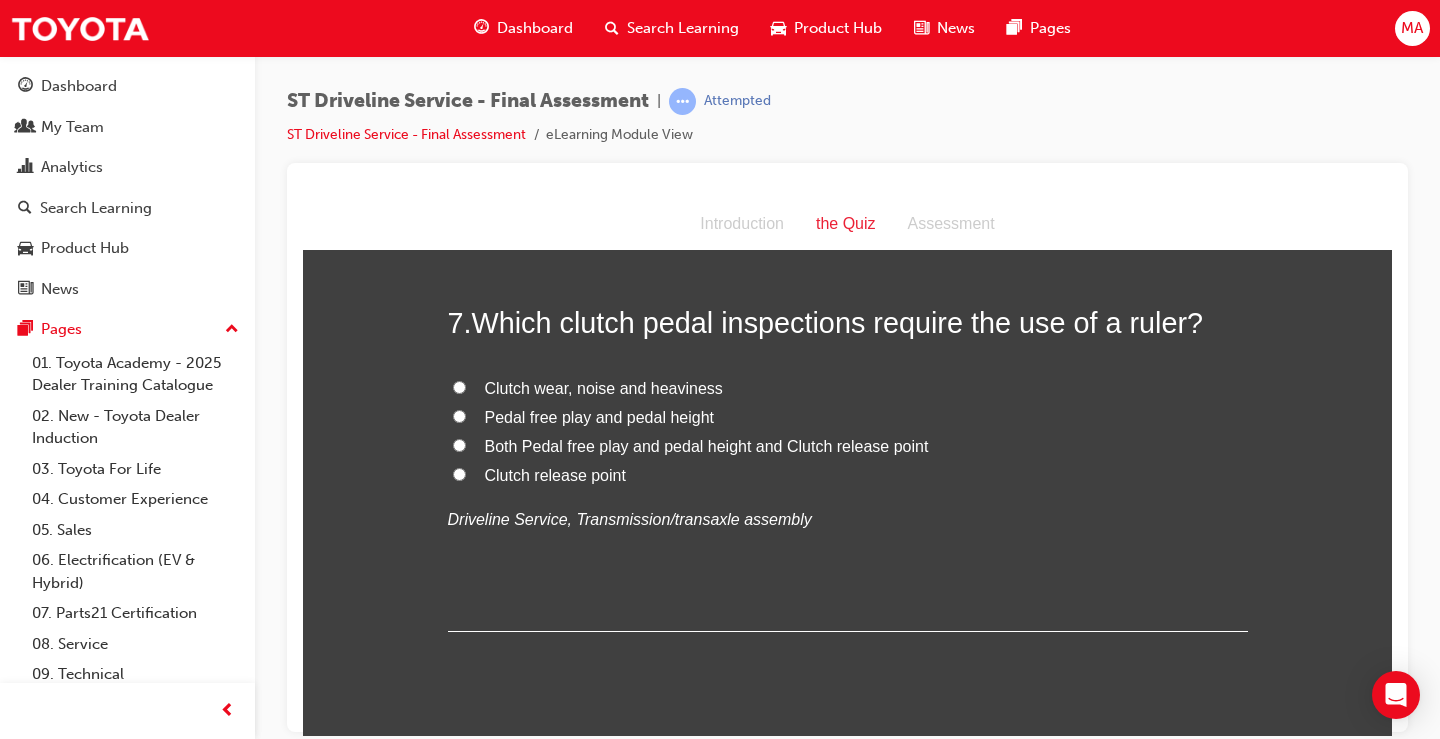 click on "Both Pedal free play and pedal height and Clutch release point" at bounding box center [459, 444] 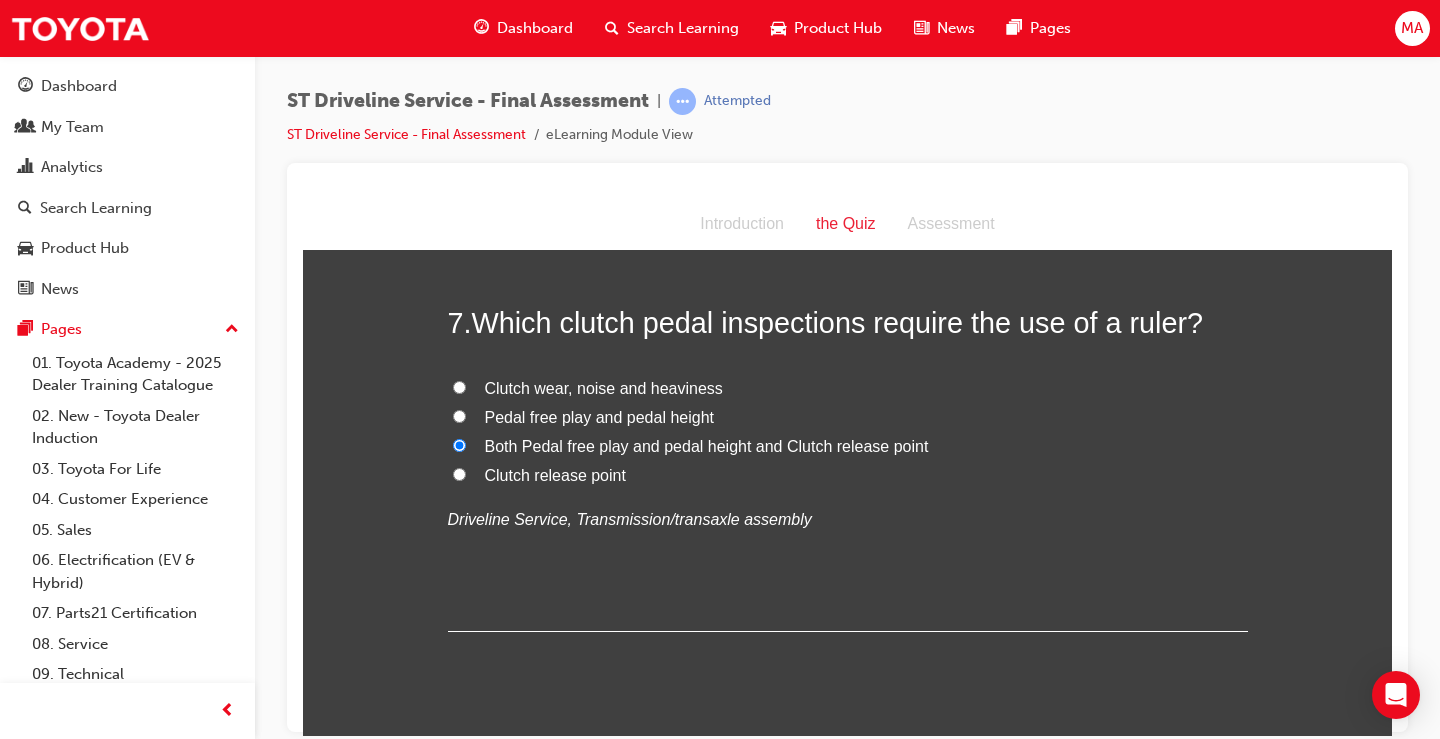 radio on "true" 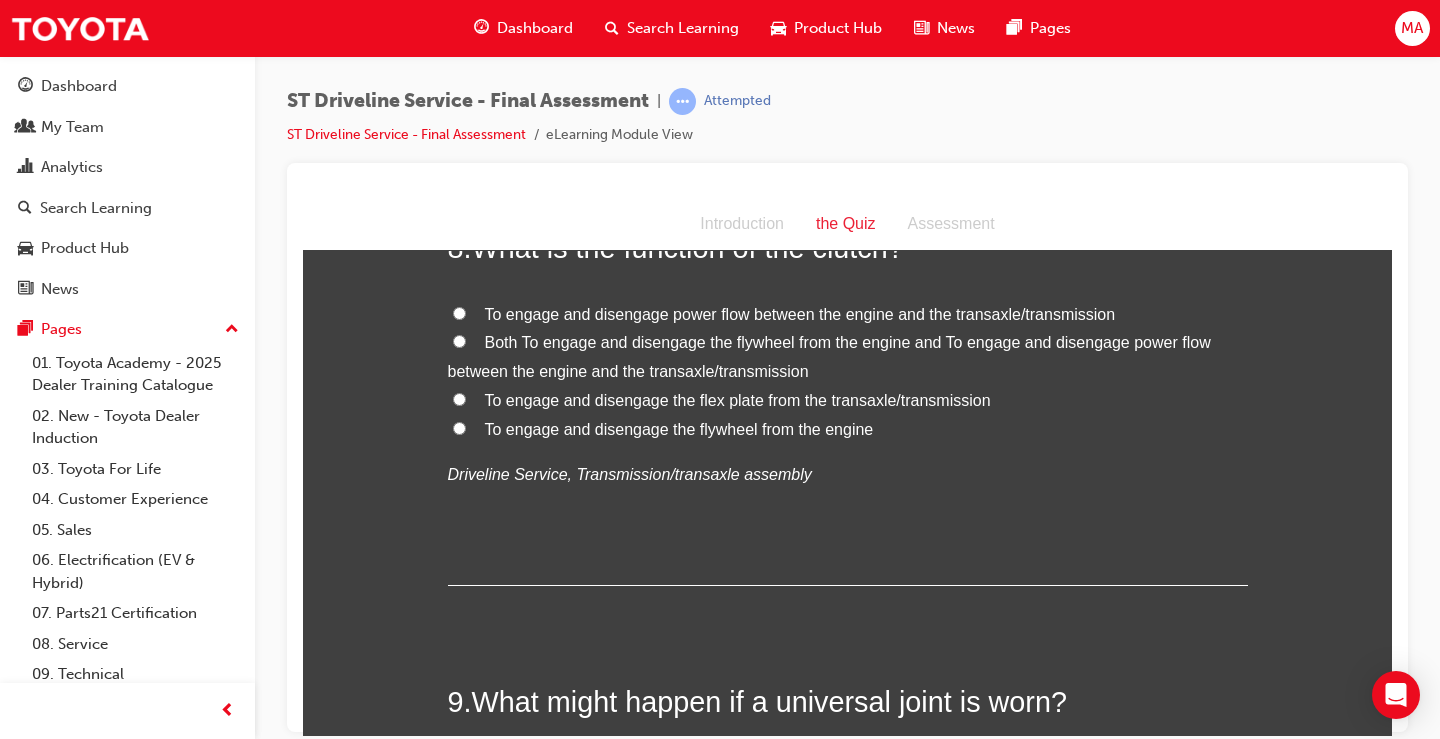 scroll, scrollTop: 3200, scrollLeft: 0, axis: vertical 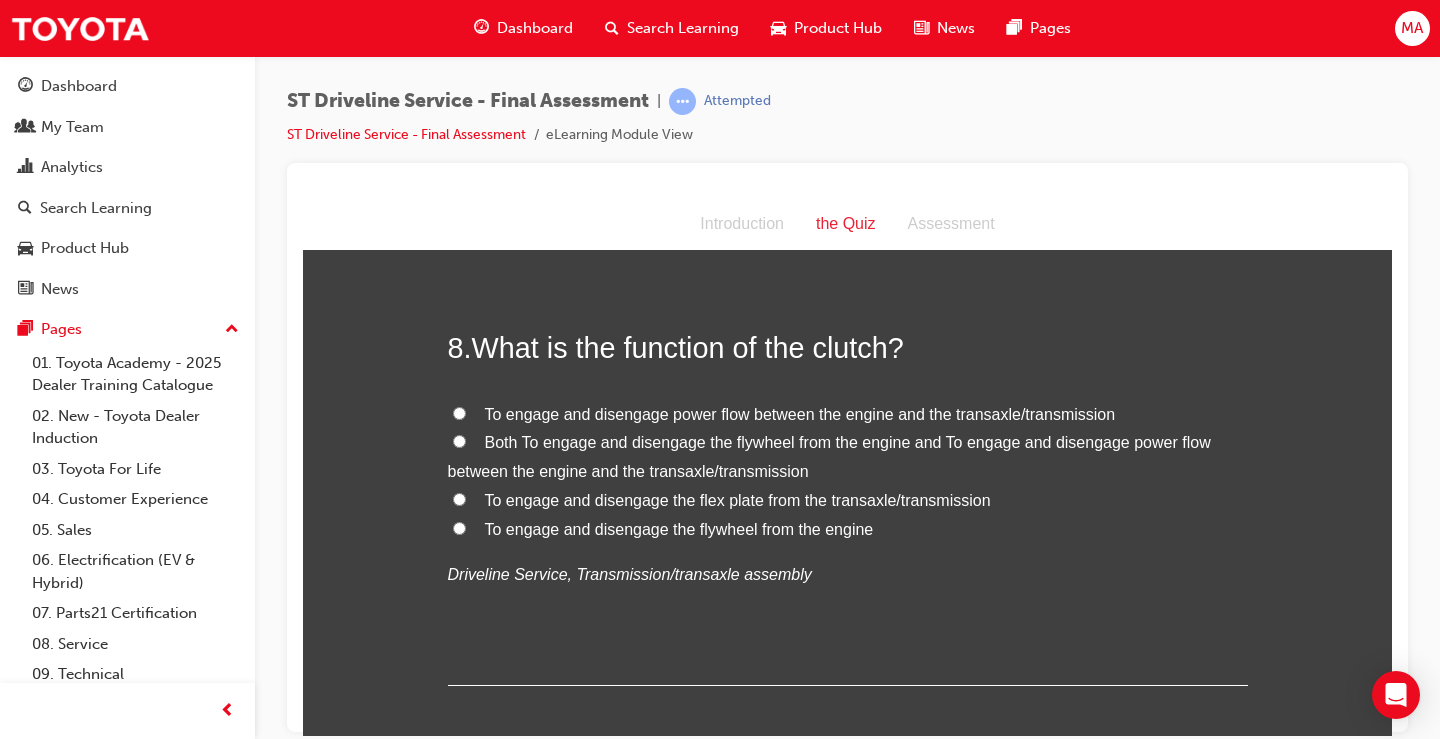 click on "To engage and disengage power flow between the engine and the transaxle/transmission" at bounding box center [459, 412] 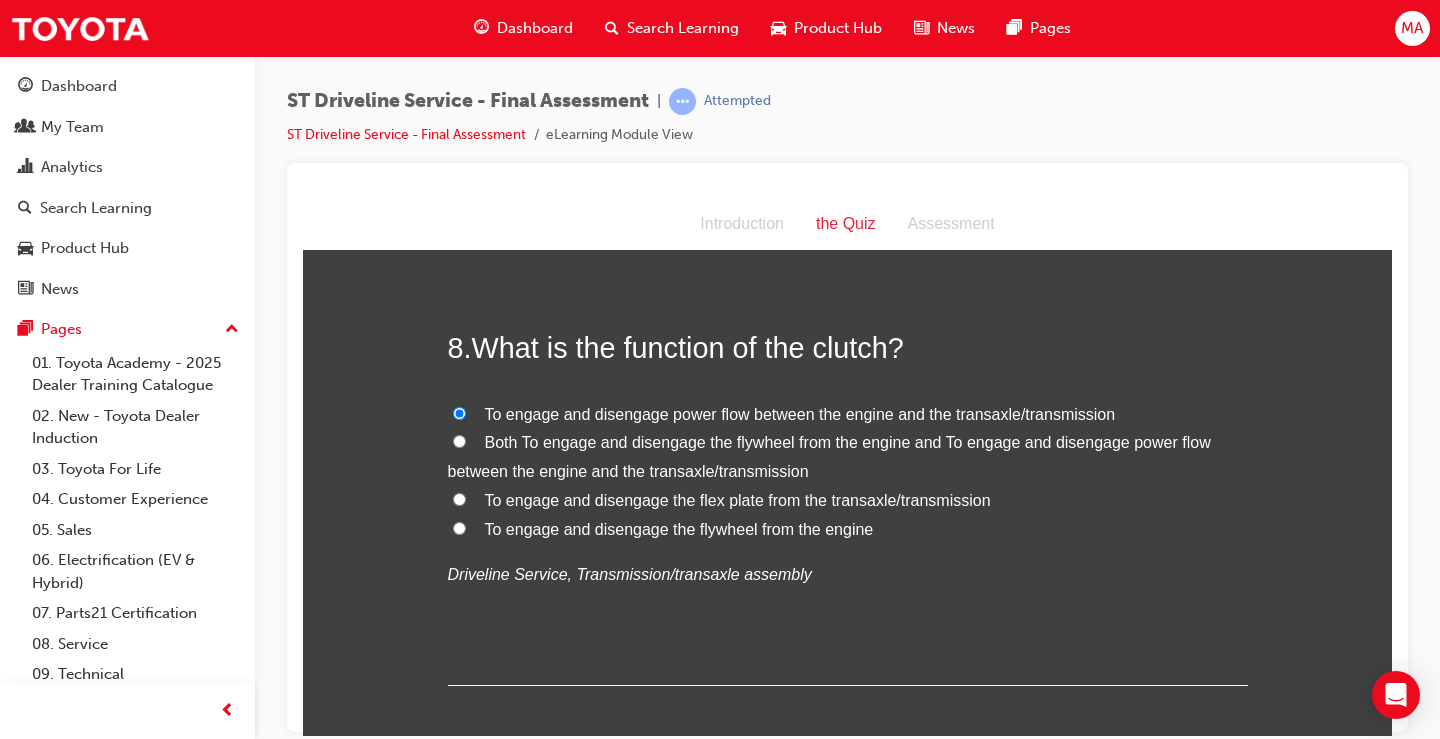 radio on "true" 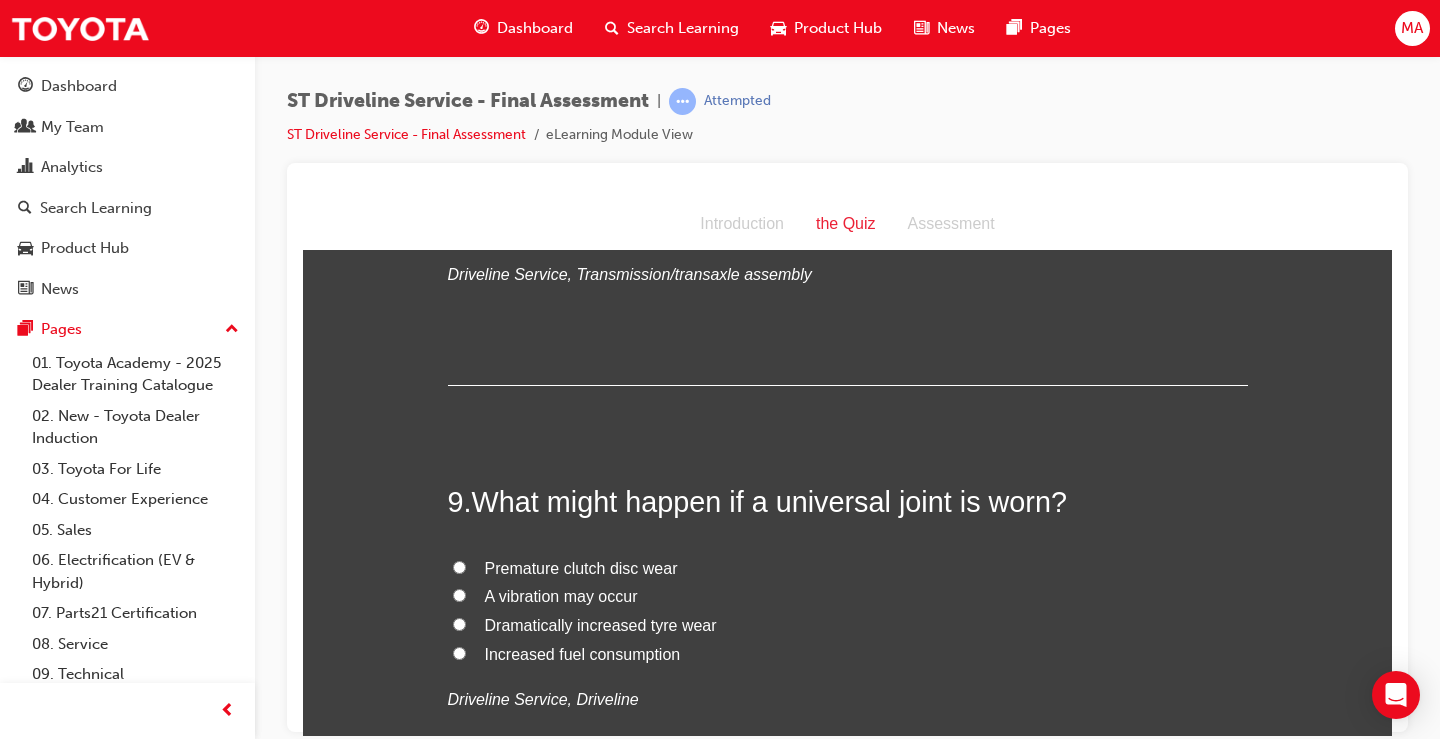 scroll, scrollTop: 3600, scrollLeft: 0, axis: vertical 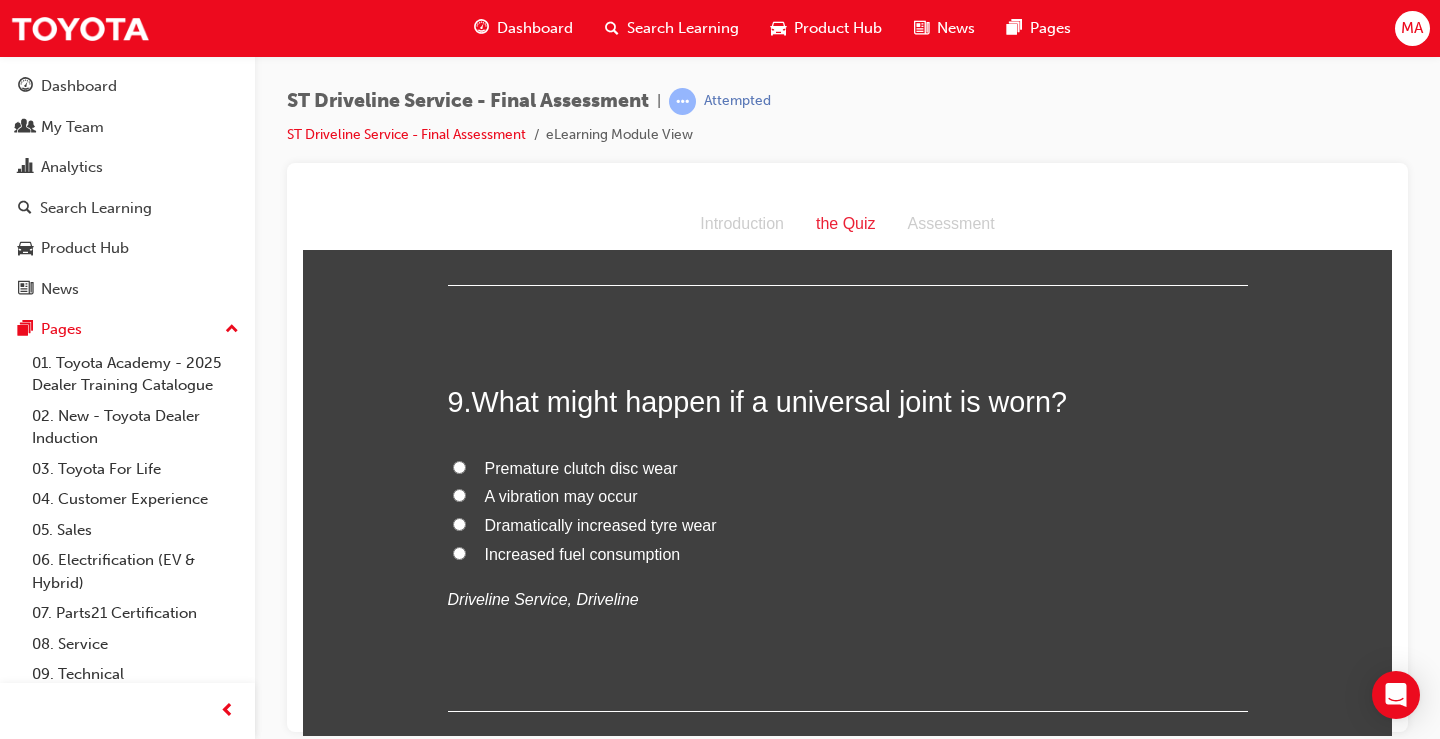 click on "A vibration may occur" at bounding box center (459, 494) 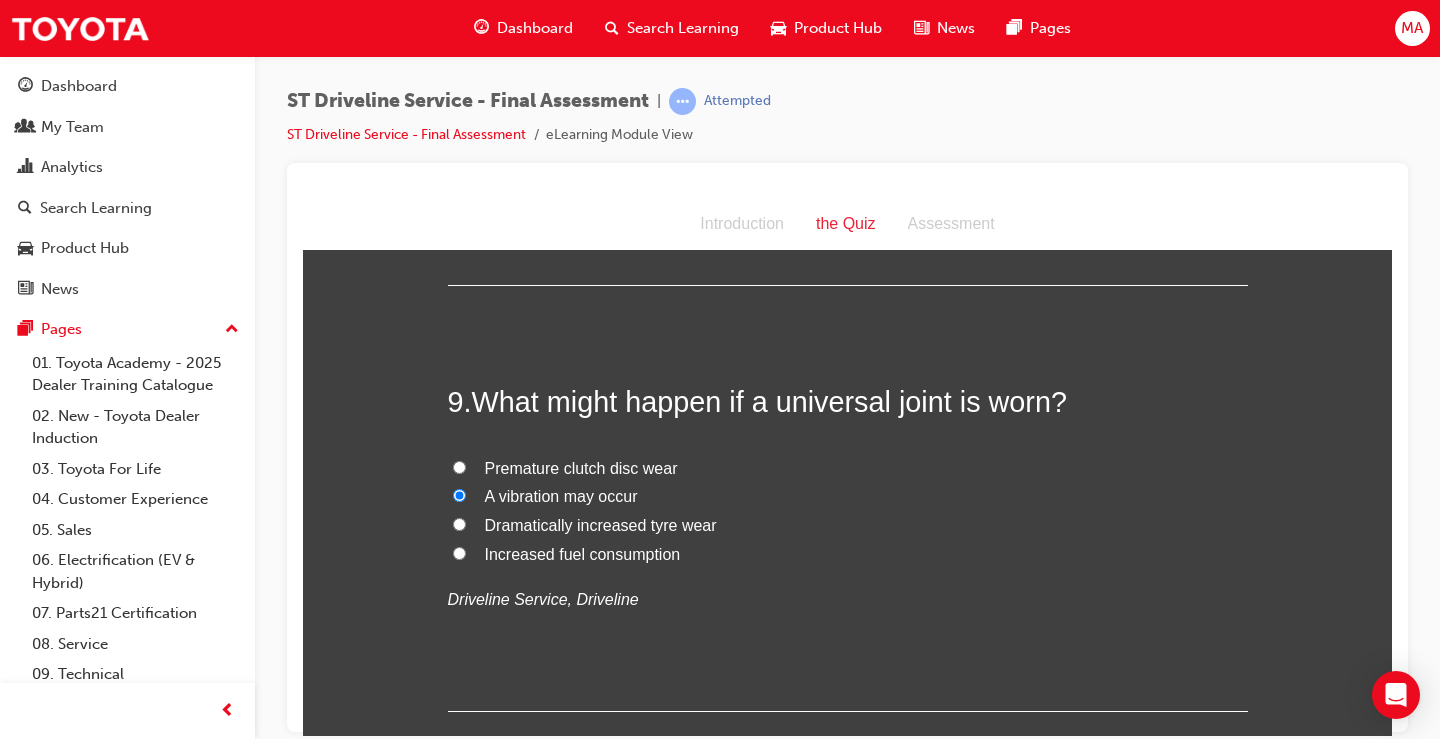 radio on "true" 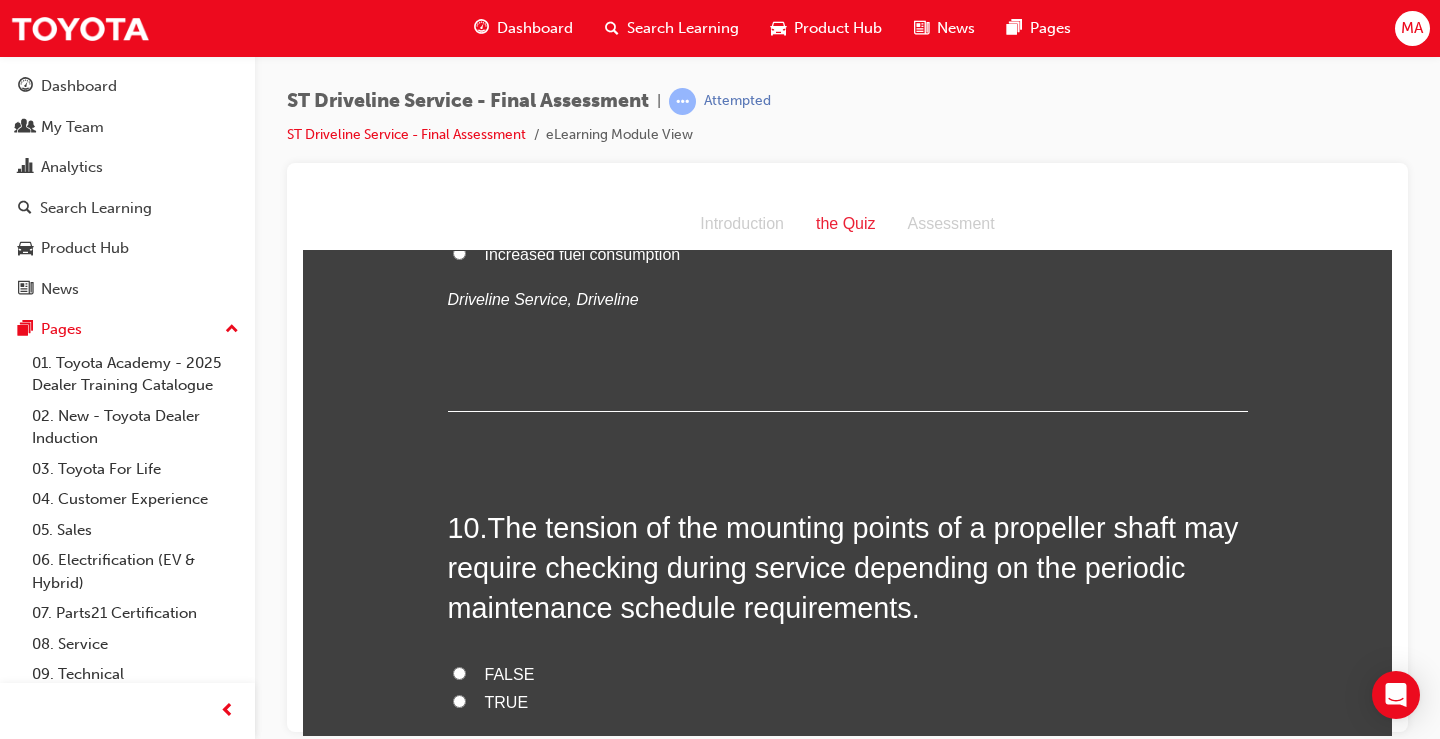 scroll, scrollTop: 4000, scrollLeft: 0, axis: vertical 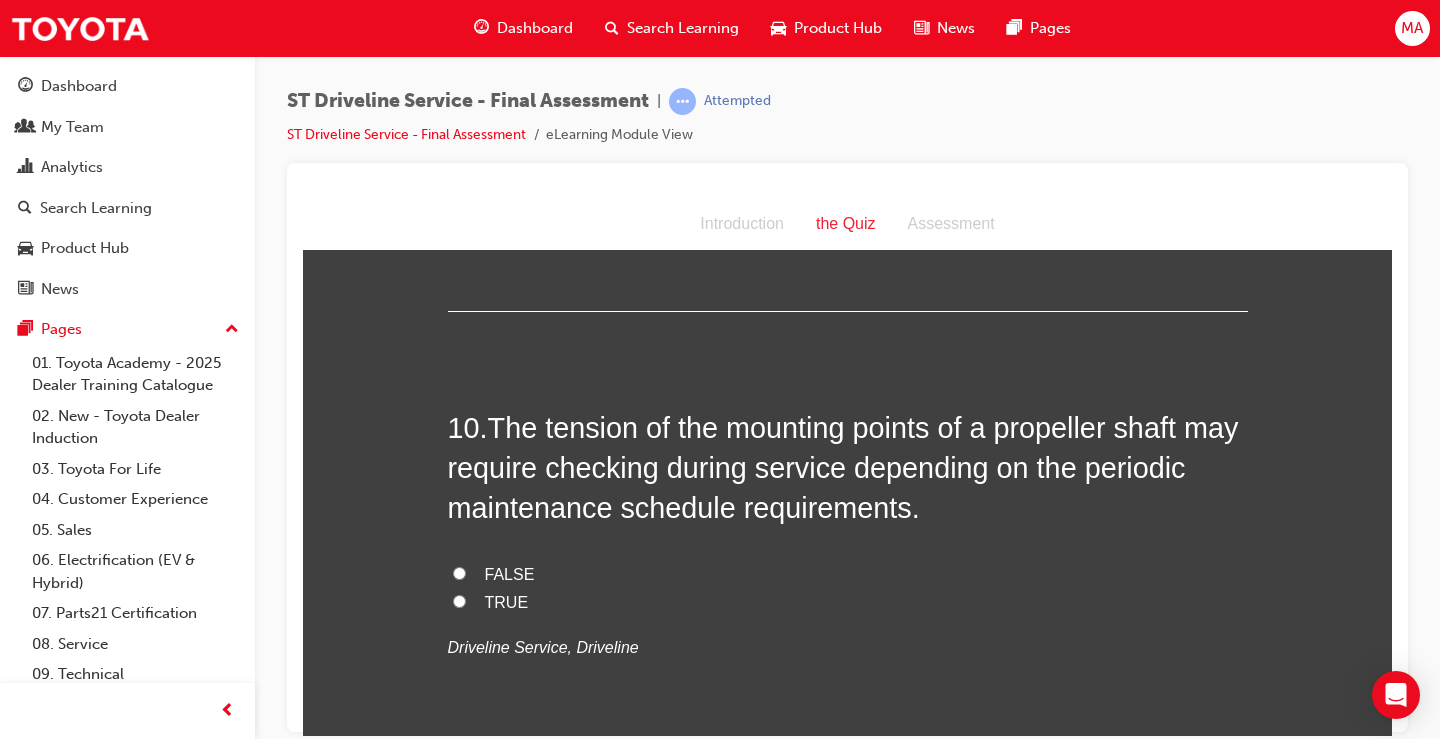 click on "TRUE" at bounding box center [507, 601] 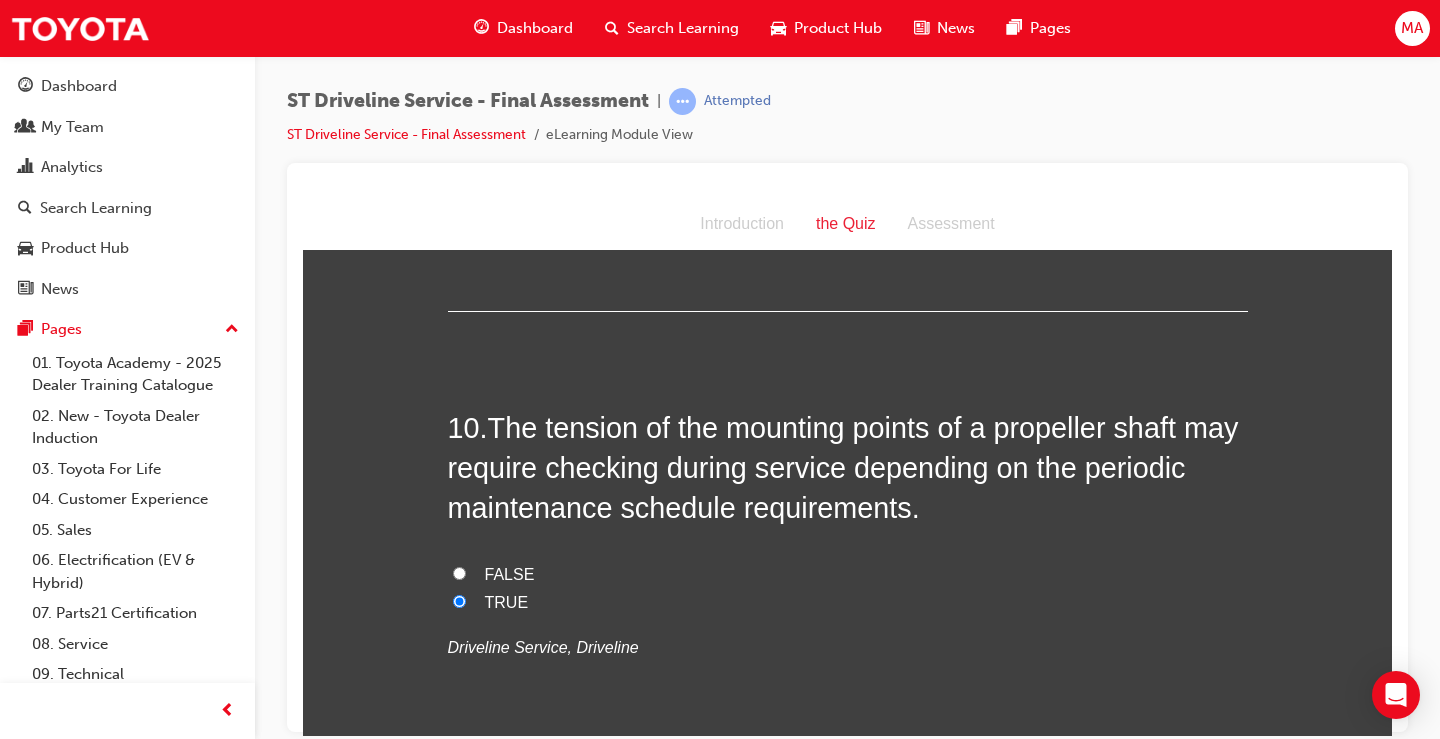 radio on "true" 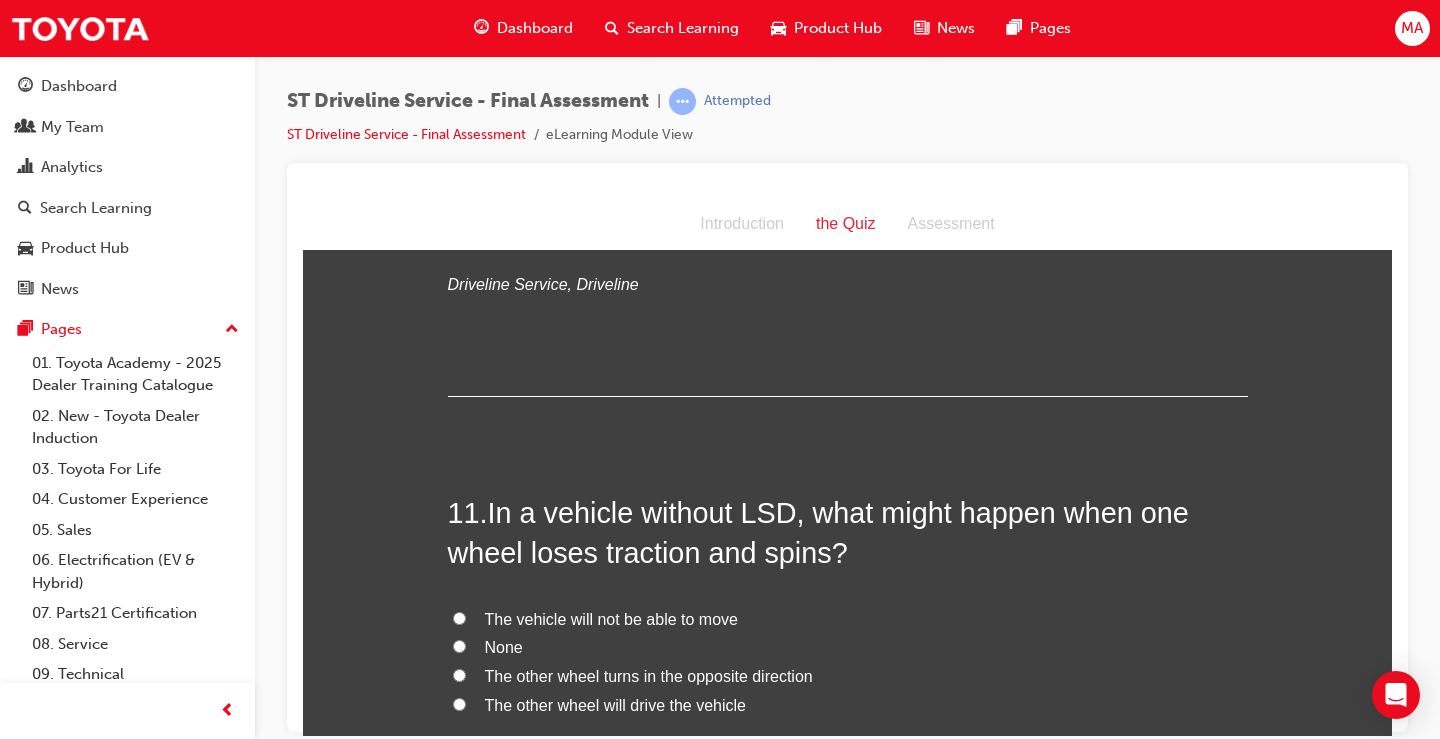 scroll, scrollTop: 4500, scrollLeft: 0, axis: vertical 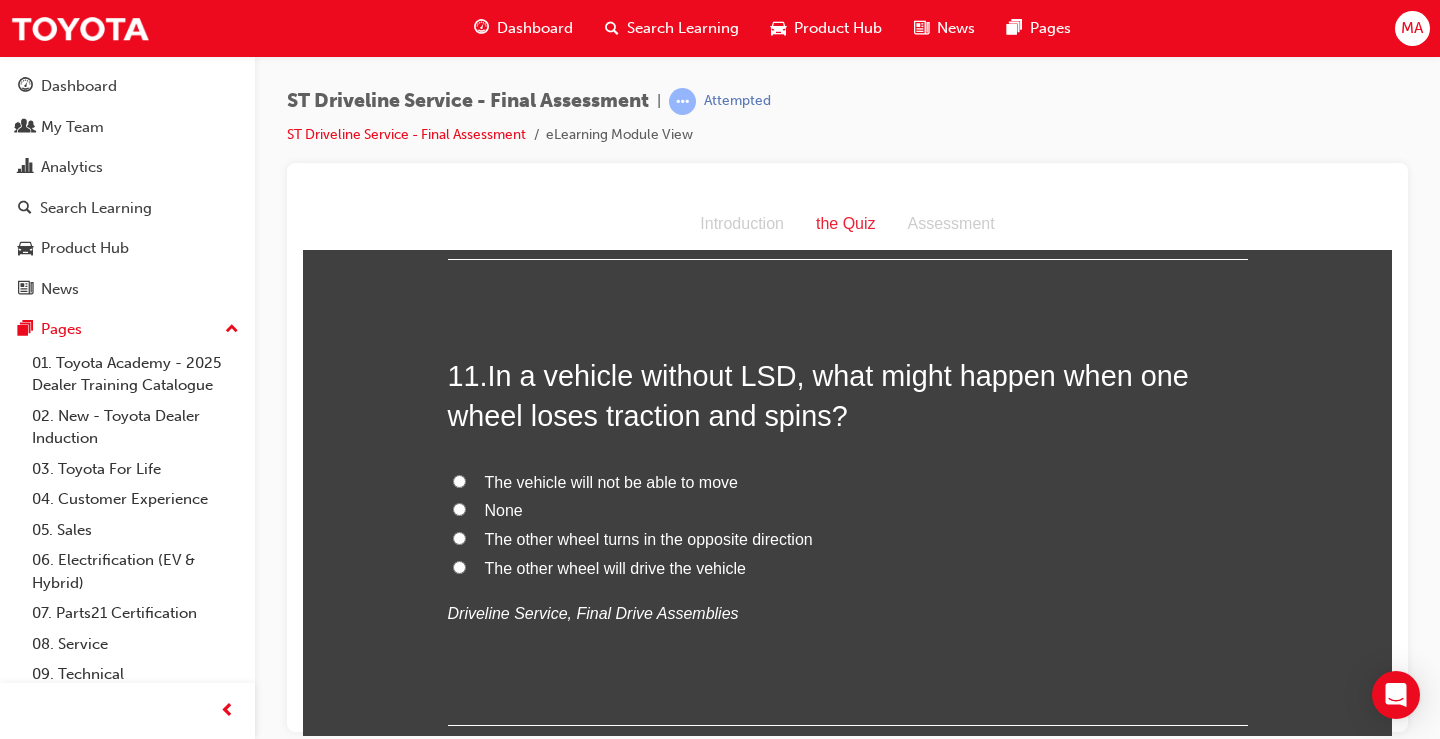 click on "The vehicle will not be able to move" at bounding box center [459, 480] 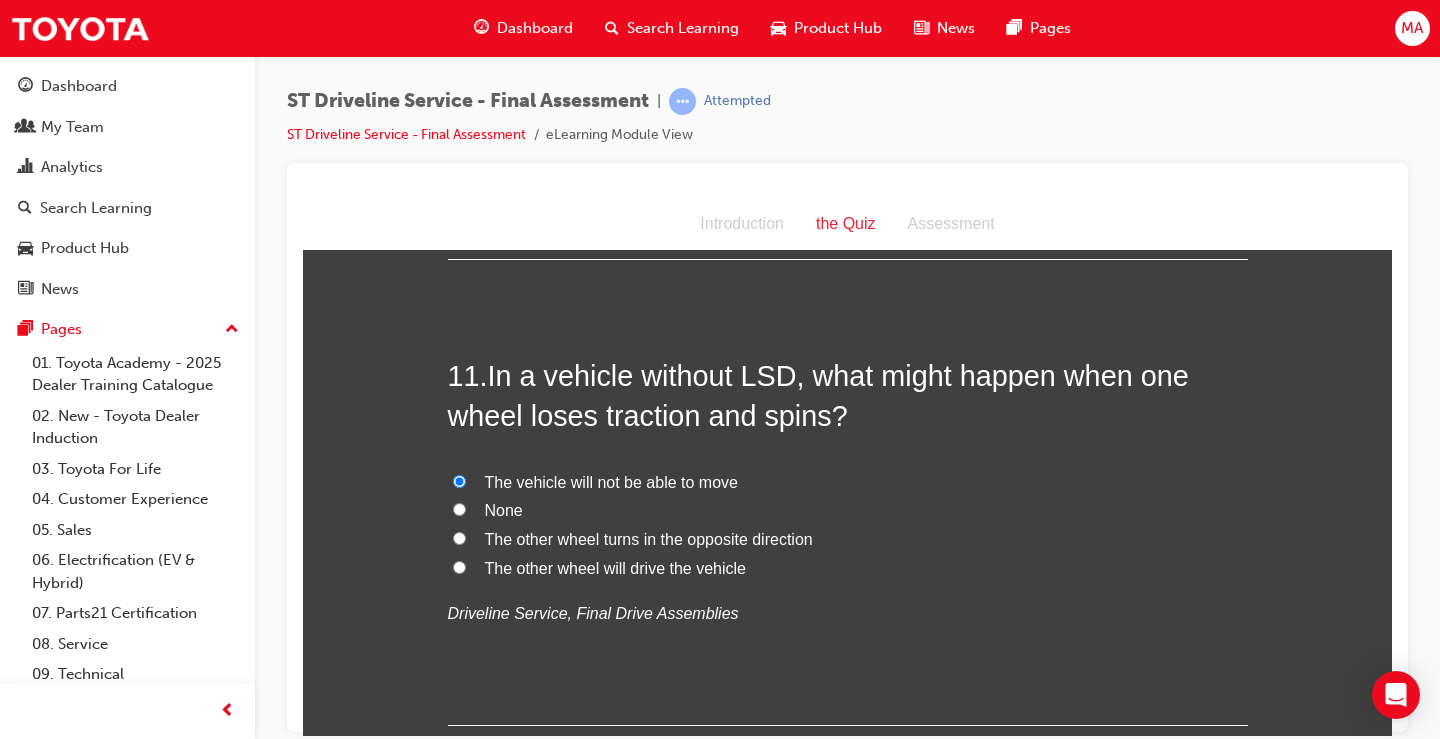 radio on "true" 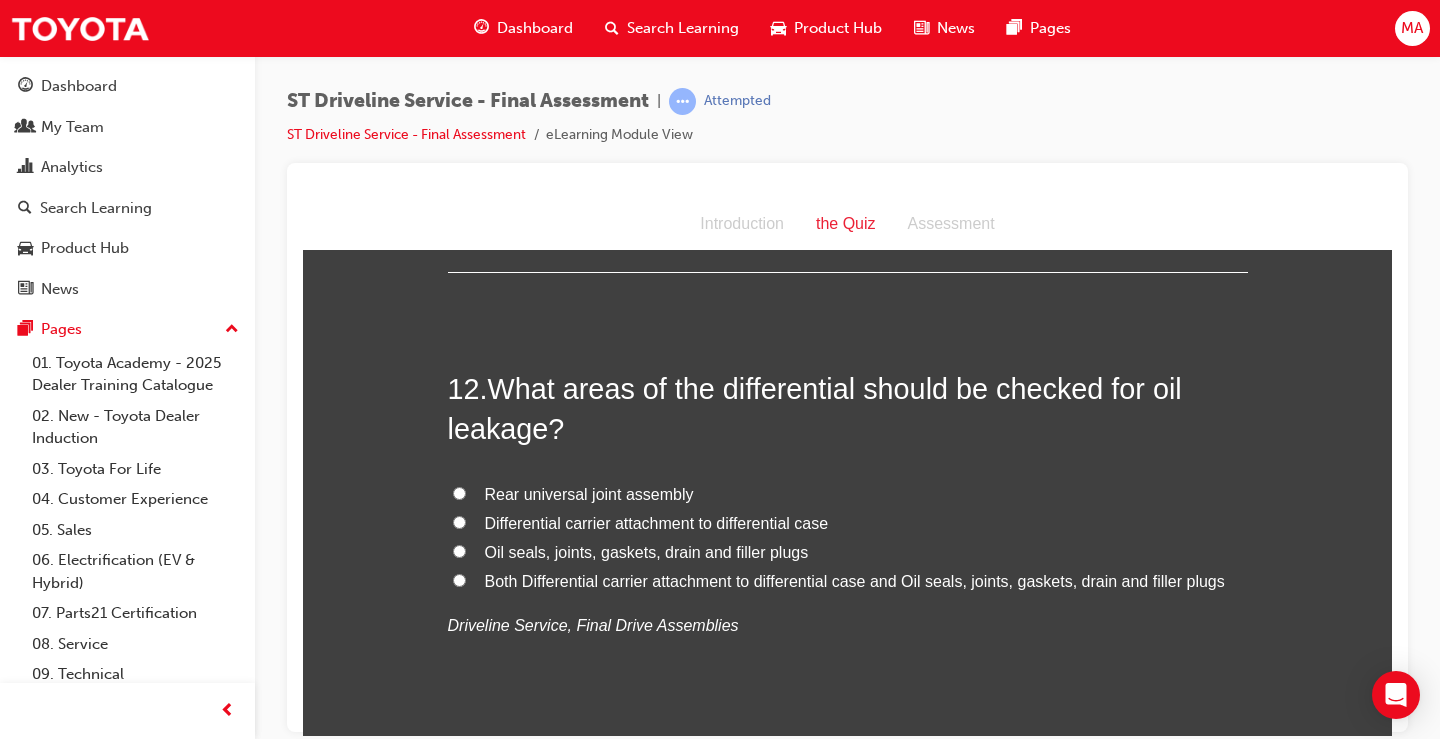 scroll, scrollTop: 5000, scrollLeft: 0, axis: vertical 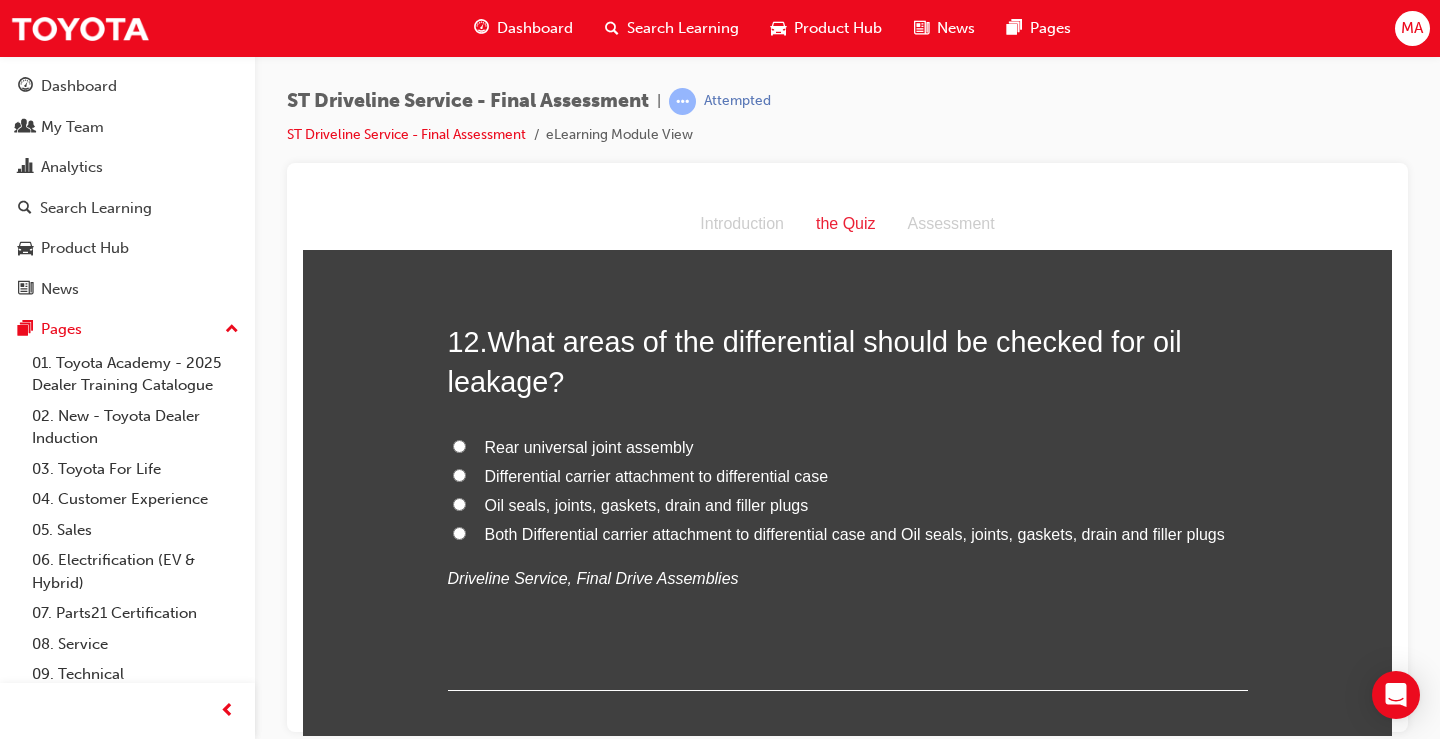 click on "Both Differential carrier attachment to differential case and Oil seals, joints, gaskets, drain and filler plugs" at bounding box center [848, 534] 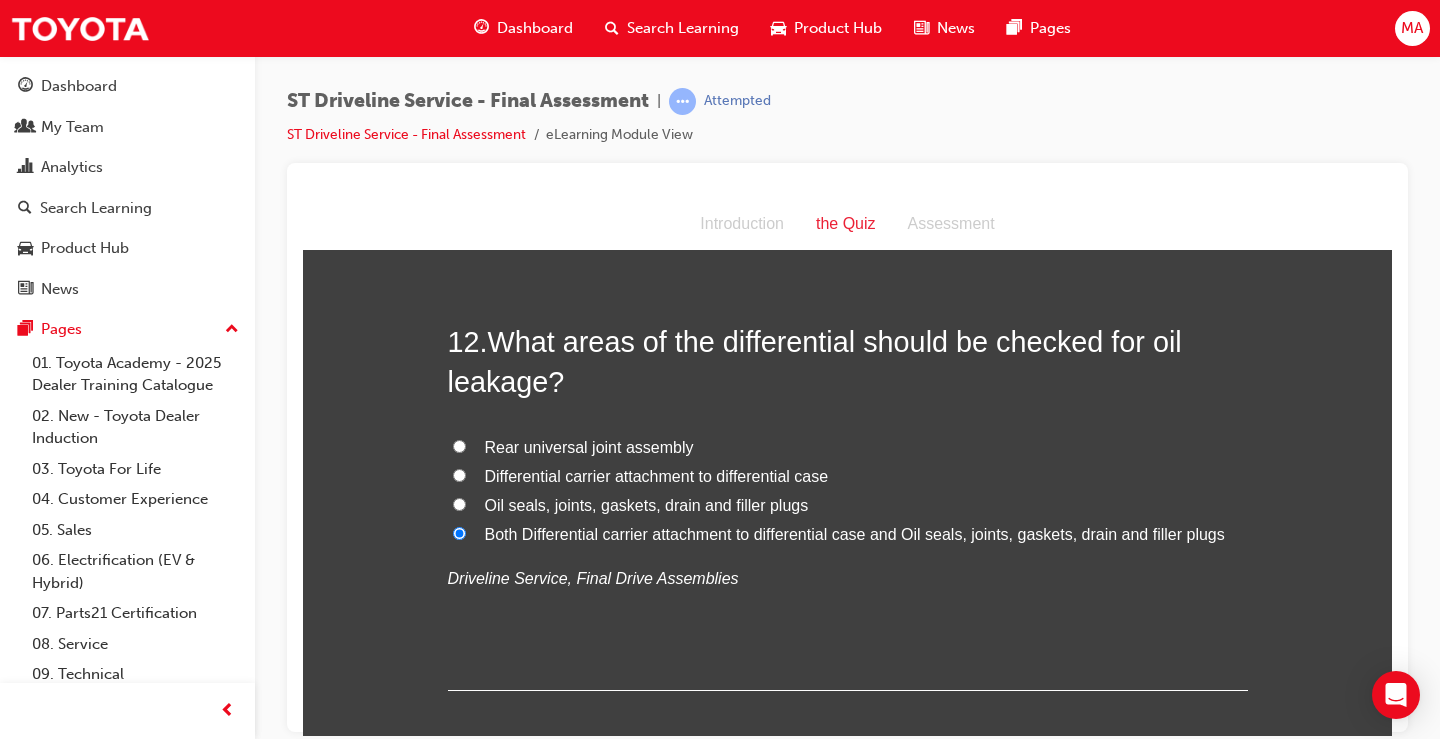 radio on "true" 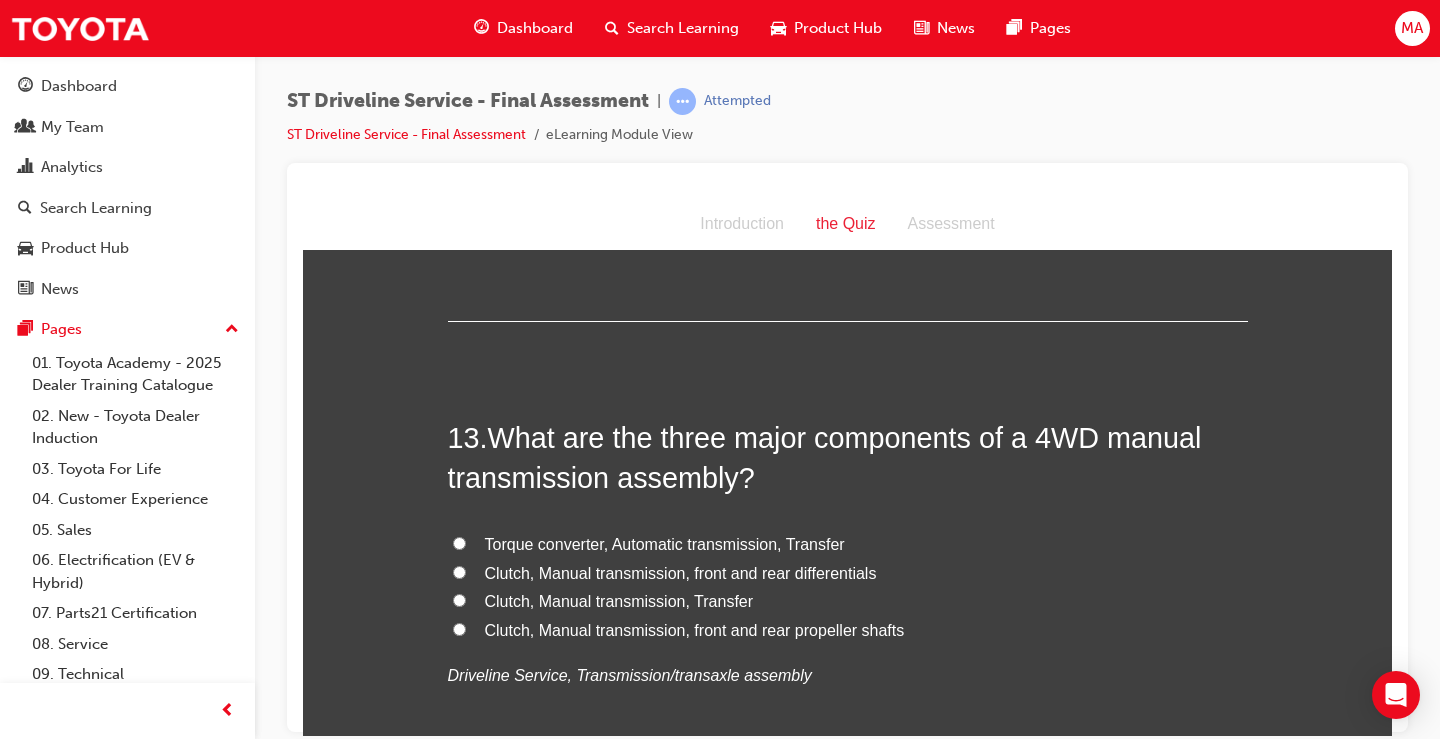 scroll, scrollTop: 5500, scrollLeft: 0, axis: vertical 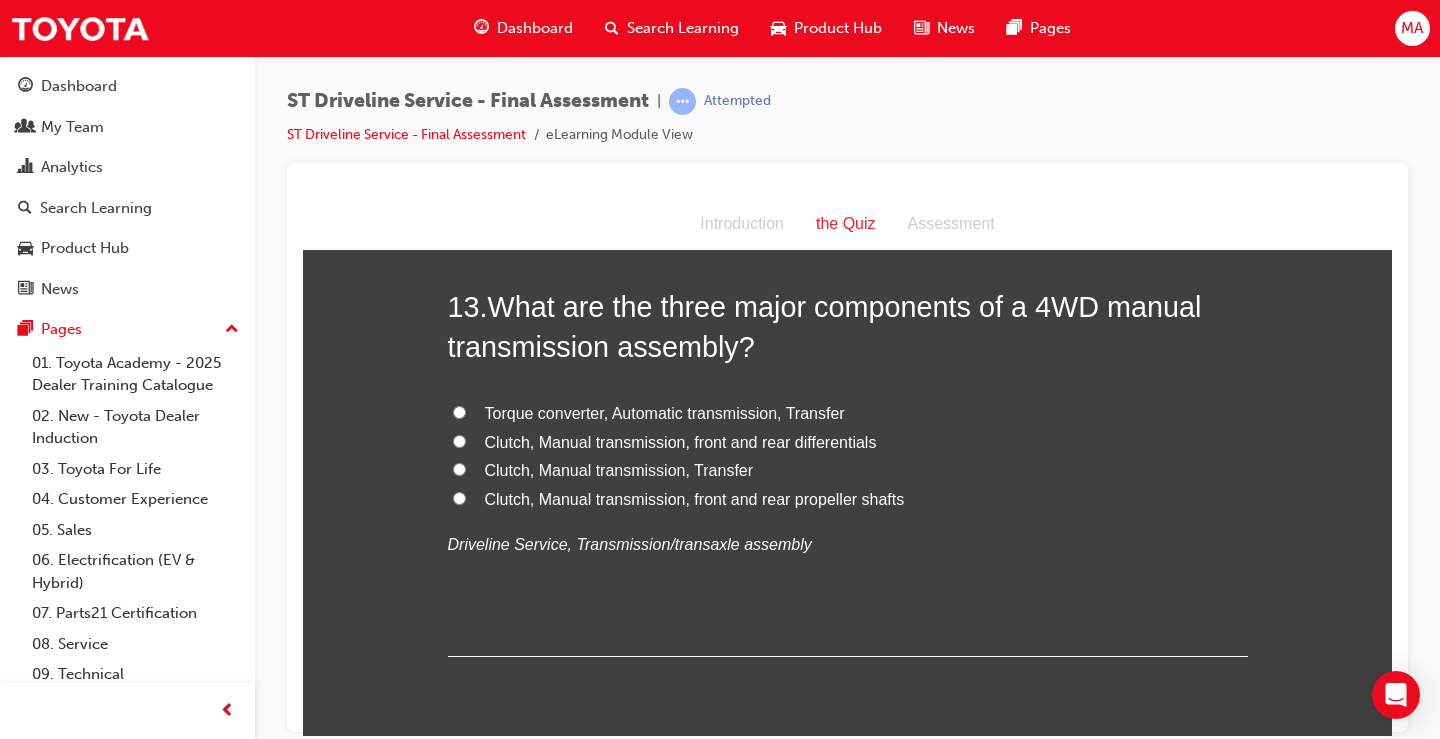click on "Clutch, Manual transmission, Transfer" at bounding box center [459, 468] 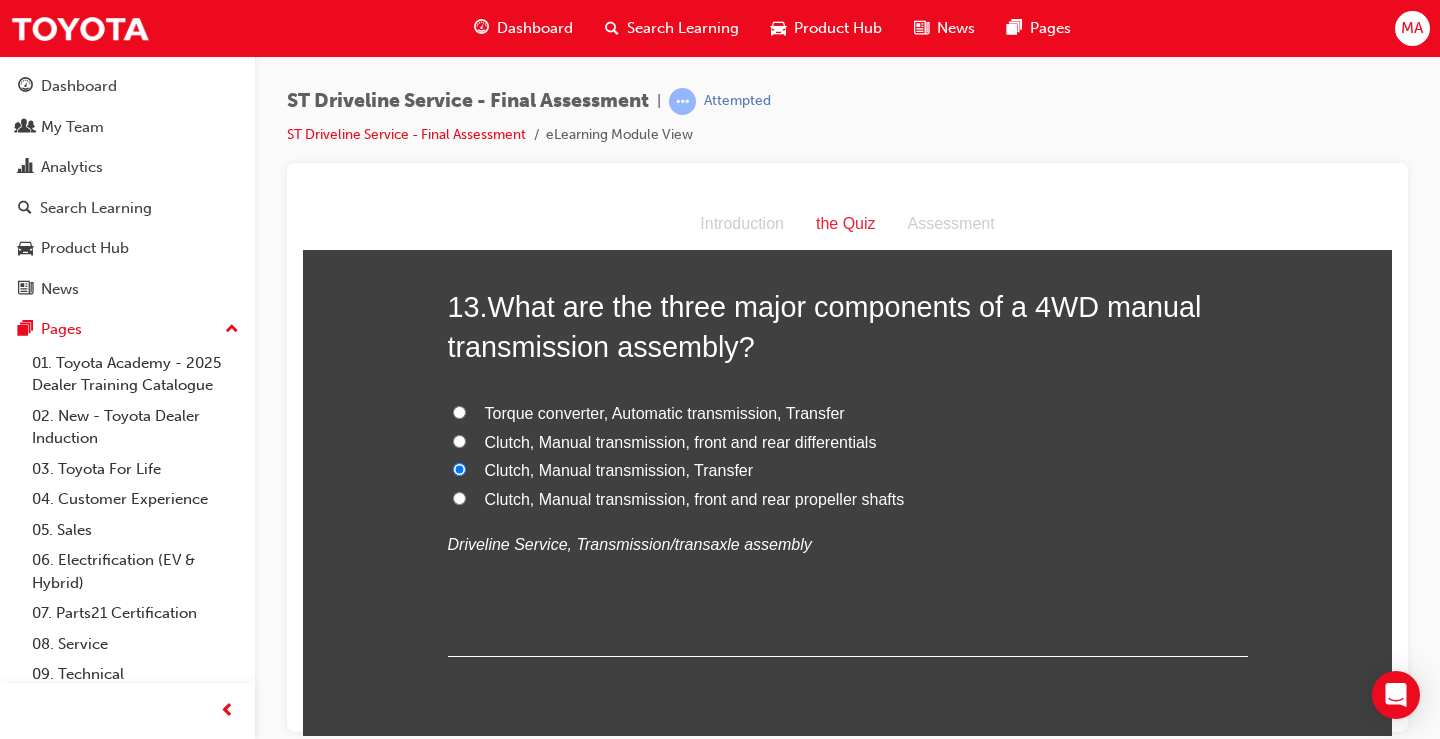radio on "true" 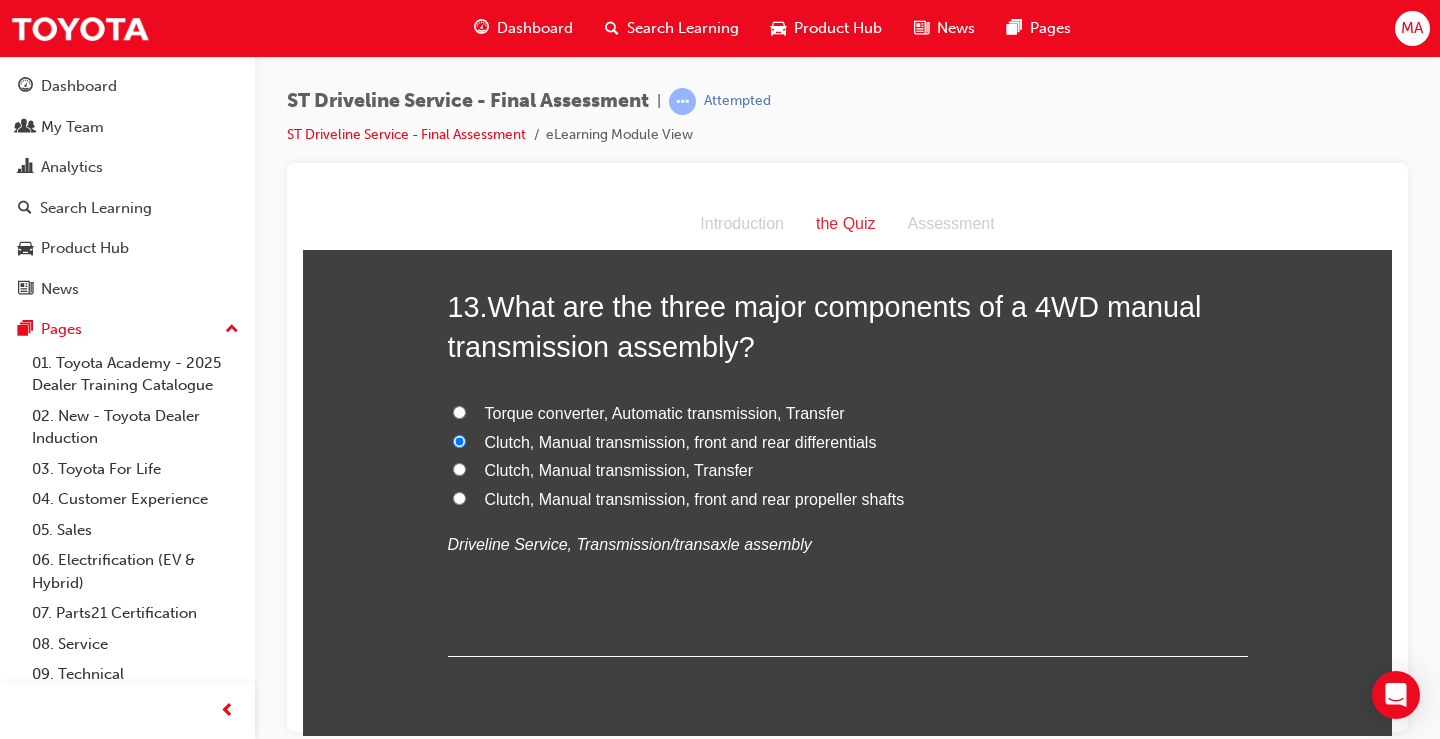 click on "Clutch, Manual transmission, Transfer" at bounding box center [459, 468] 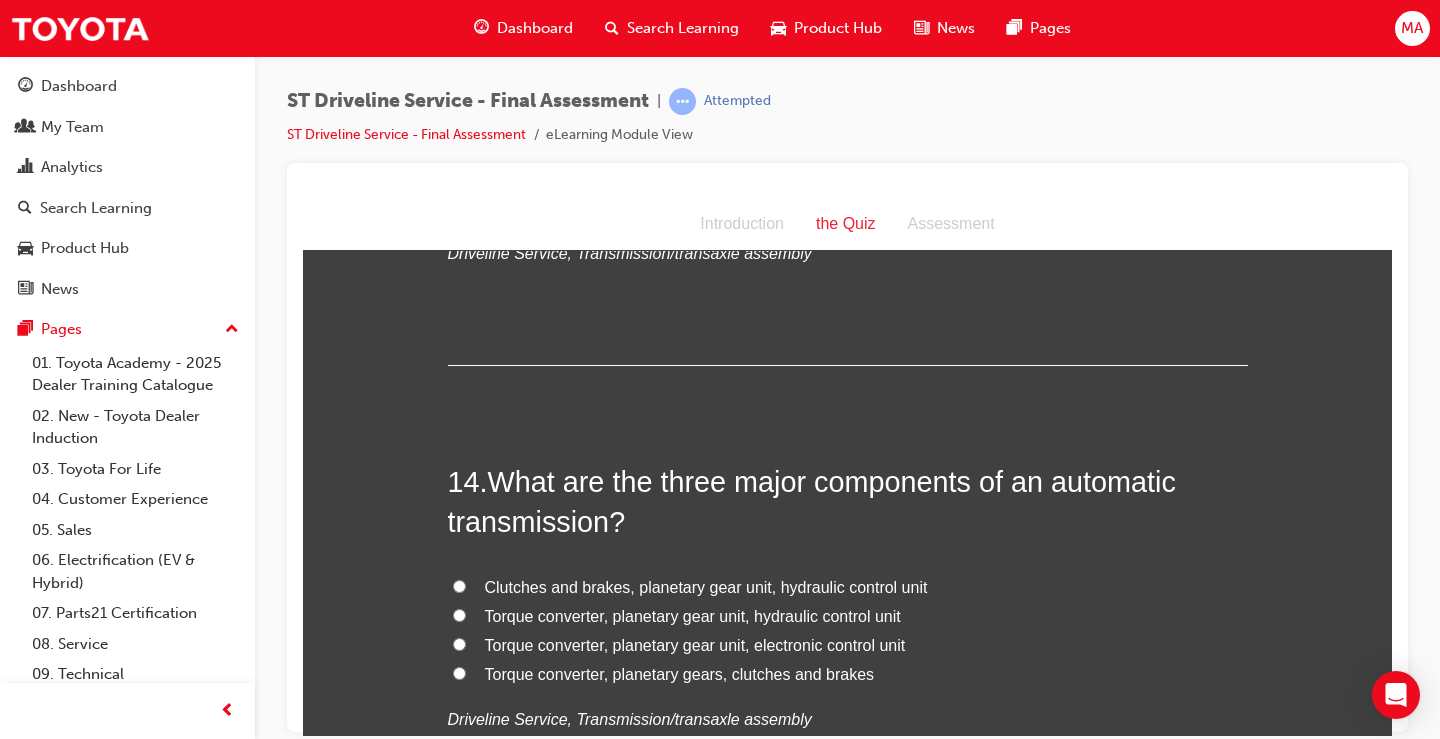 scroll, scrollTop: 5900, scrollLeft: 0, axis: vertical 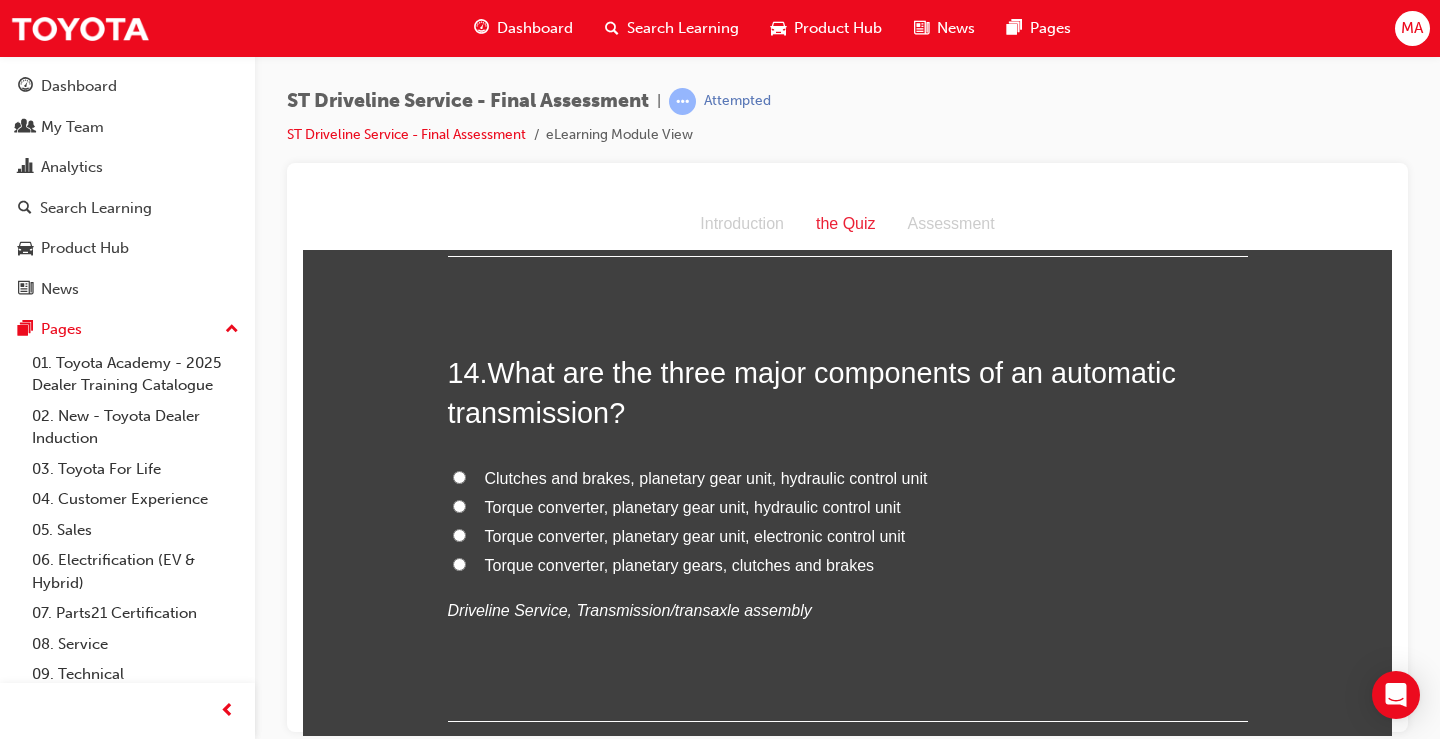 click on "Clutches and brakes, planetary gear unit, hydraulic control unit" at bounding box center (706, 477) 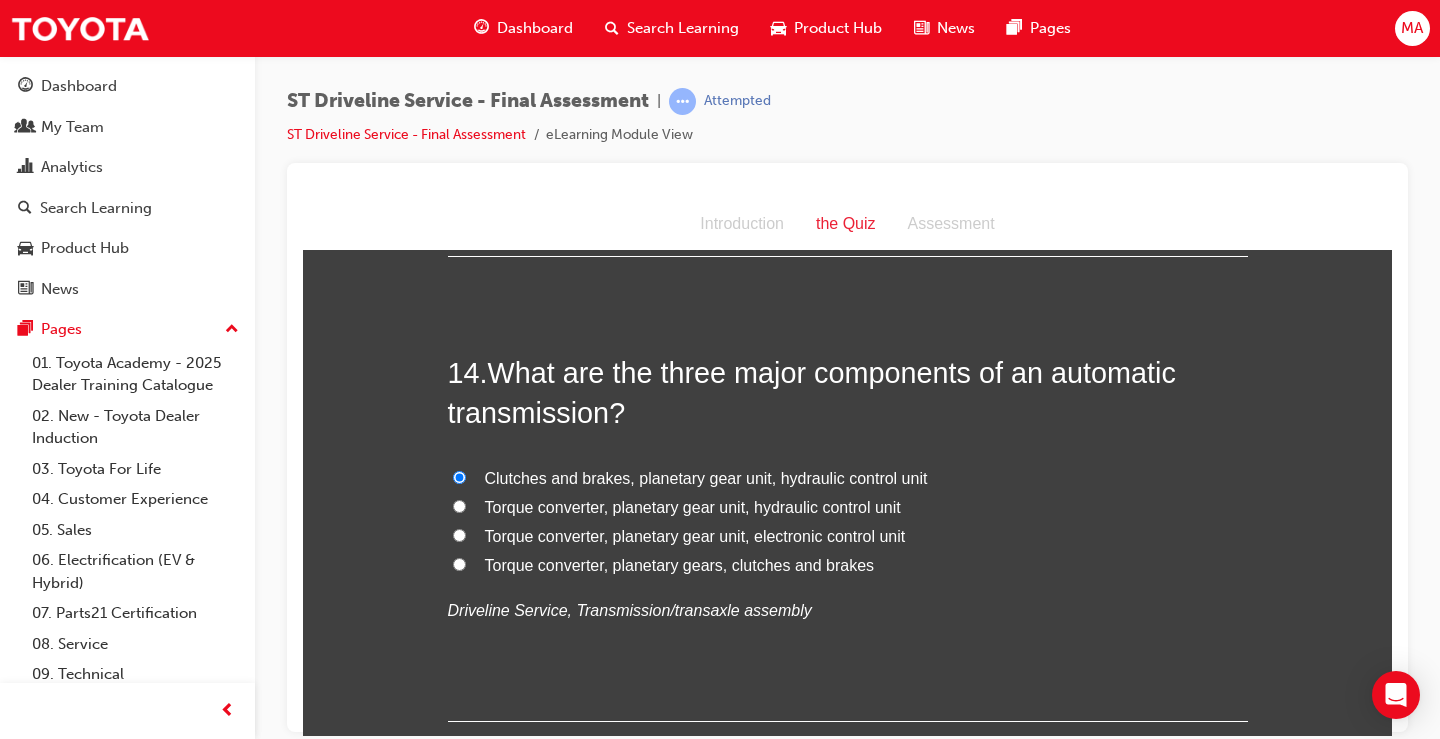 radio on "true" 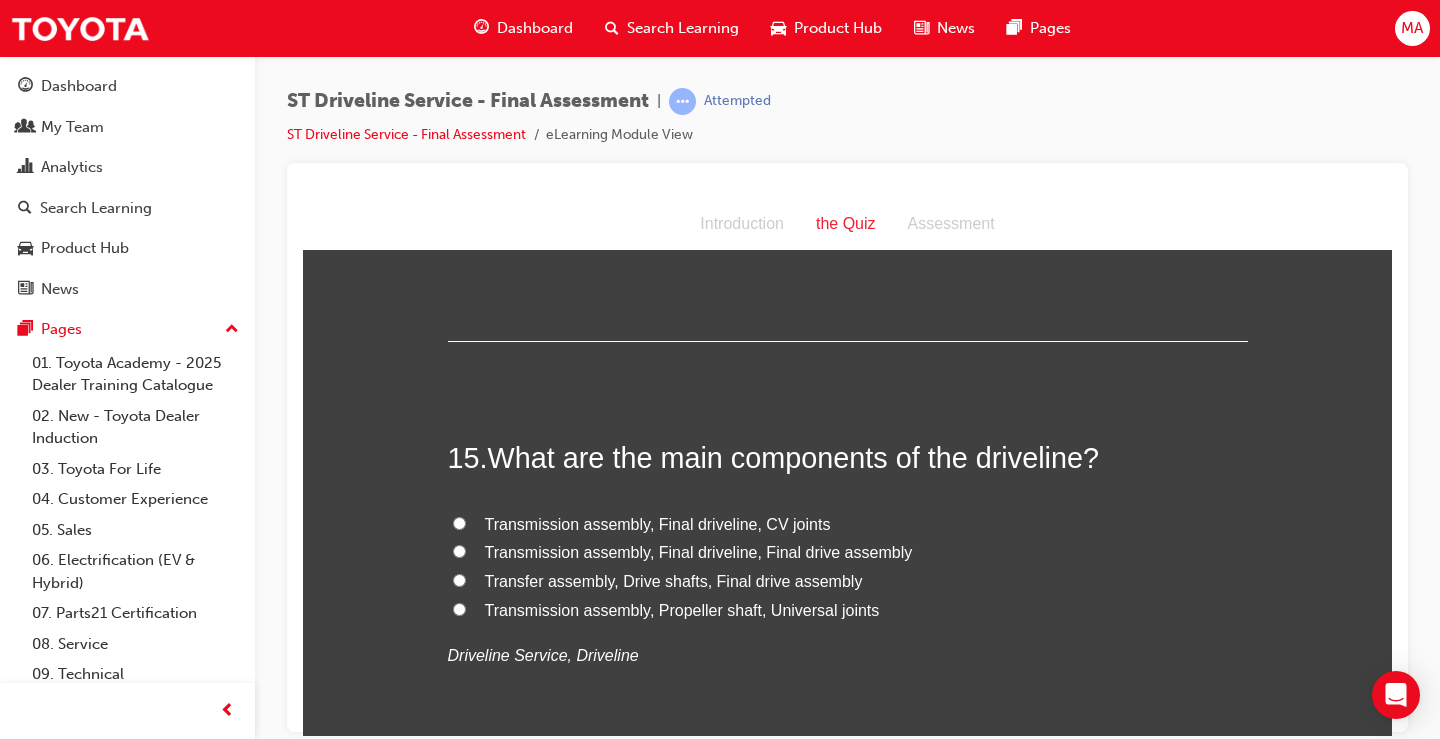 scroll, scrollTop: 6300, scrollLeft: 0, axis: vertical 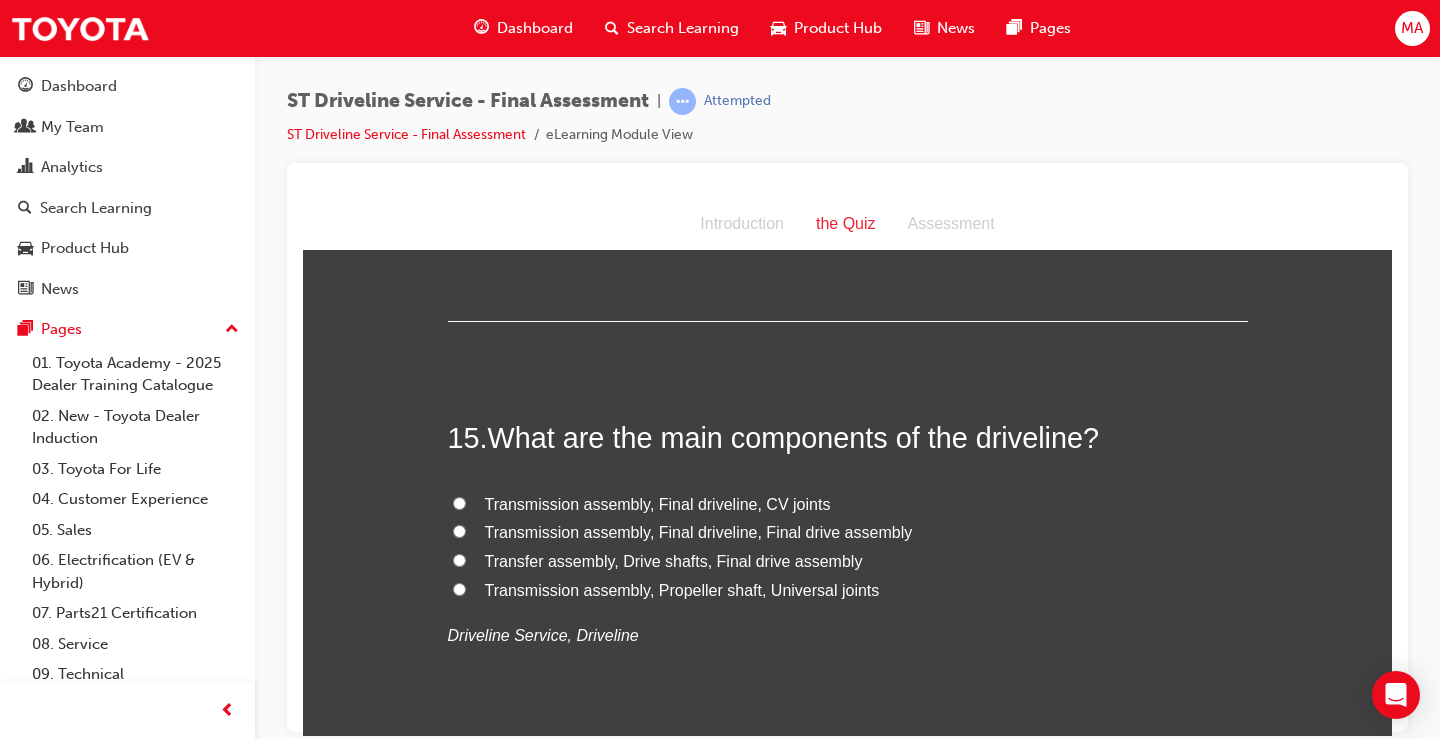 click on "Transmission assembly, Propeller shaft, Universal joints" at bounding box center (459, 588) 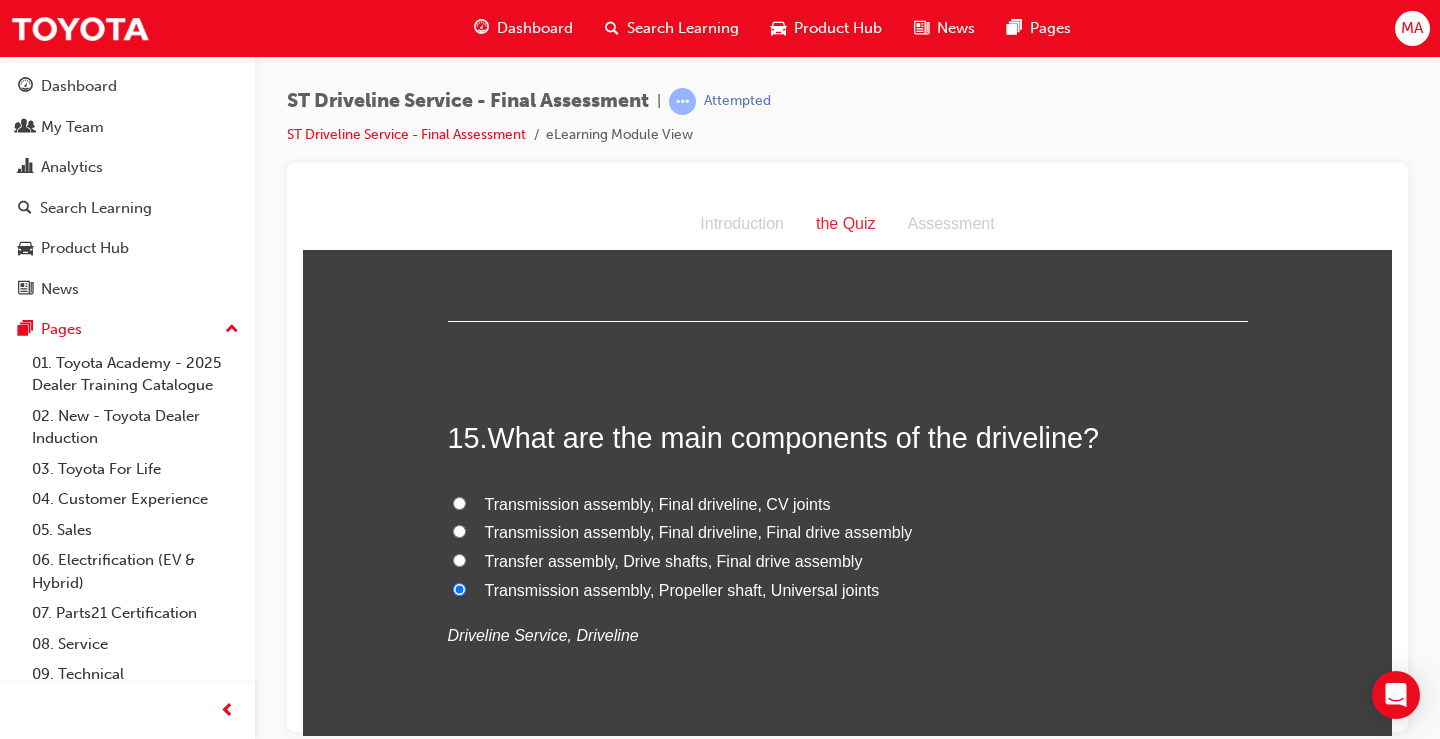 radio on "true" 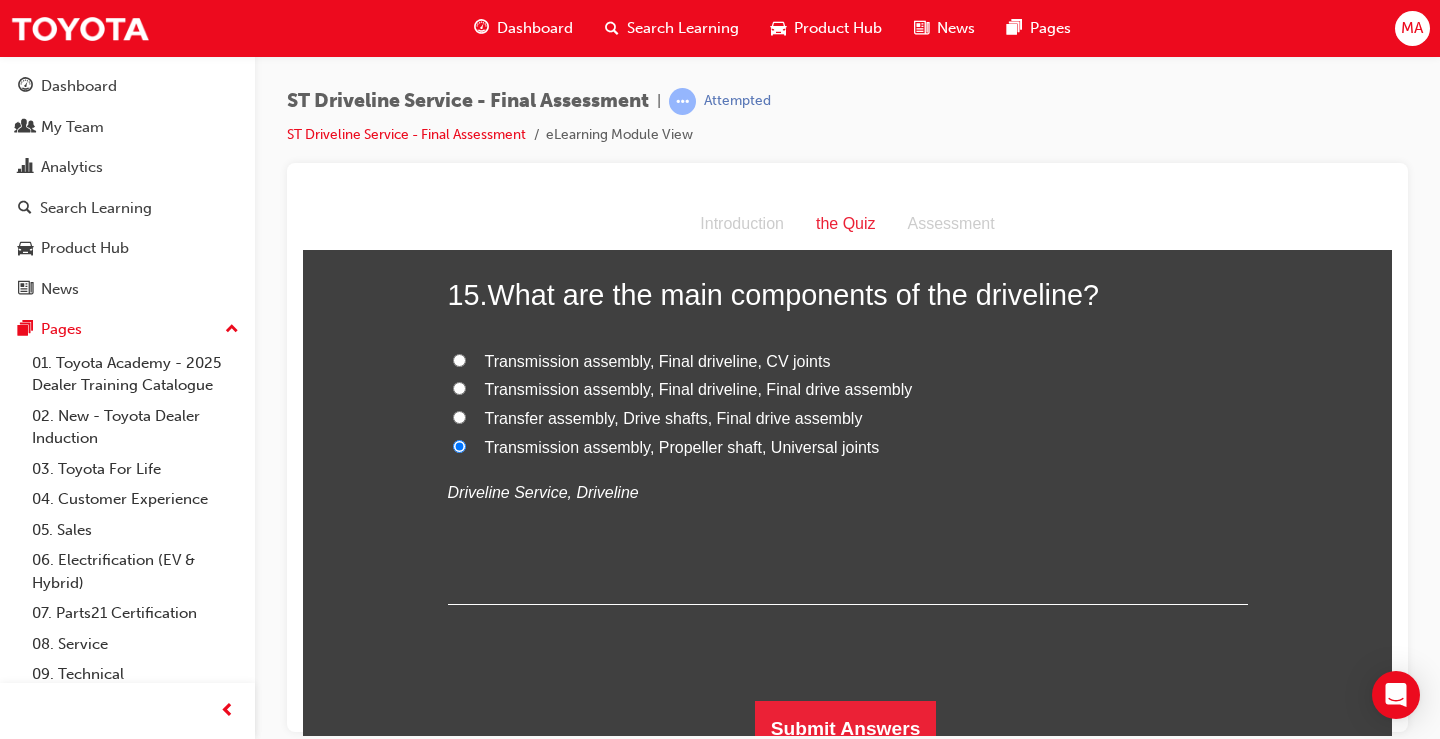 scroll, scrollTop: 6463, scrollLeft: 0, axis: vertical 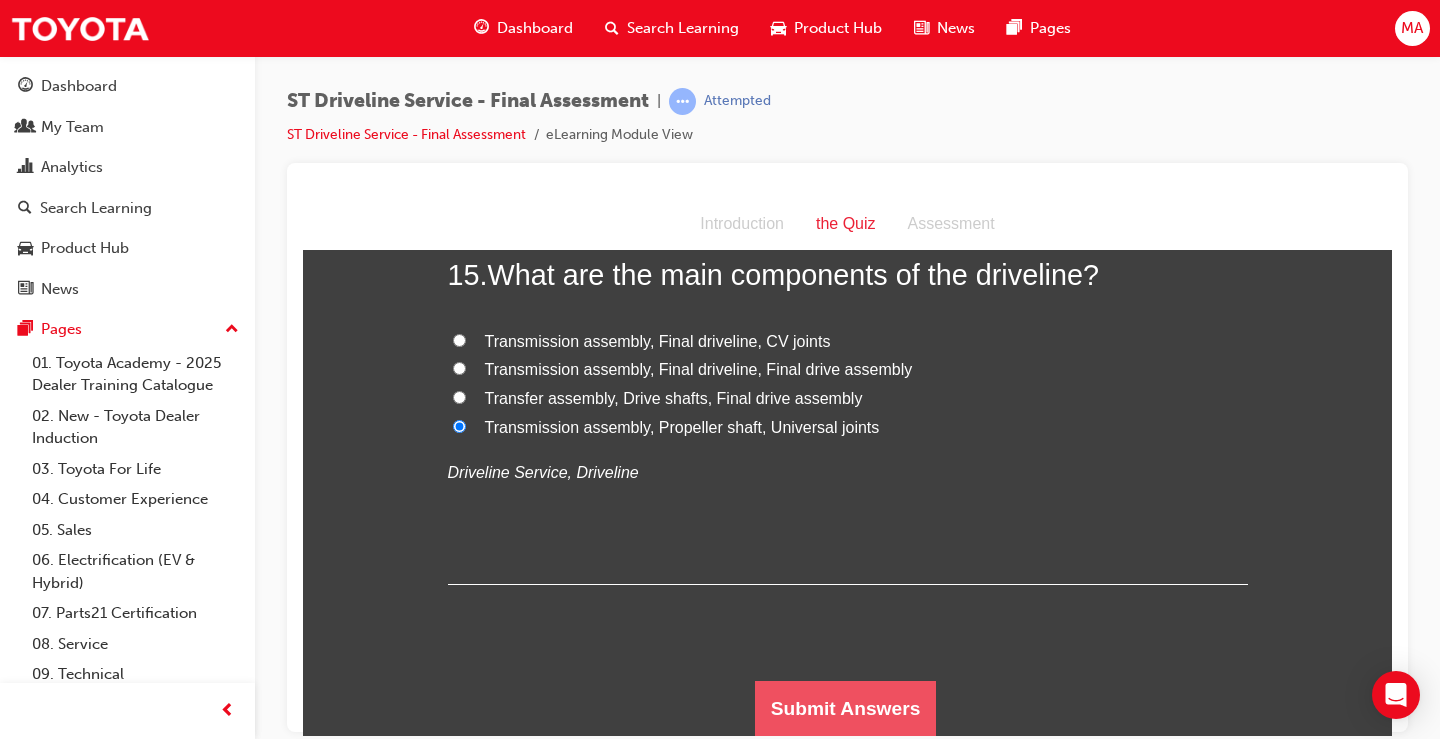 click on "Submit Answers" at bounding box center (846, 708) 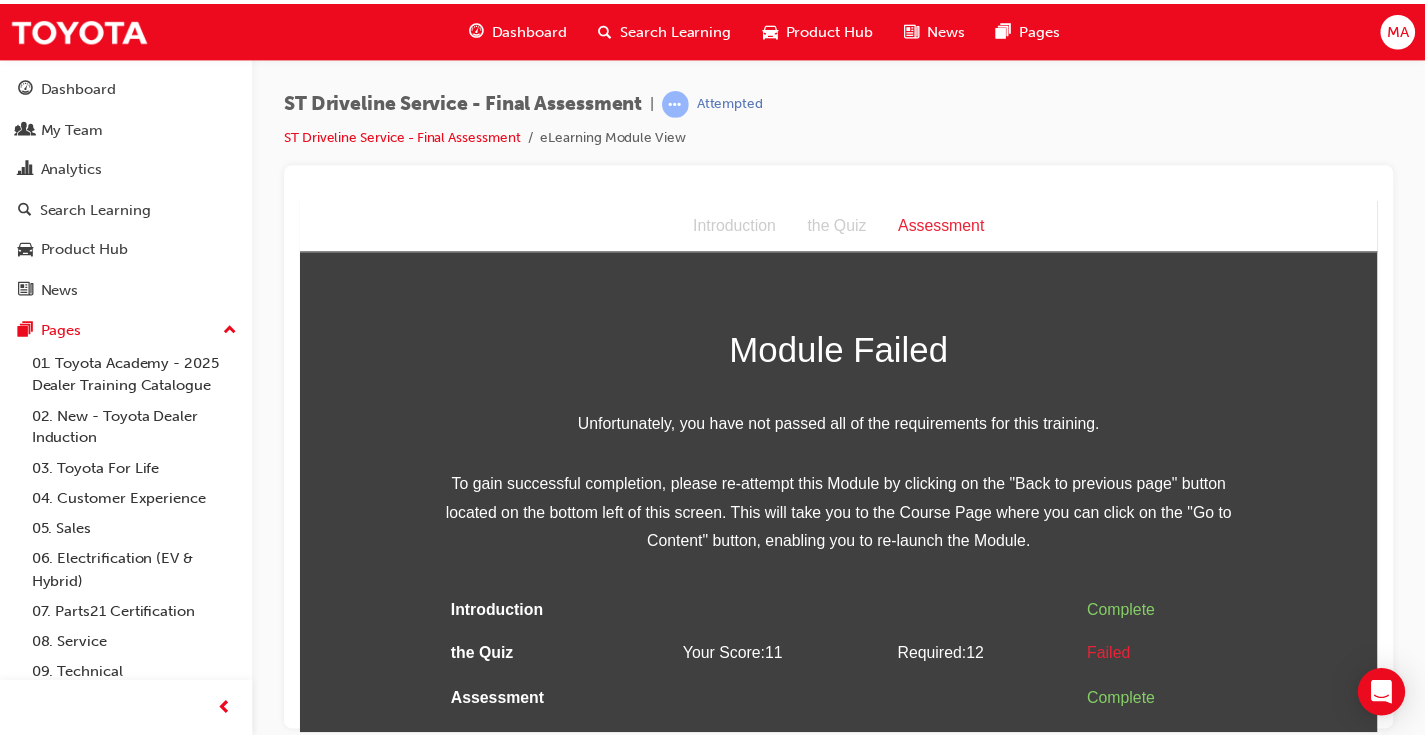scroll, scrollTop: 0, scrollLeft: 0, axis: both 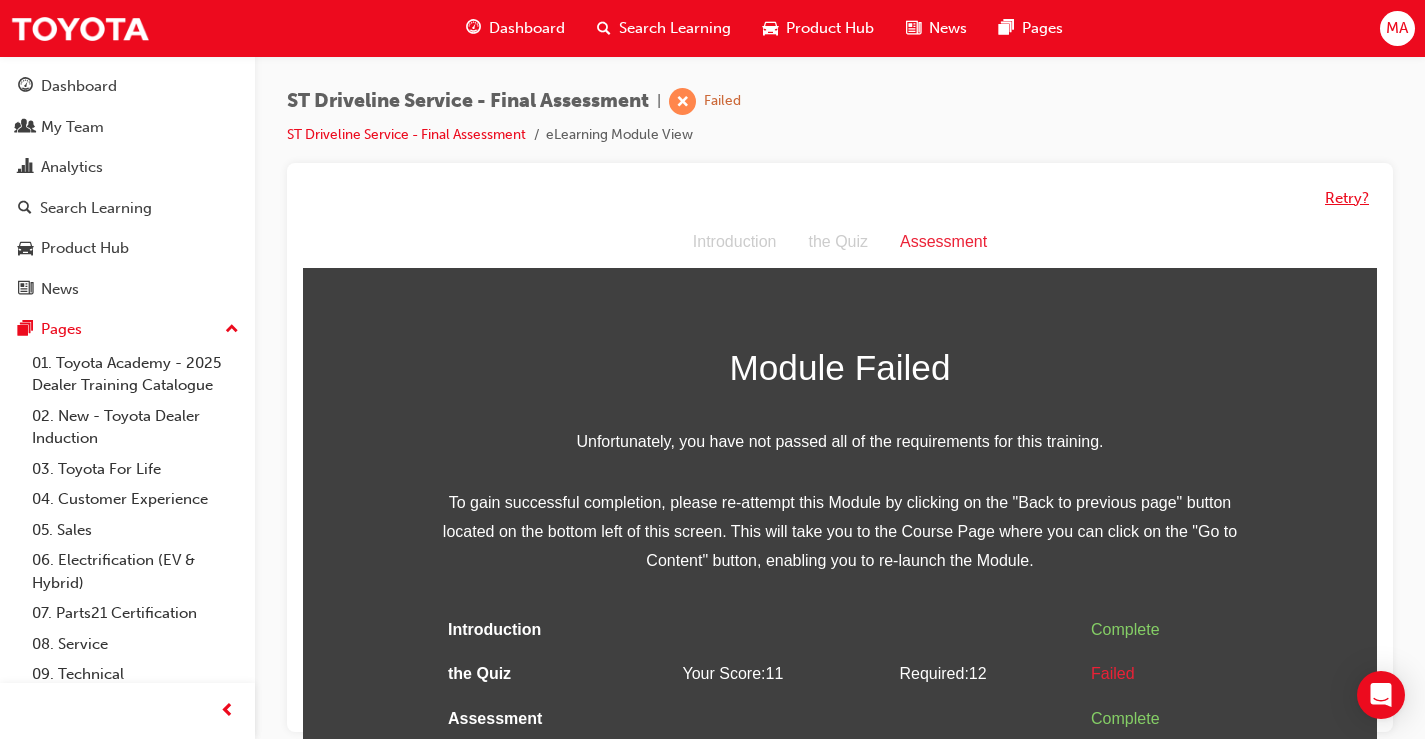 click on "Retry?" at bounding box center (1347, 198) 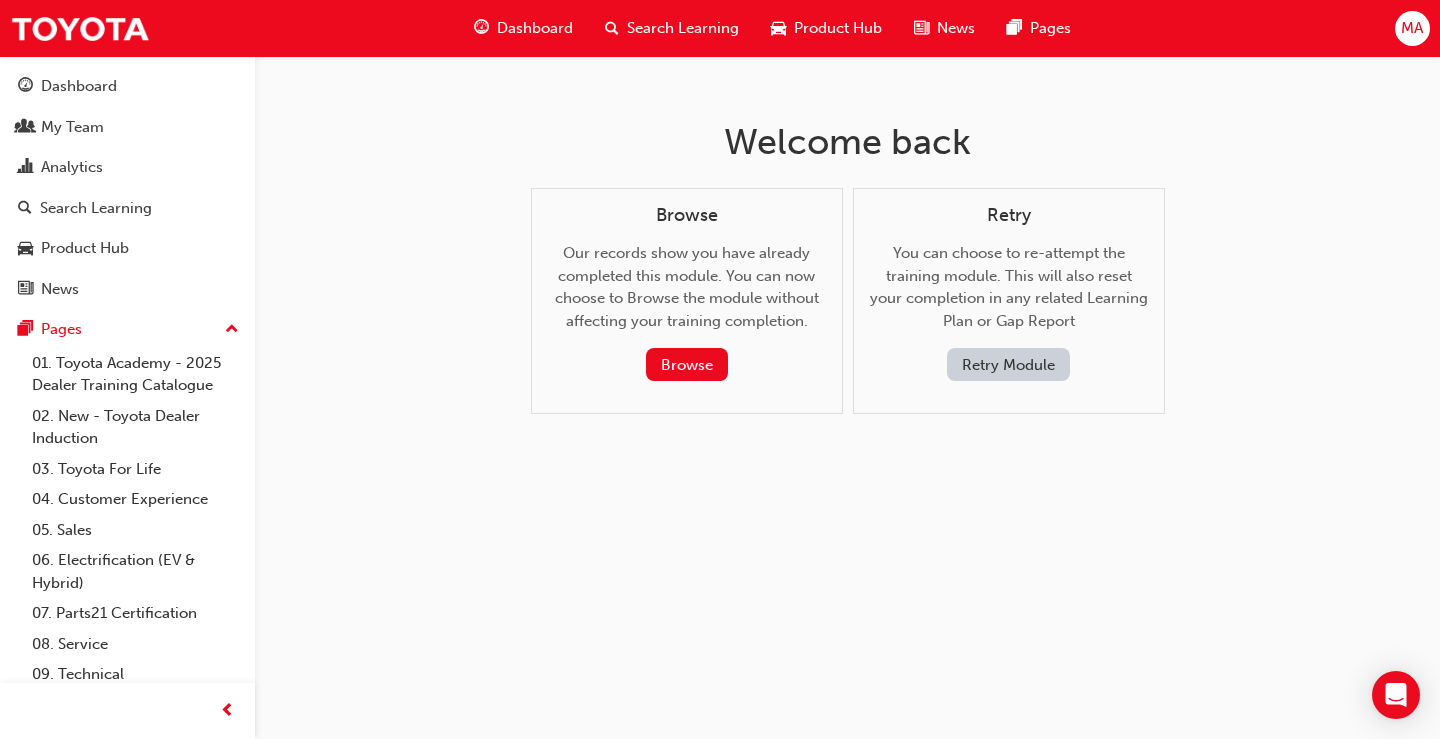 click on "Retry Module" at bounding box center [1008, 364] 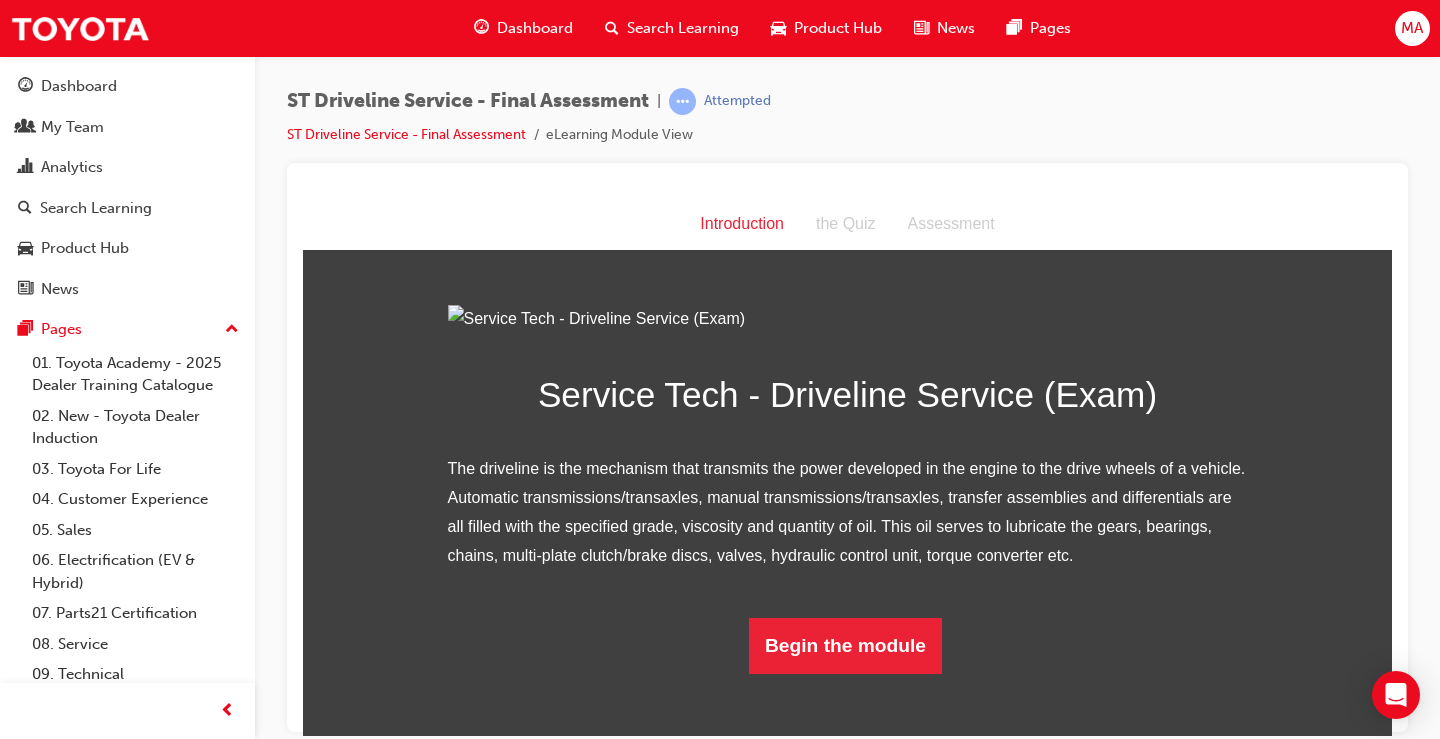 scroll, scrollTop: 159, scrollLeft: 0, axis: vertical 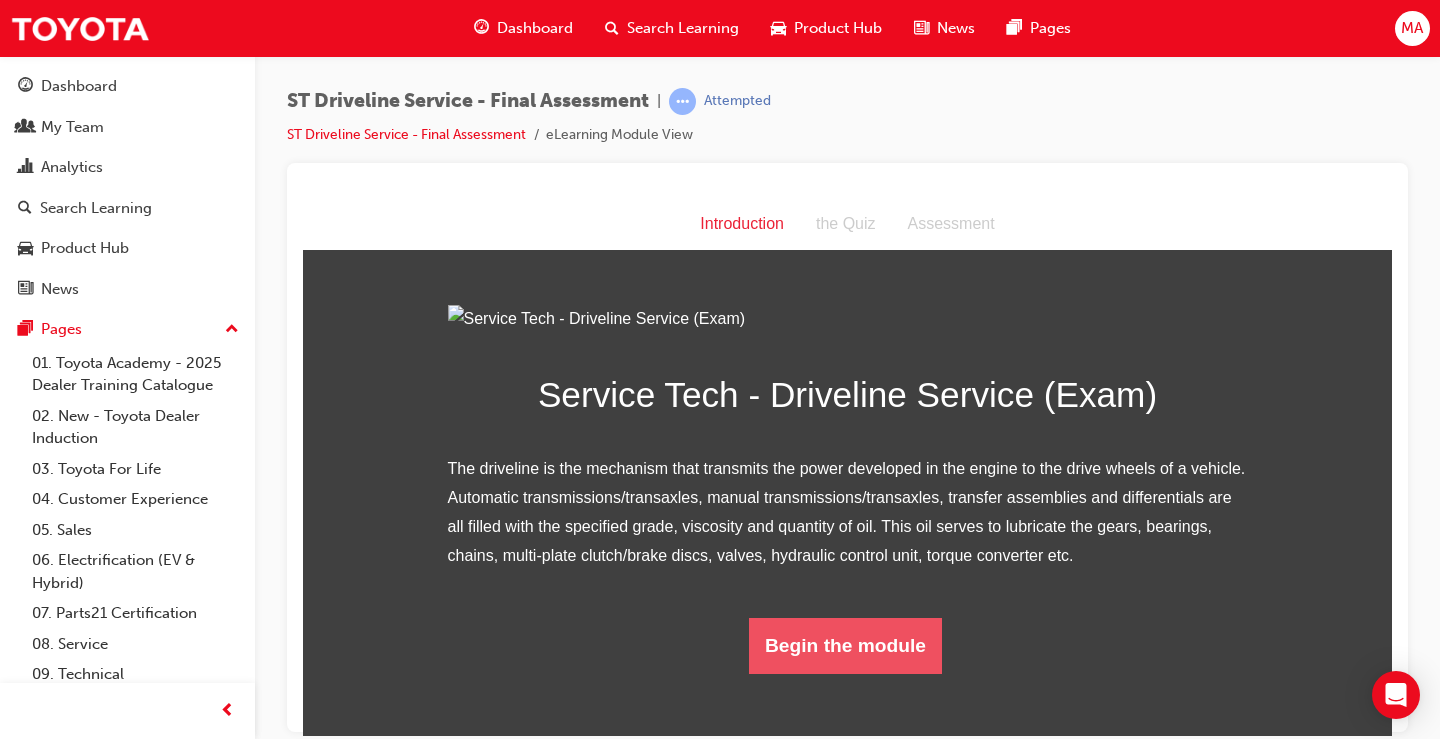 click on "Begin the module" at bounding box center [845, 645] 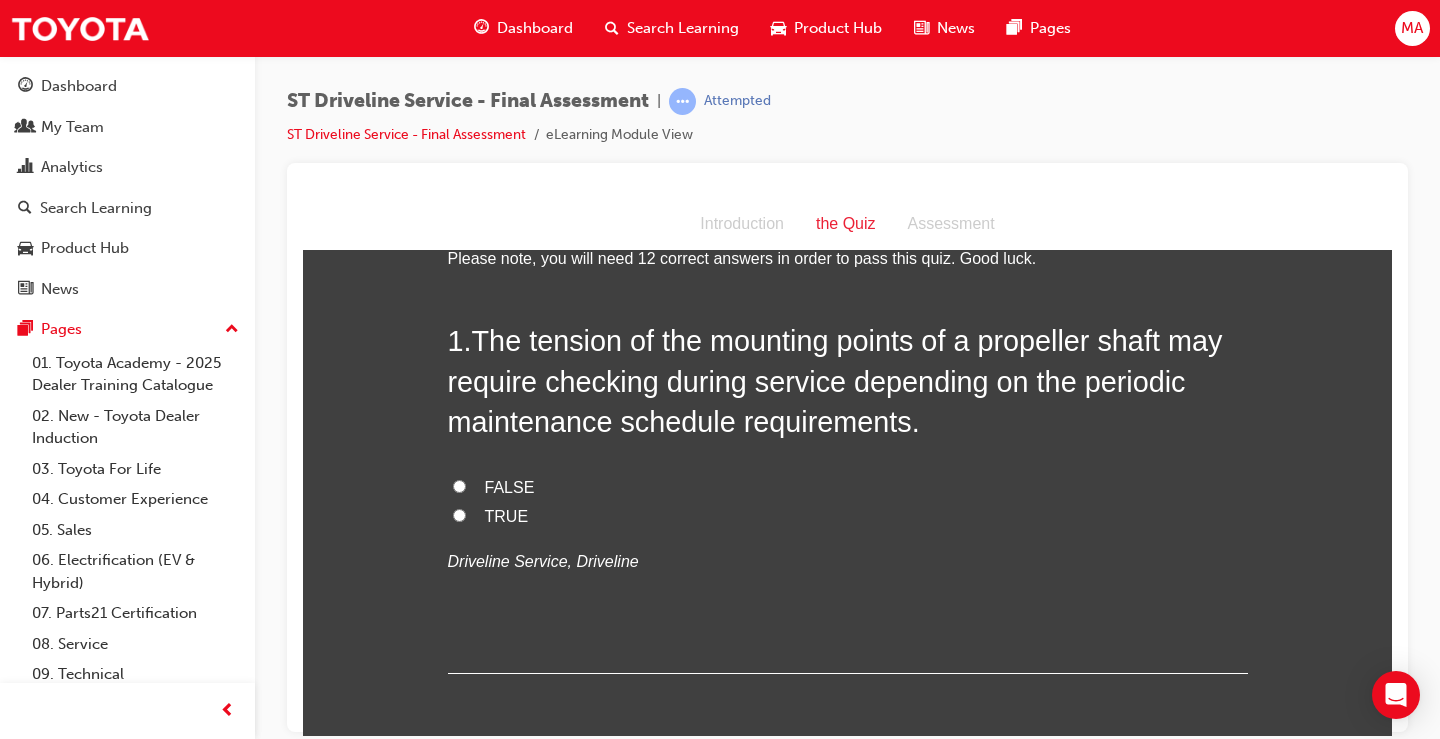 scroll, scrollTop: 100, scrollLeft: 0, axis: vertical 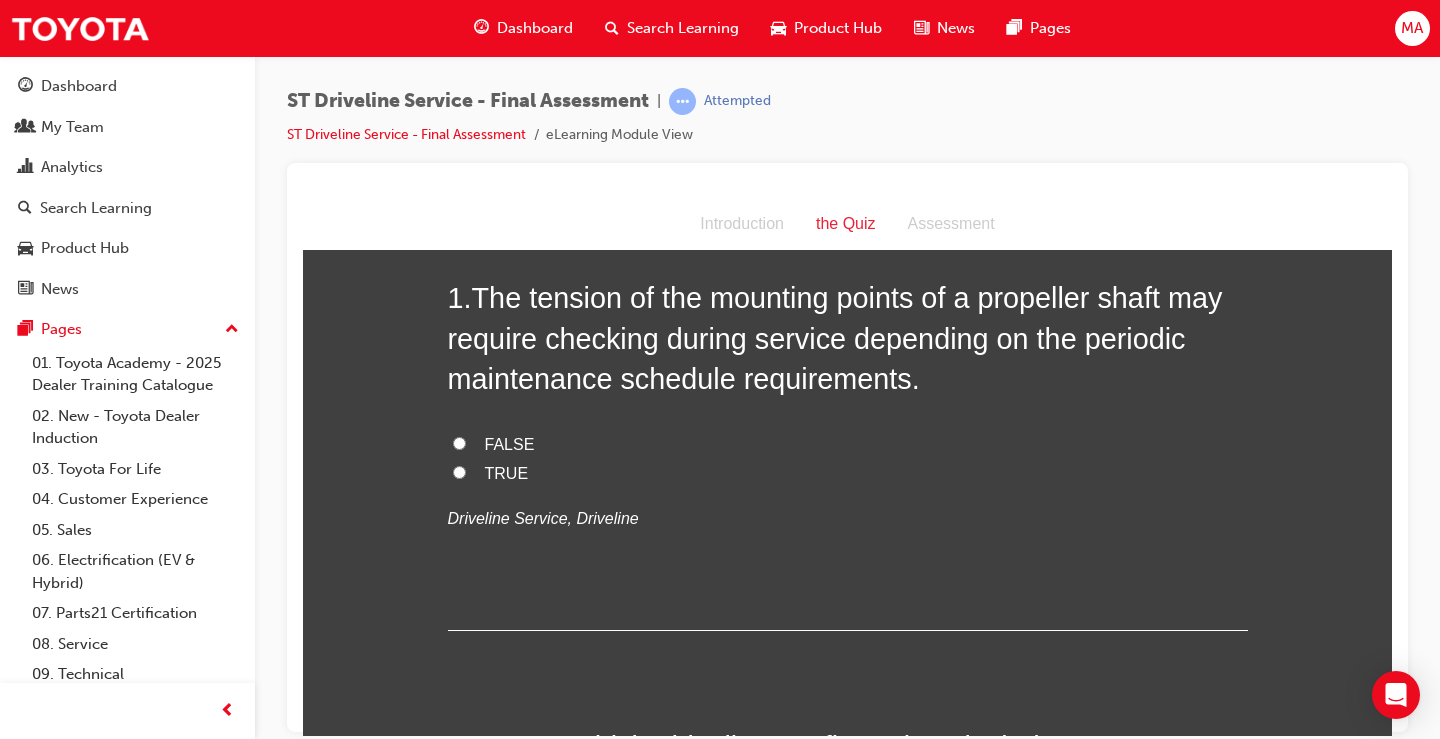 click on "FALSE" at bounding box center [848, 444] 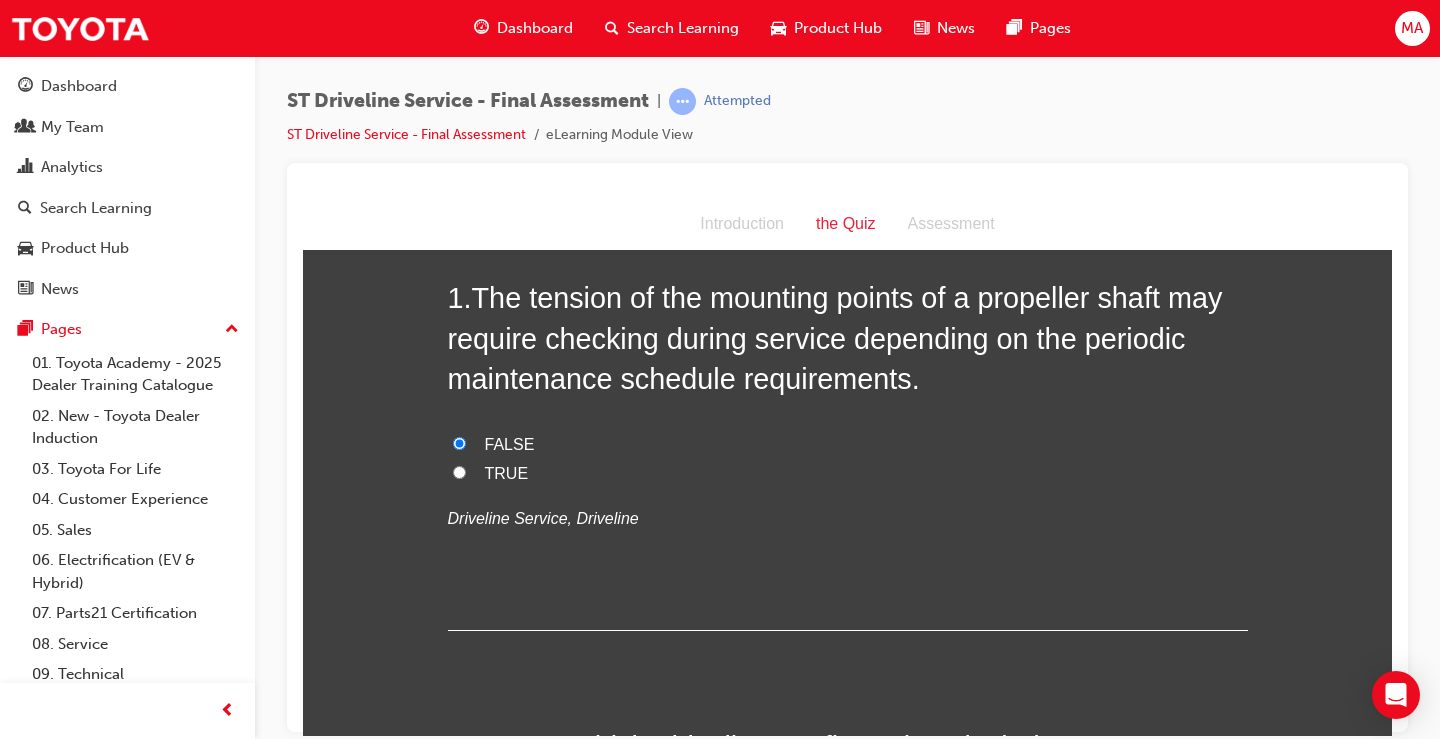radio on "true" 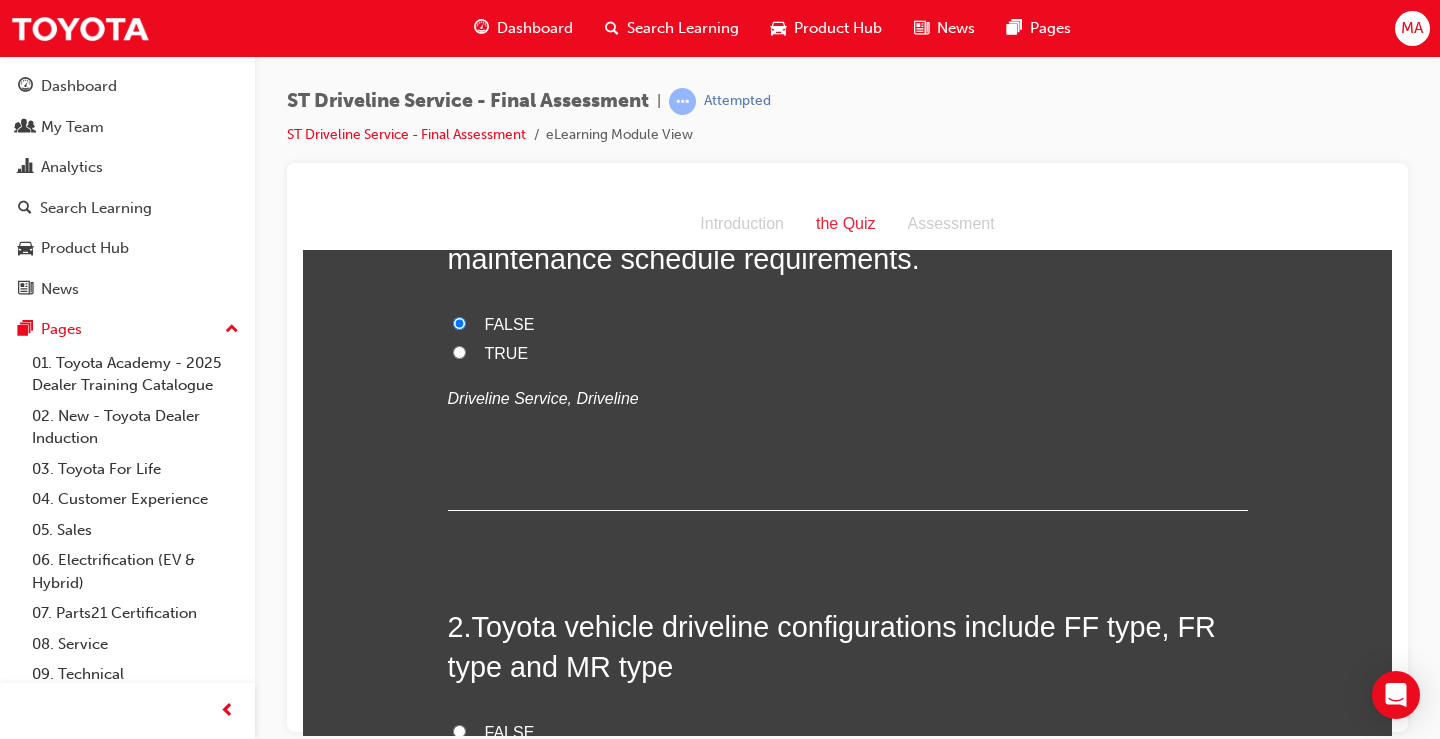 scroll, scrollTop: 100, scrollLeft: 0, axis: vertical 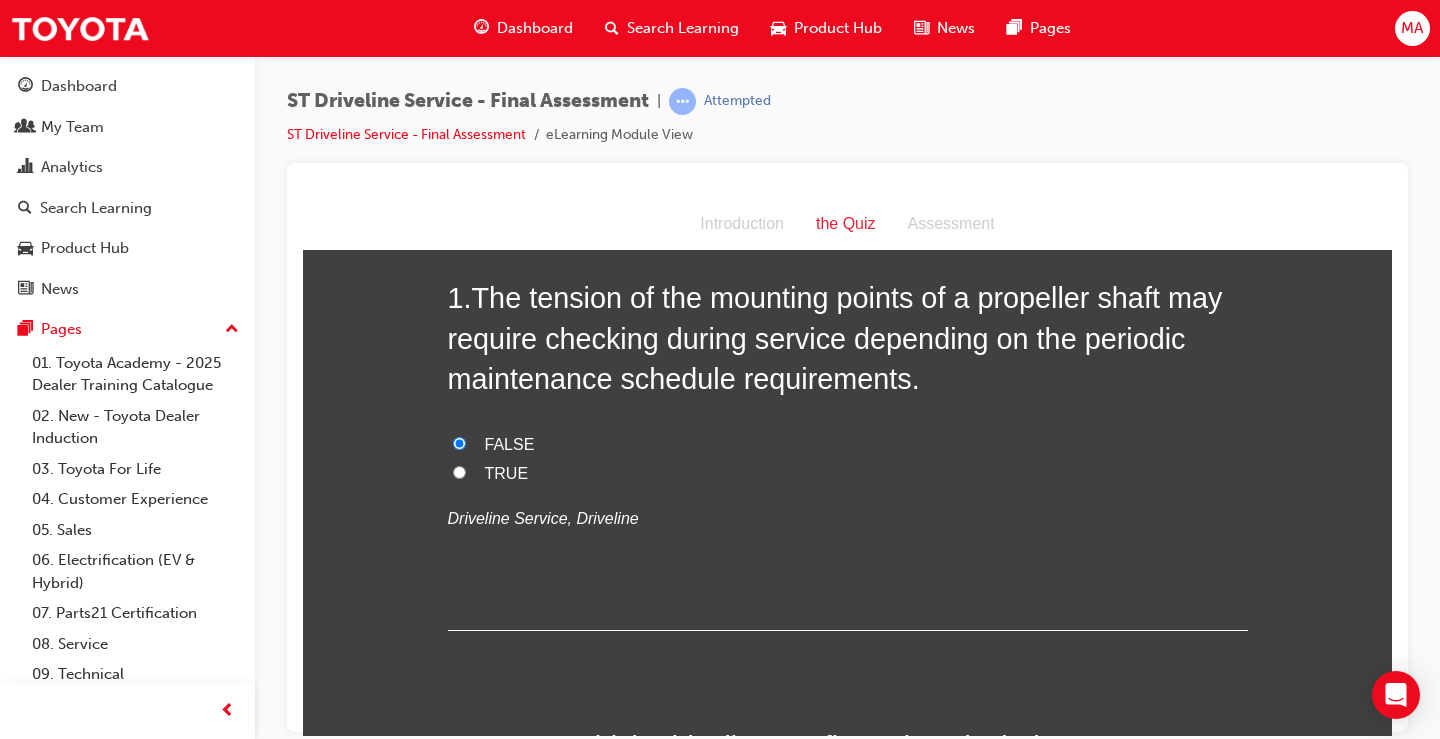 click on "TRUE" at bounding box center [848, 473] 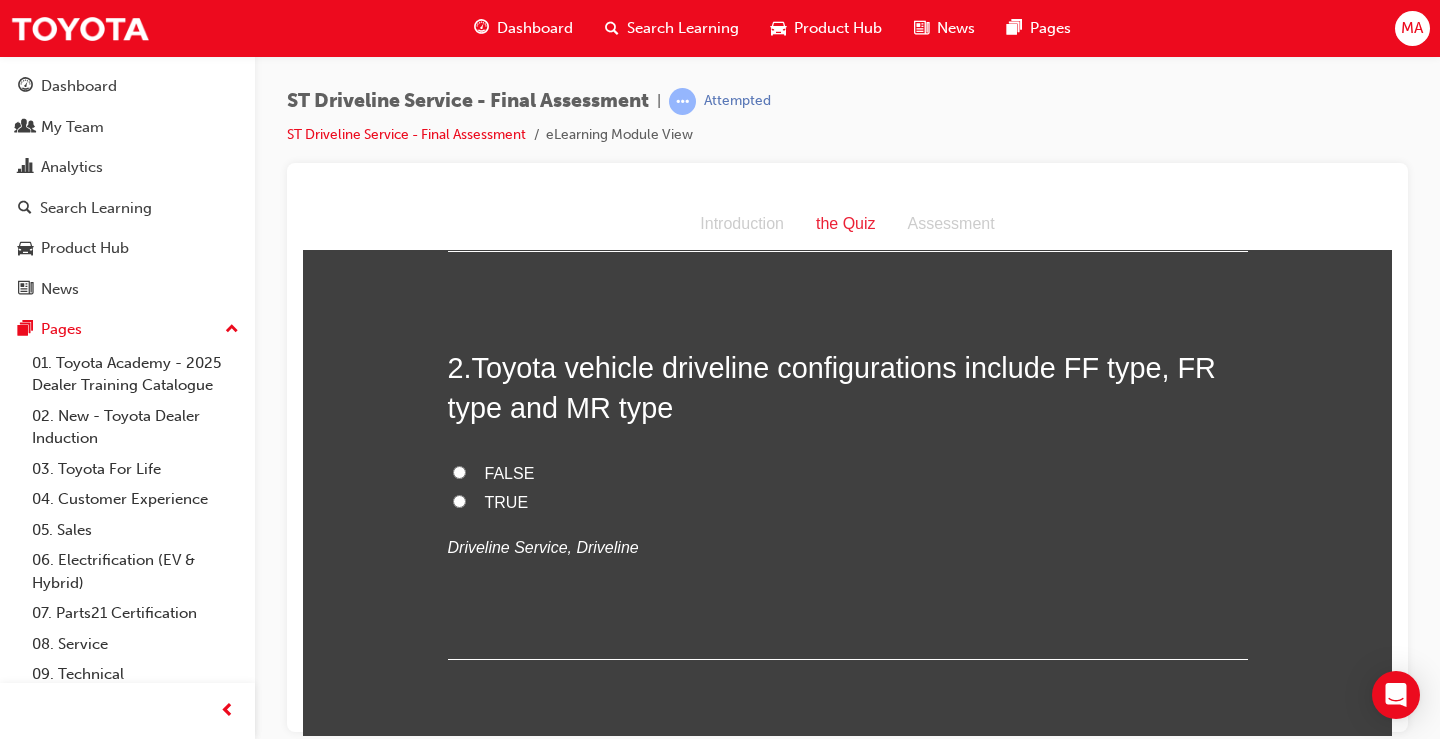 scroll, scrollTop: 500, scrollLeft: 0, axis: vertical 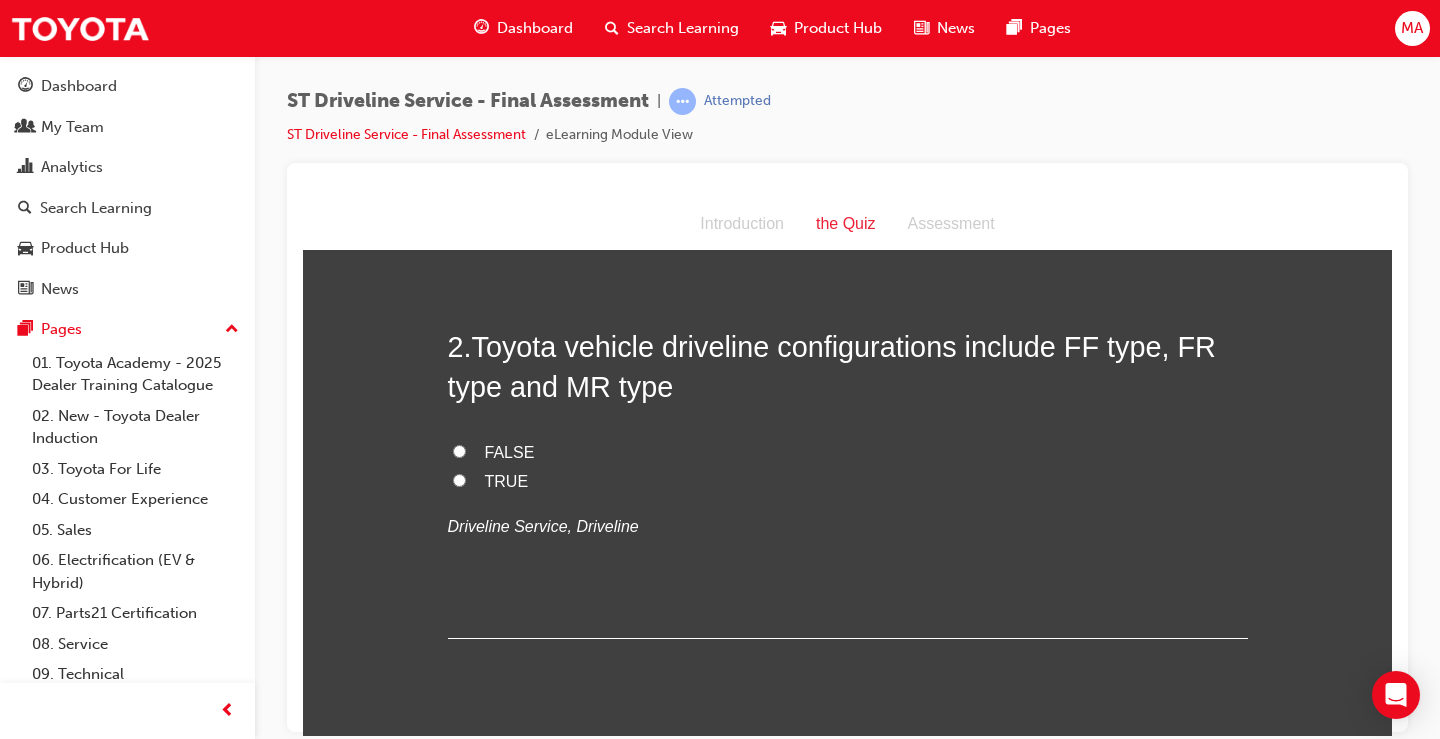 click on "FALSE" at bounding box center [459, 450] 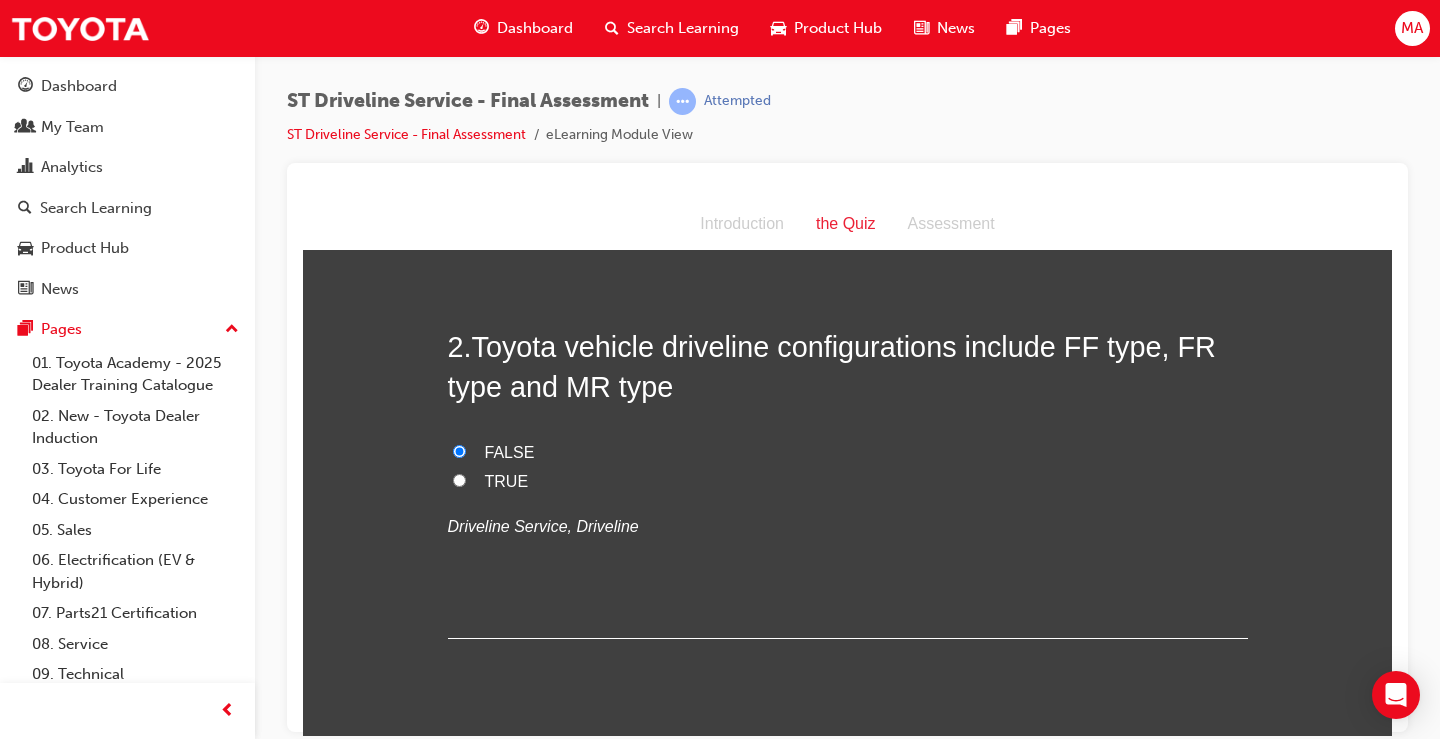 radio on "true" 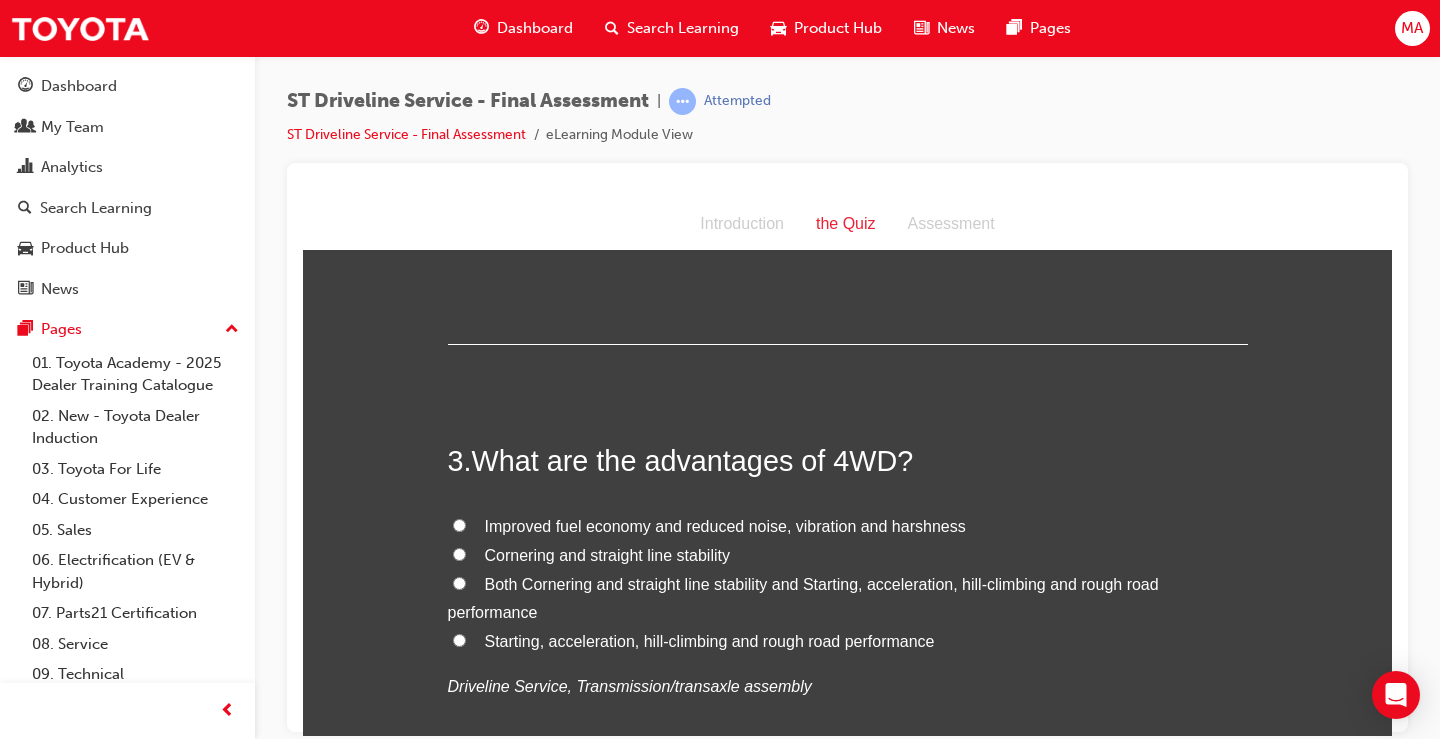 scroll, scrollTop: 900, scrollLeft: 0, axis: vertical 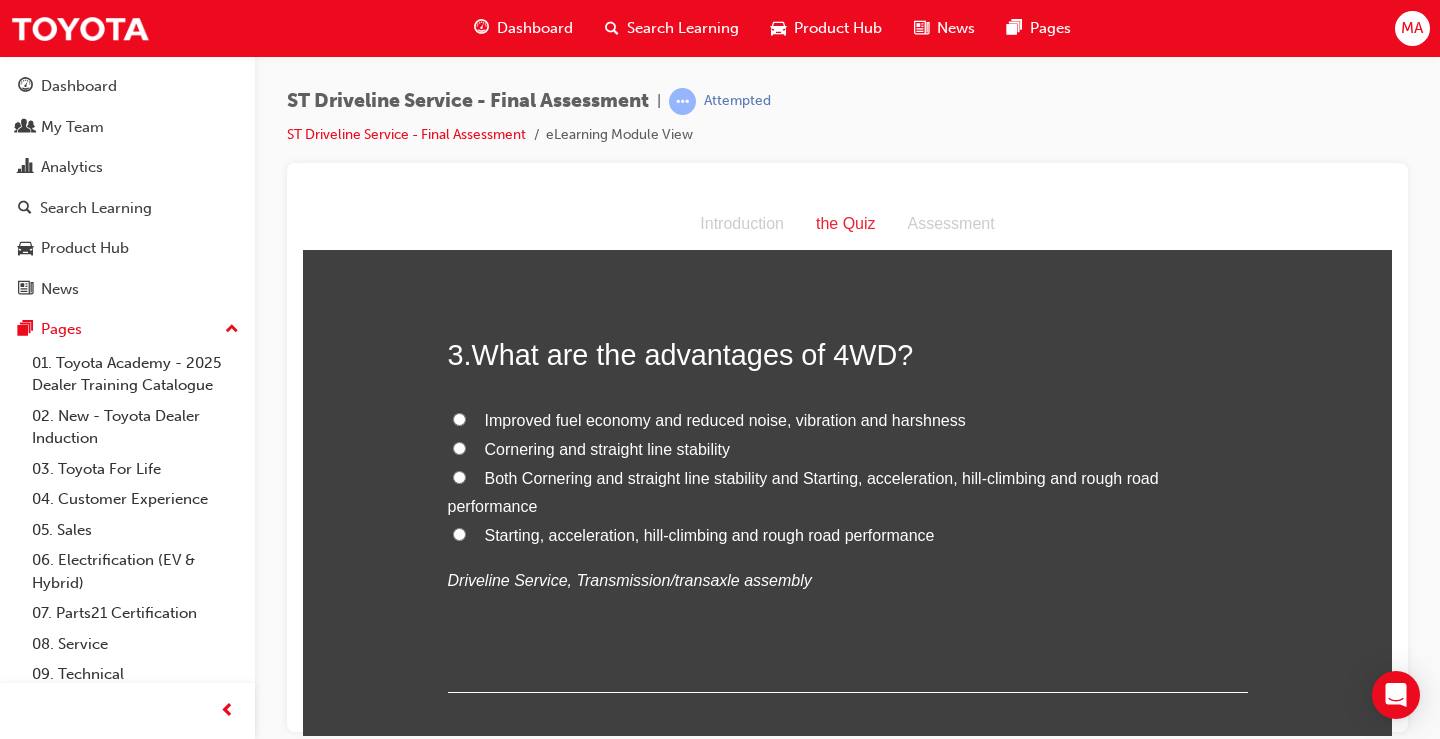 click on "Both Cornering and straight line stability and Starting, acceleration, hill-climbing and rough road performance" at bounding box center (803, 492) 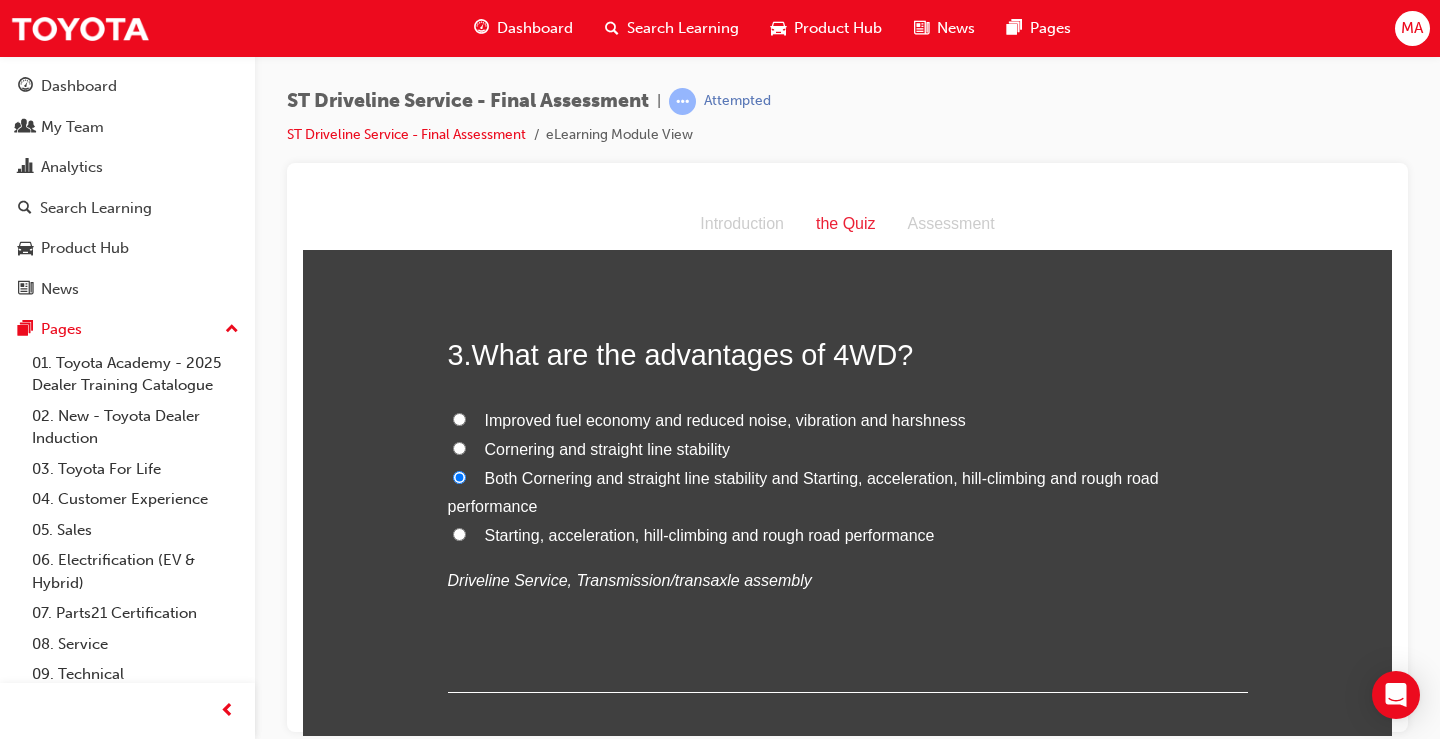 radio on "true" 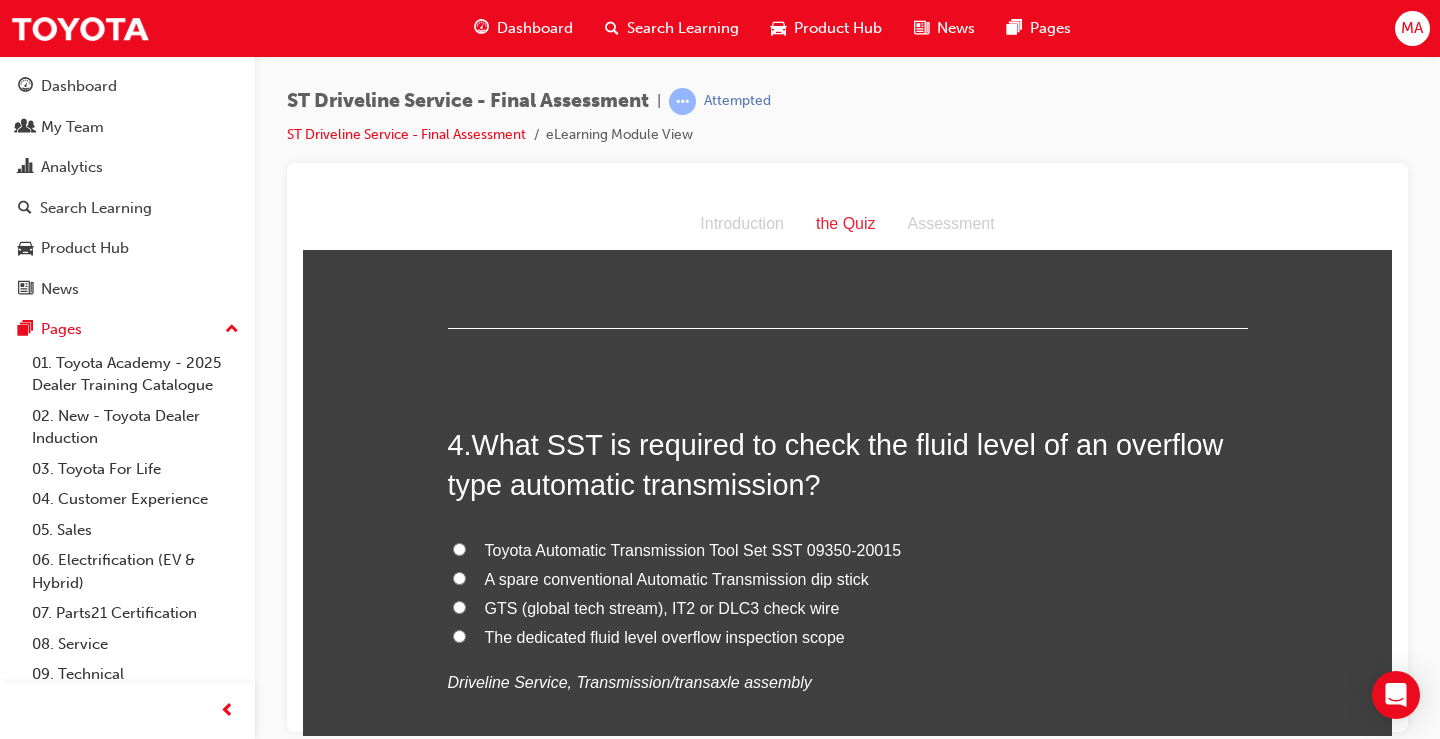 scroll, scrollTop: 1300, scrollLeft: 0, axis: vertical 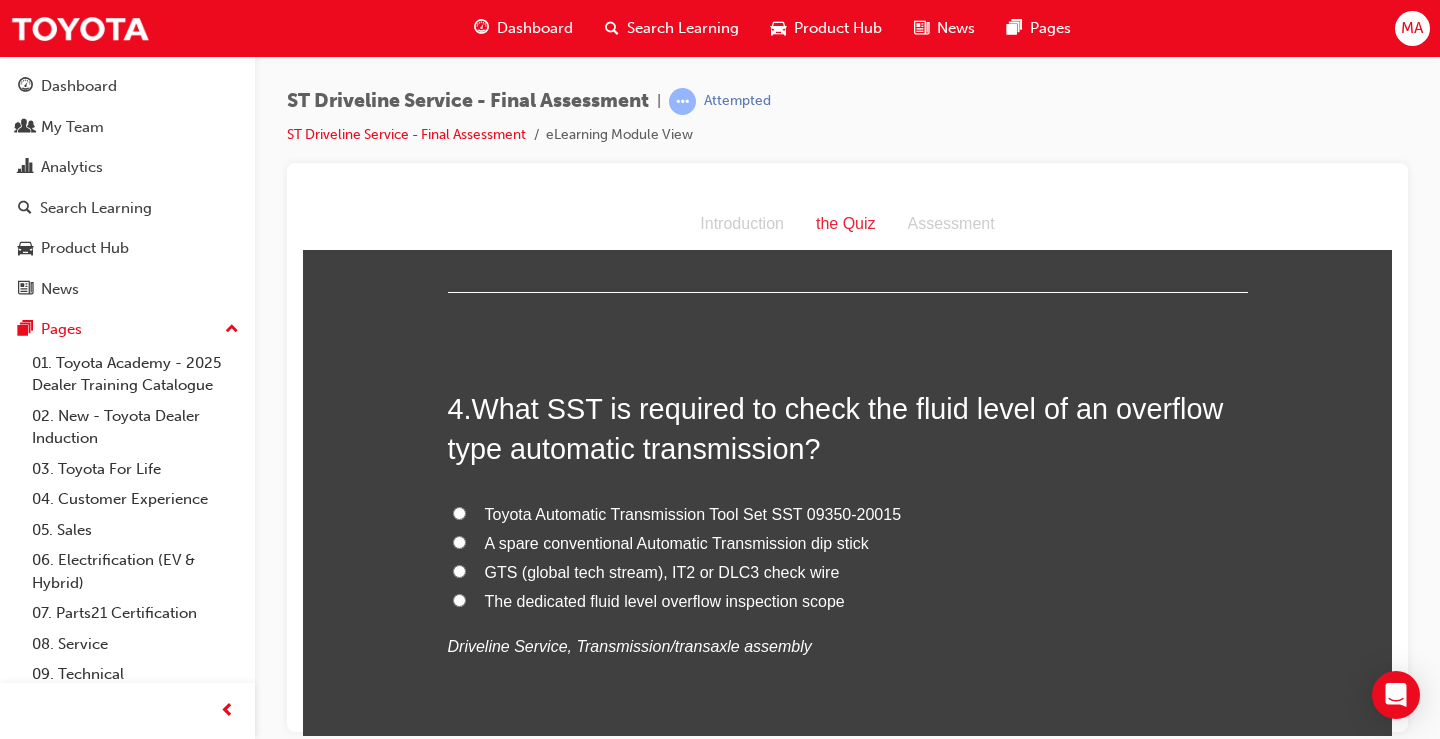 click on "GTS (global tech stream), IT2 or DLC3 check wire" at bounding box center [459, 570] 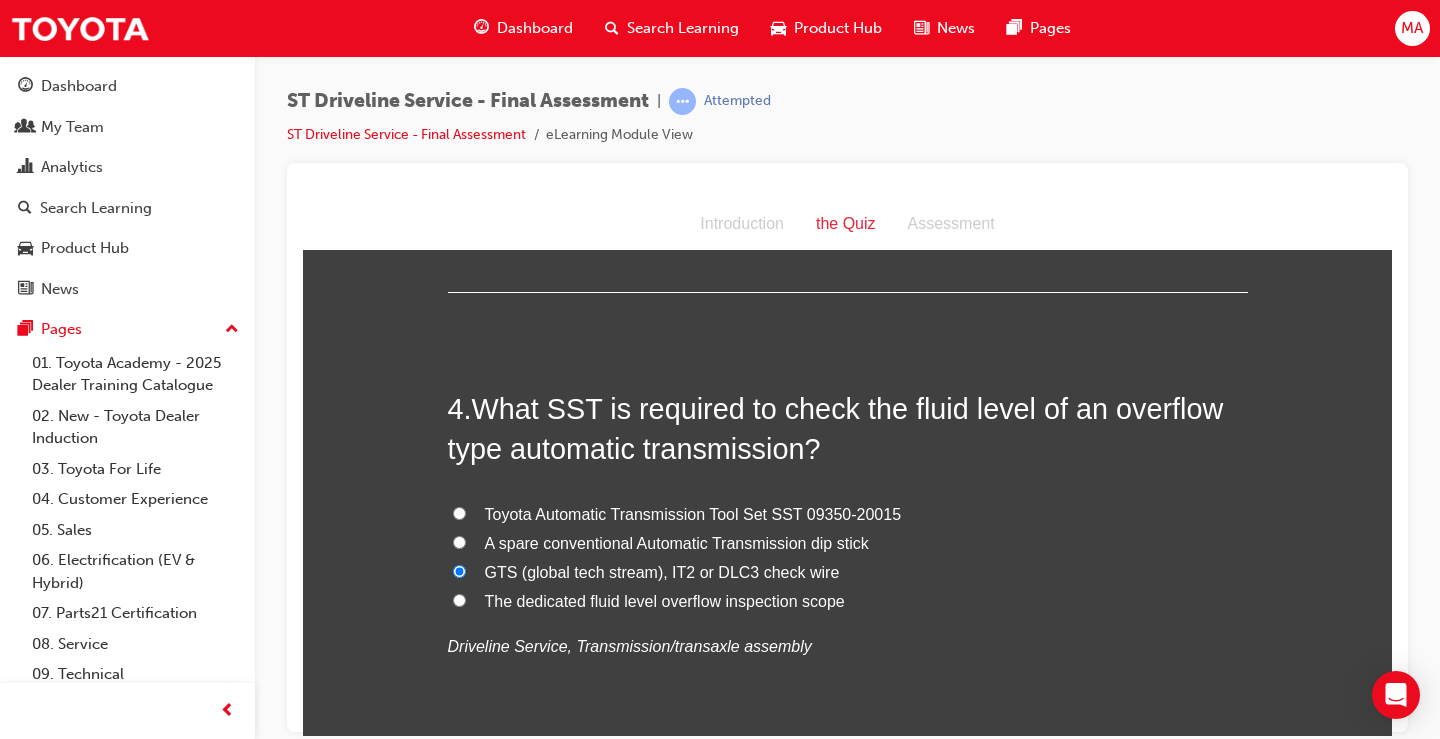 radio on "true" 